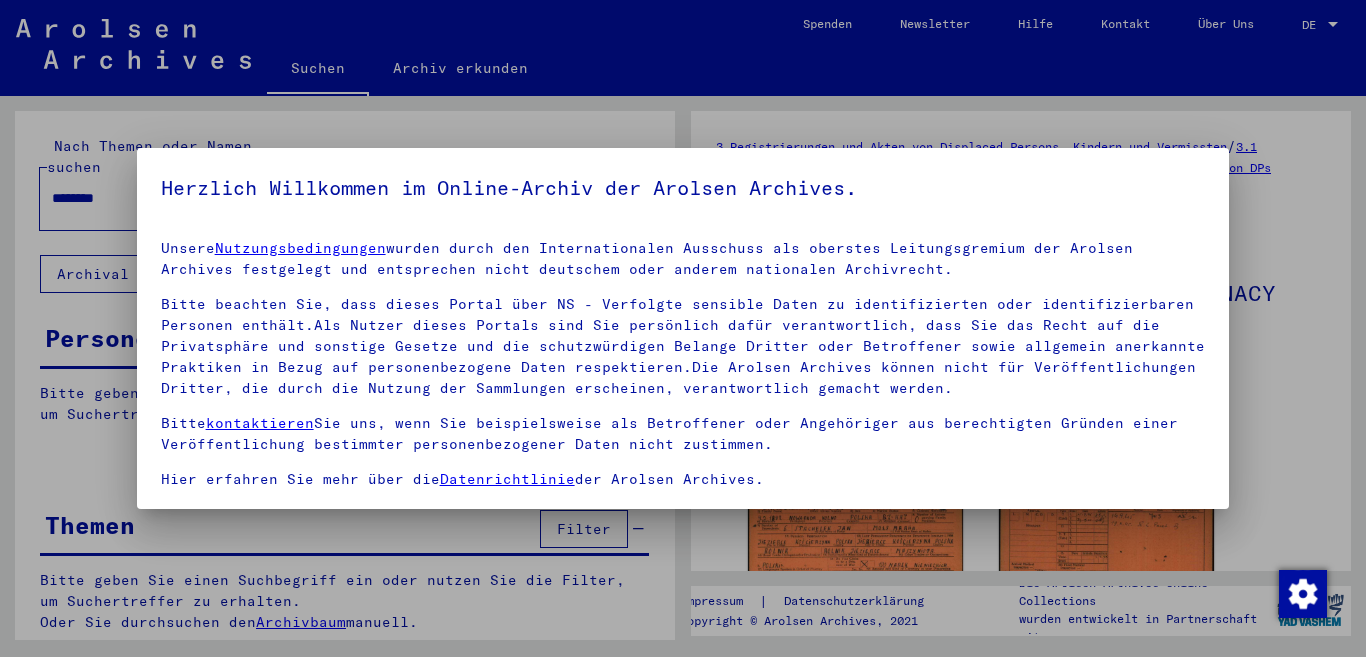 scroll, scrollTop: 0, scrollLeft: 0, axis: both 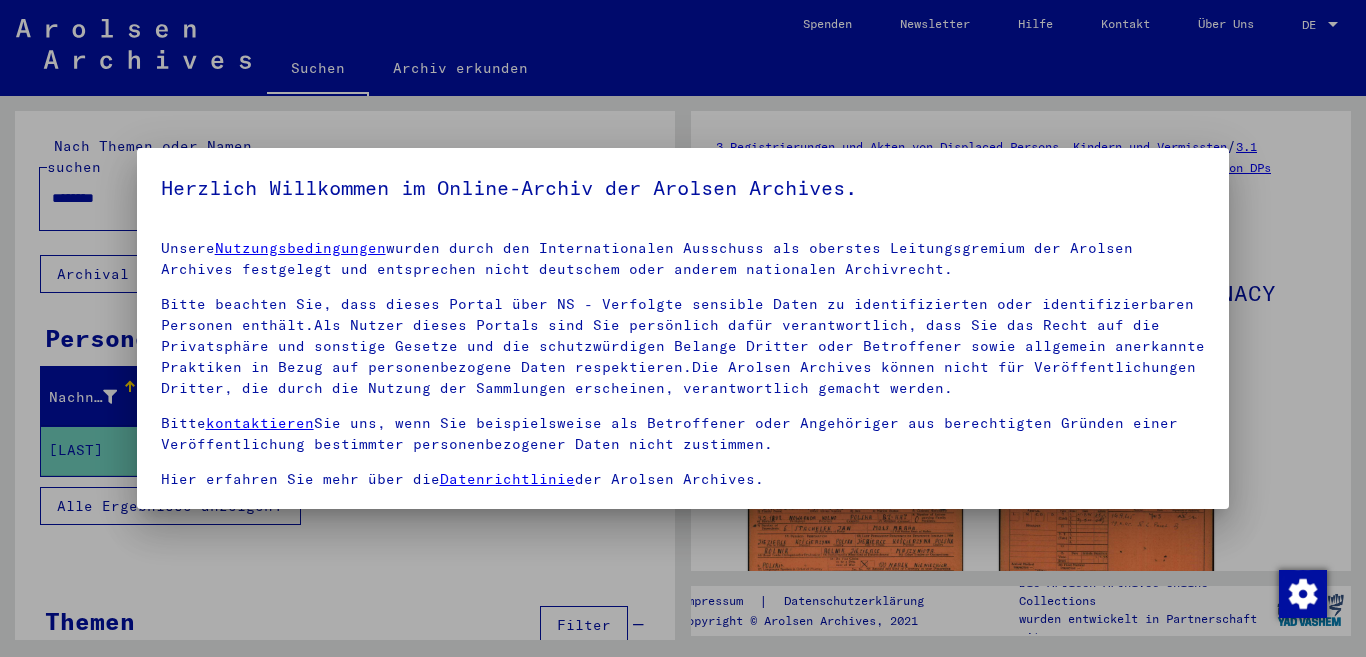 click at bounding box center [683, 328] 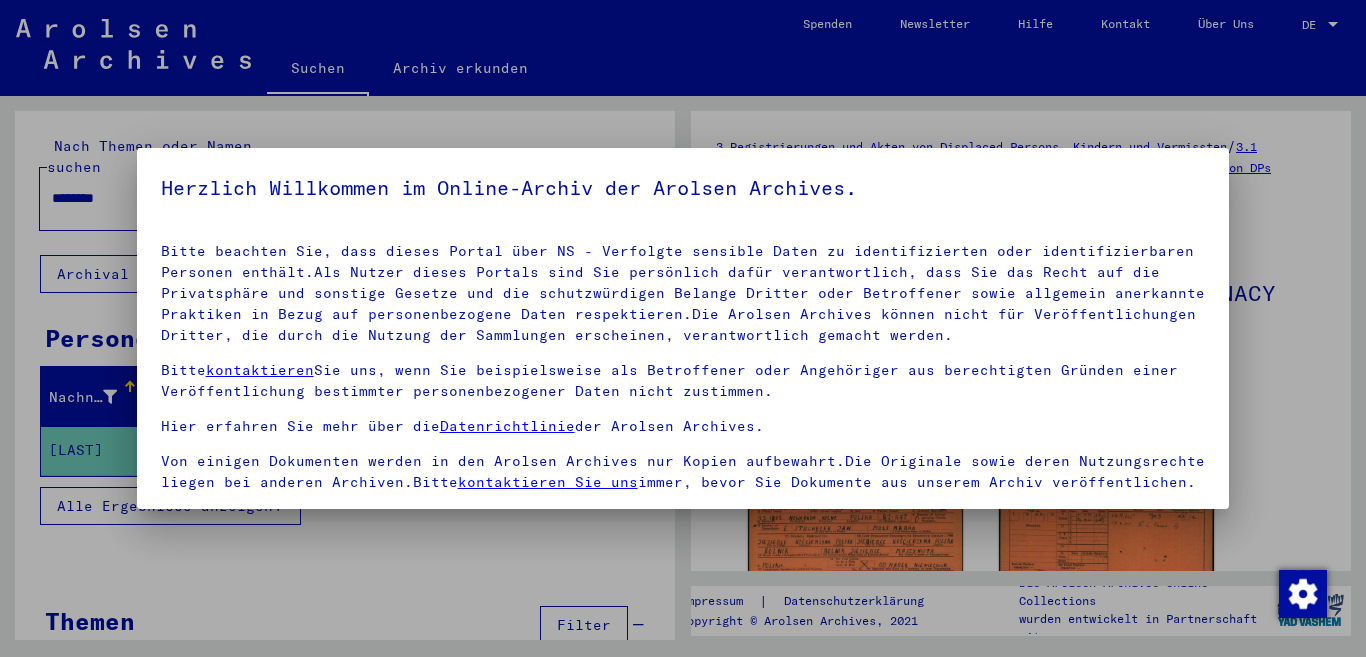 scroll, scrollTop: 166, scrollLeft: 0, axis: vertical 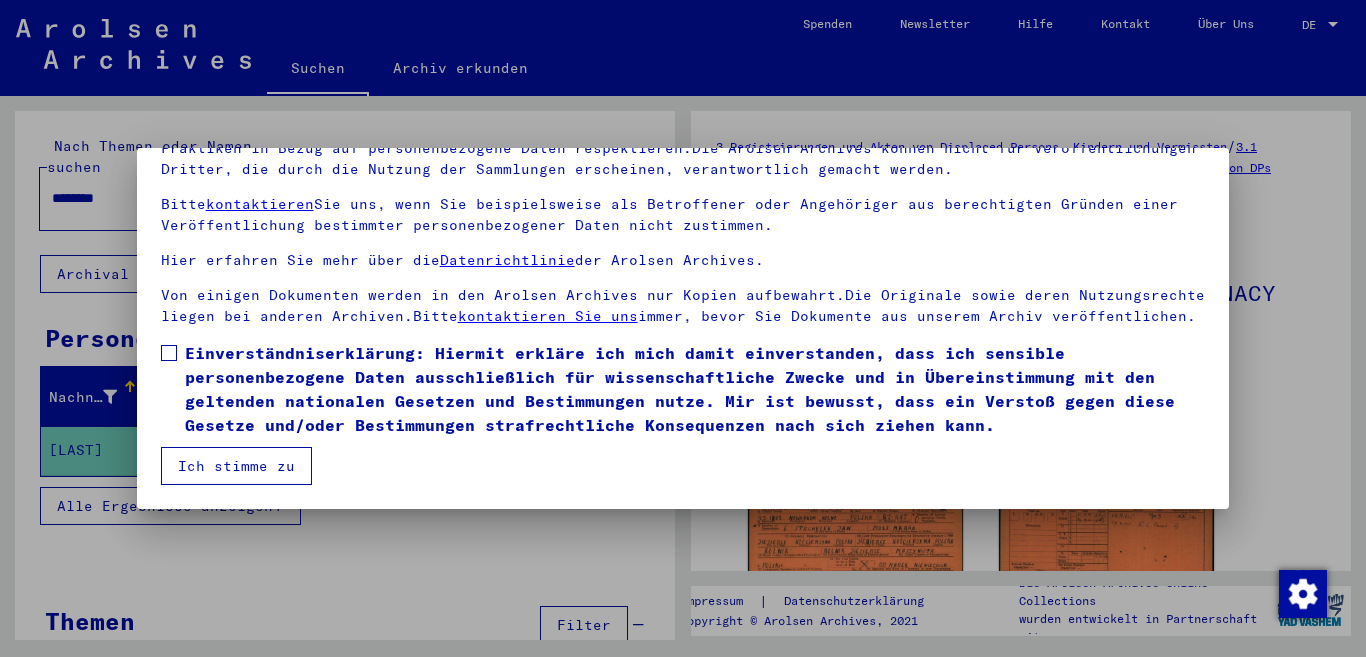 click at bounding box center [169, 353] 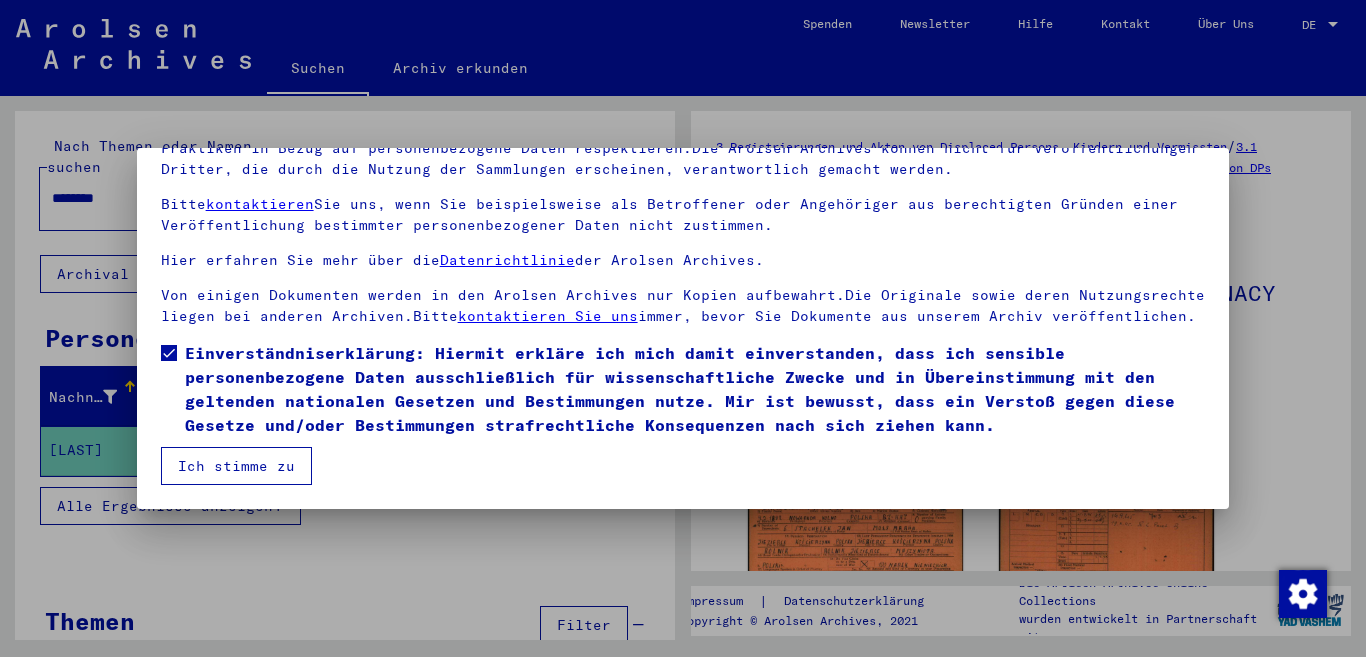 click on "Ich stimme zu" at bounding box center [236, 466] 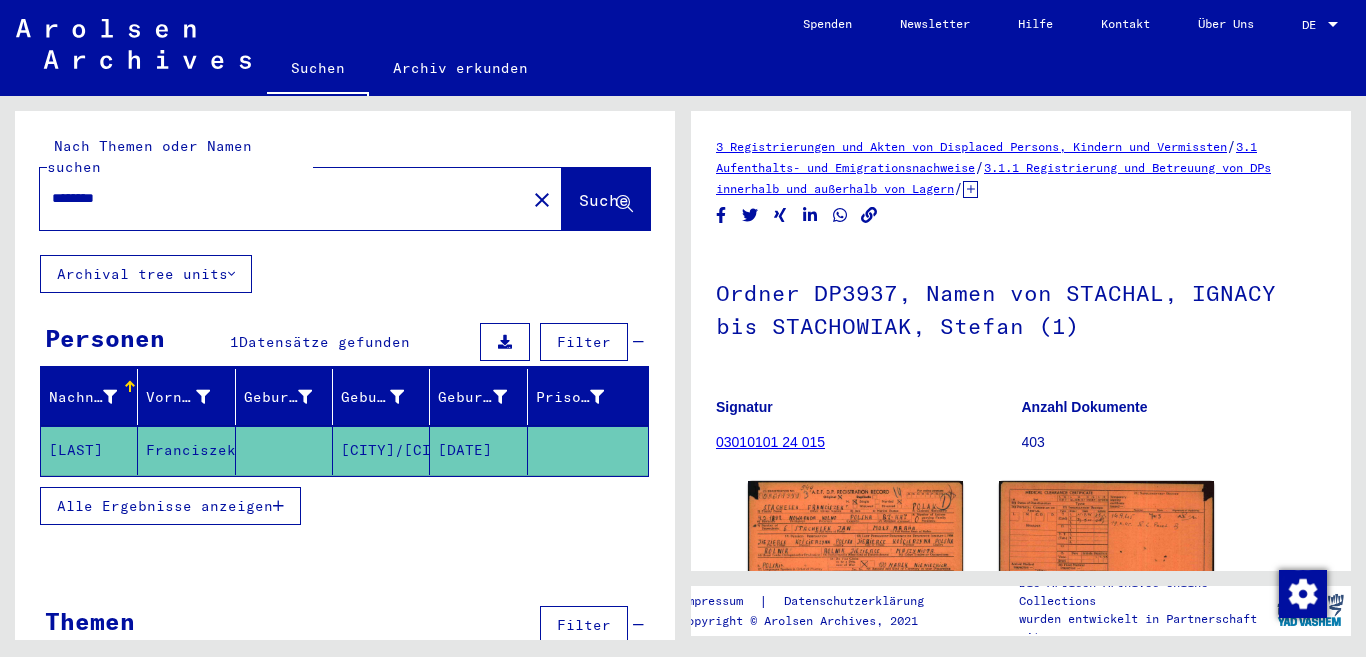 click at bounding box center [278, 506] 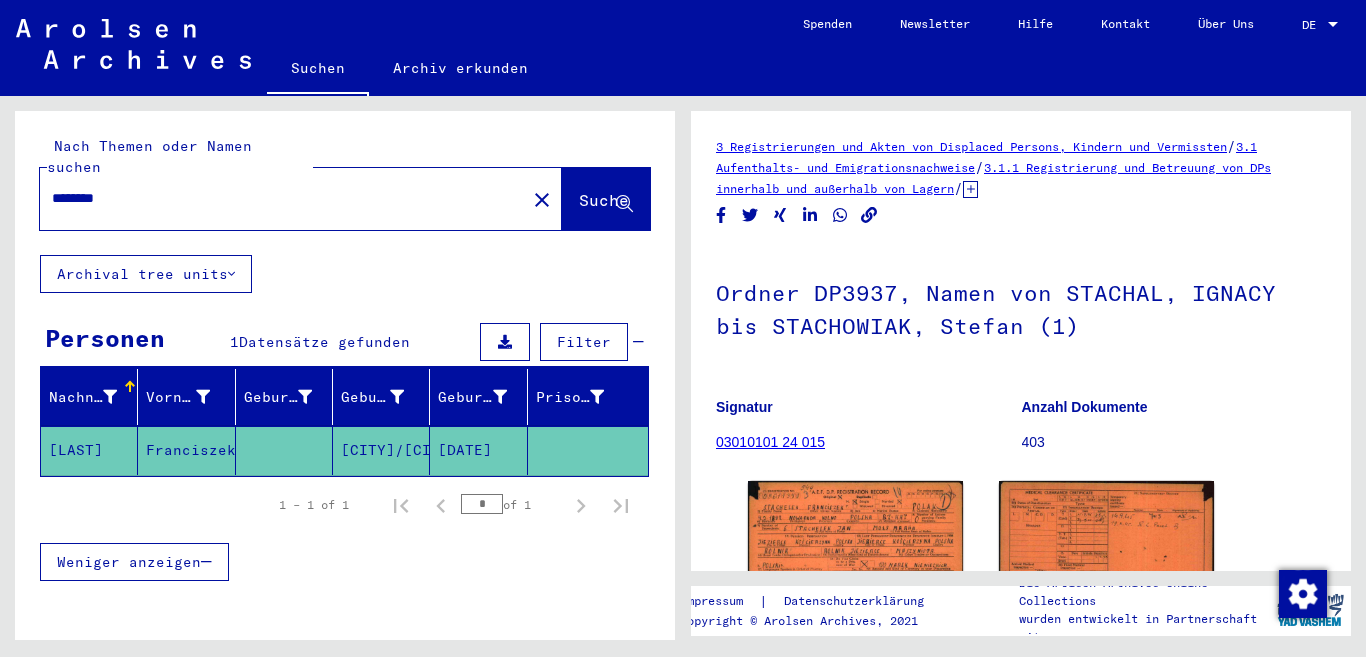 scroll, scrollTop: 200, scrollLeft: 0, axis: vertical 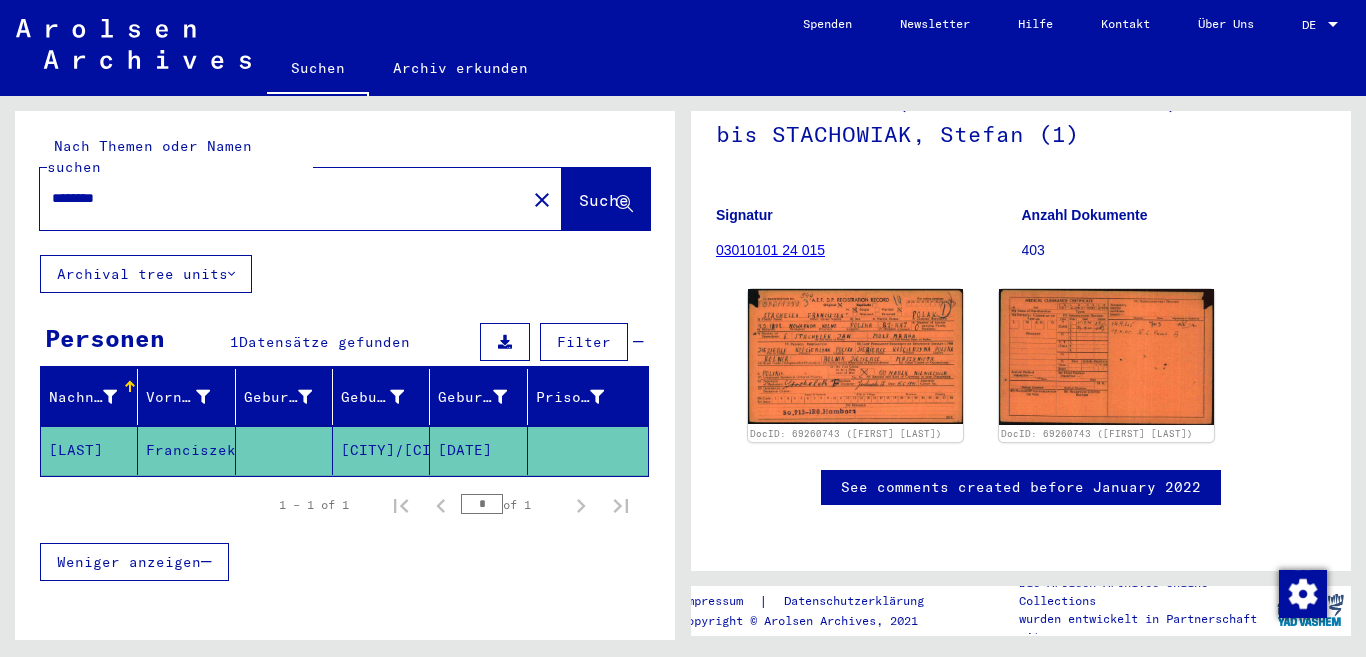 click on "DE" at bounding box center (1313, 25) 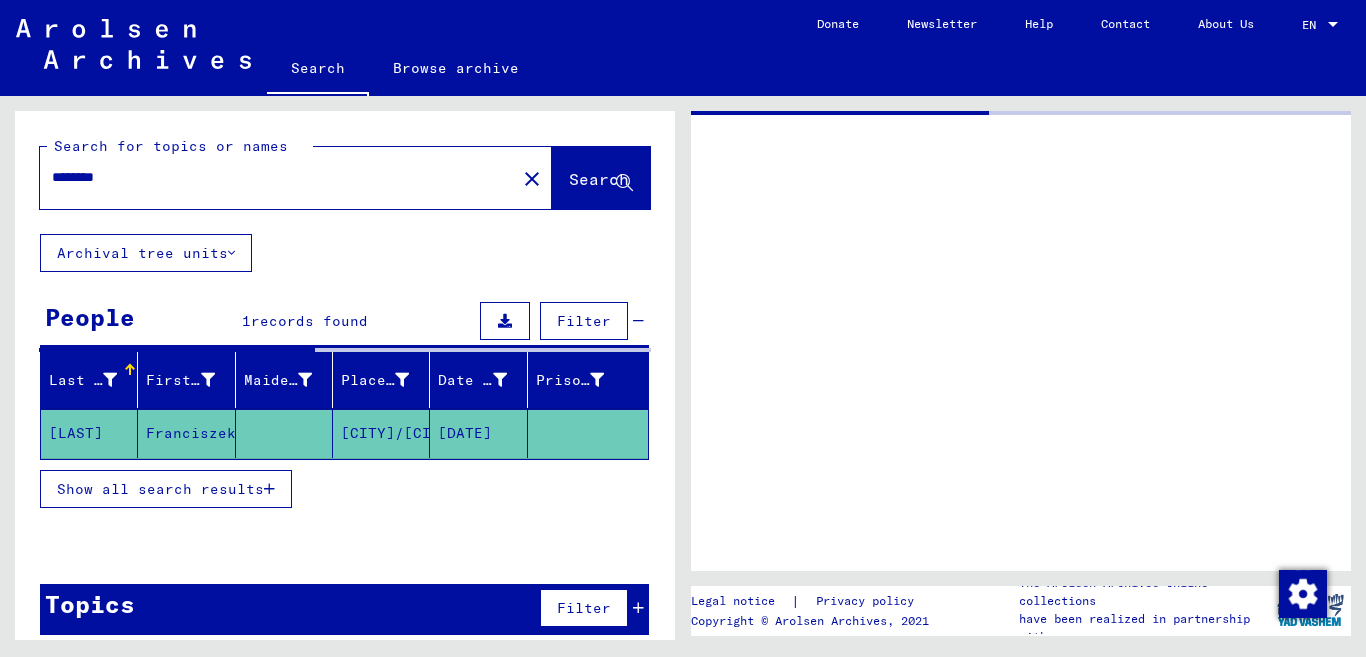 scroll, scrollTop: 0, scrollLeft: 0, axis: both 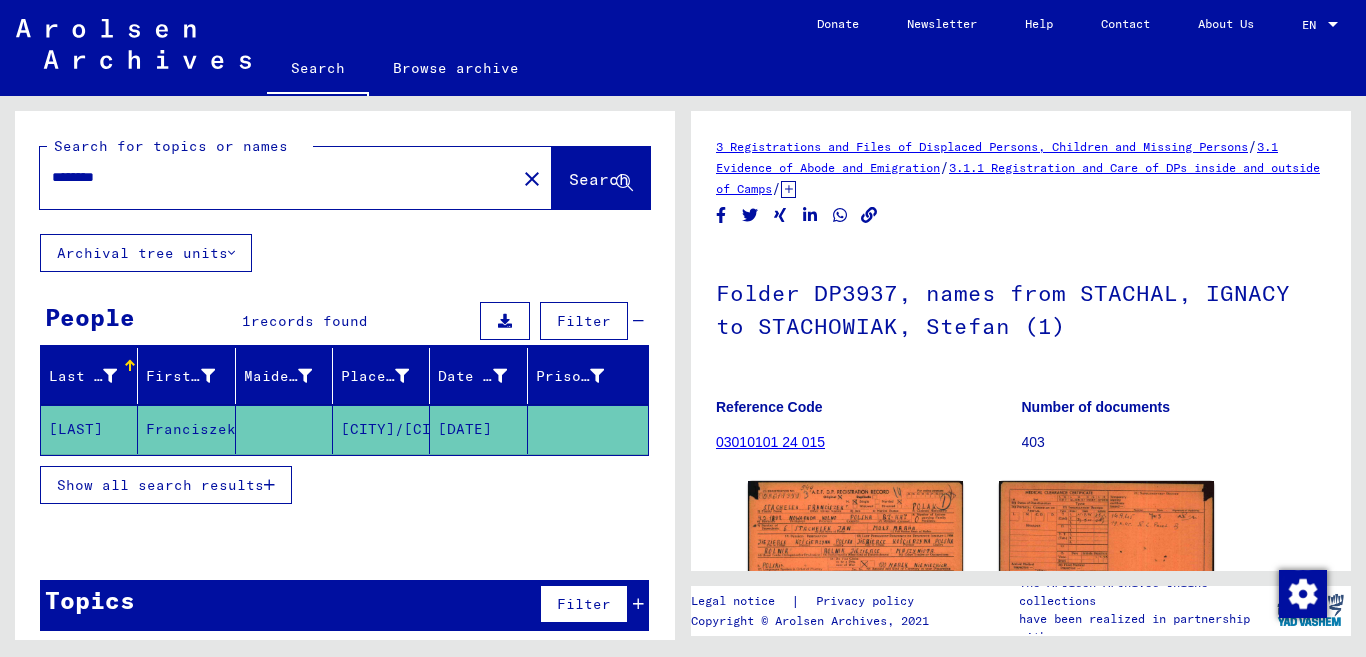 click on "********" 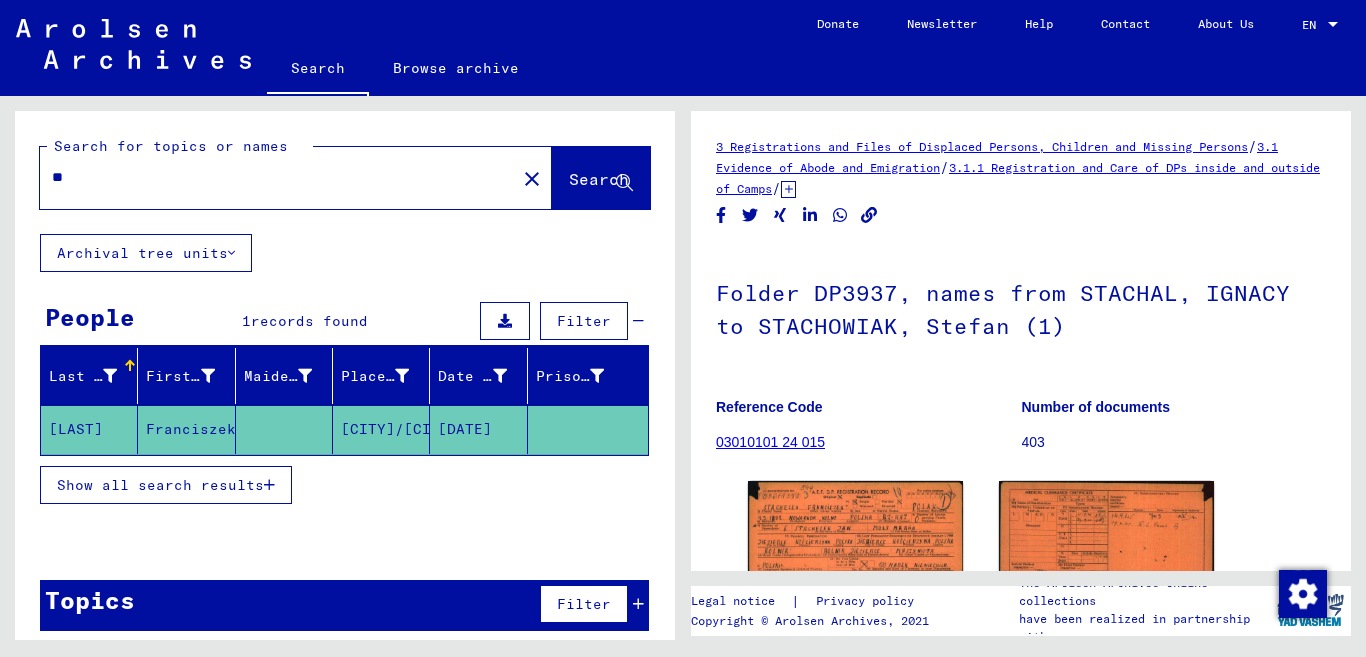 type on "*" 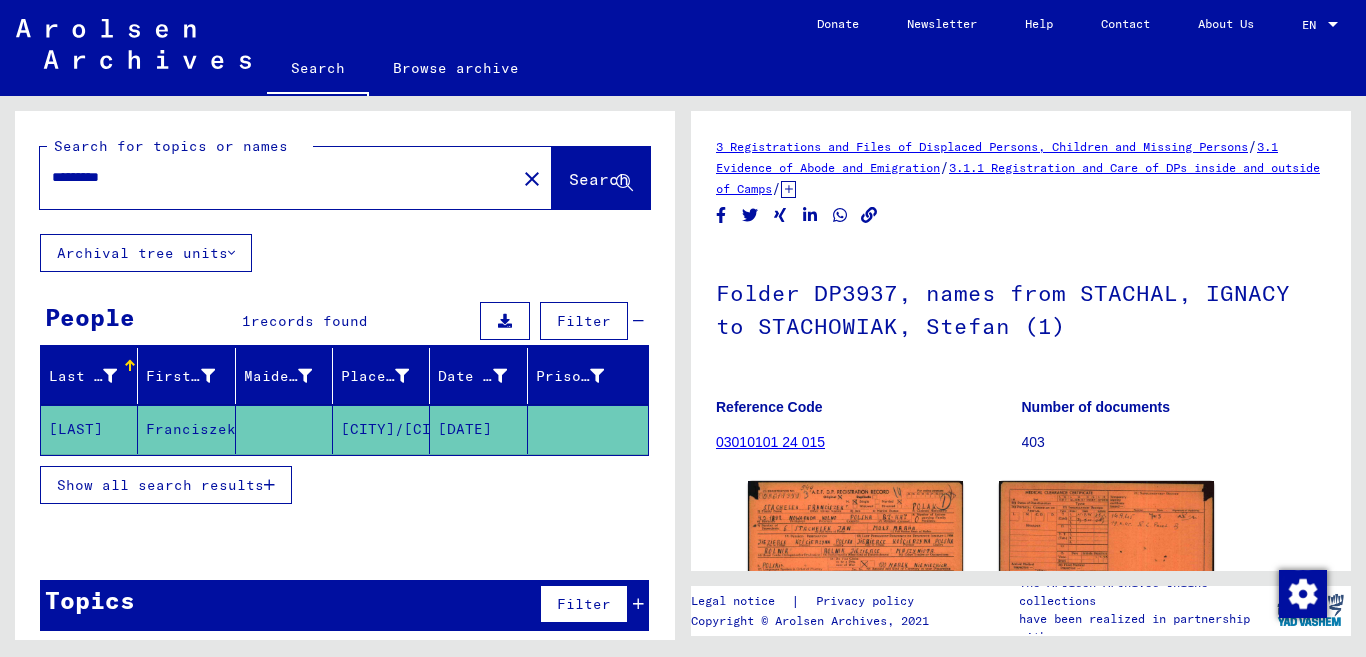 type on "*********" 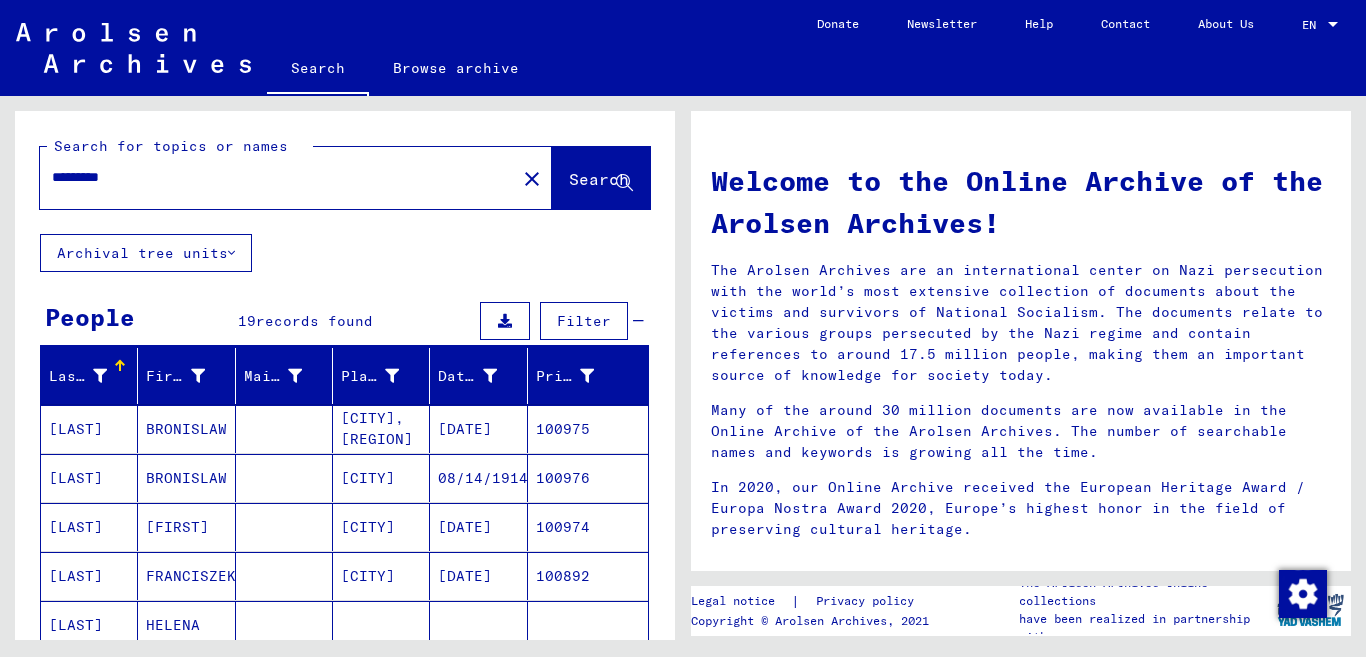 scroll, scrollTop: 600, scrollLeft: 0, axis: vertical 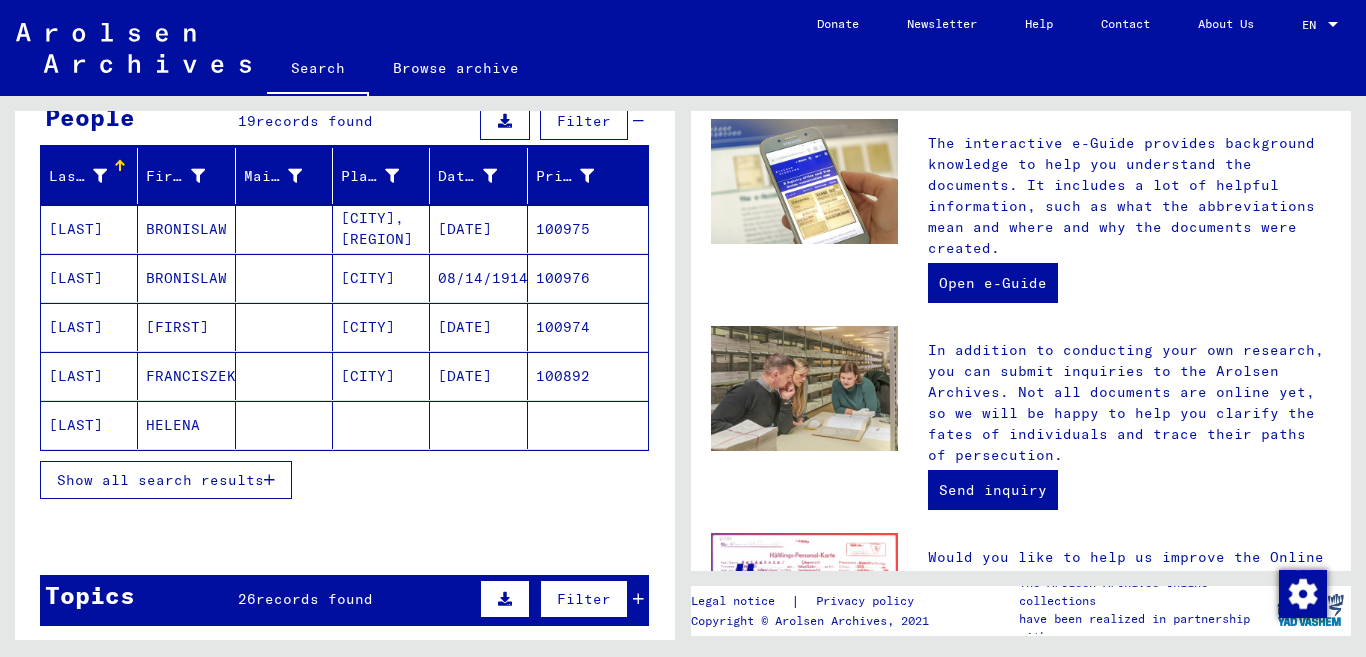 click on "Show all search results" at bounding box center [160, 480] 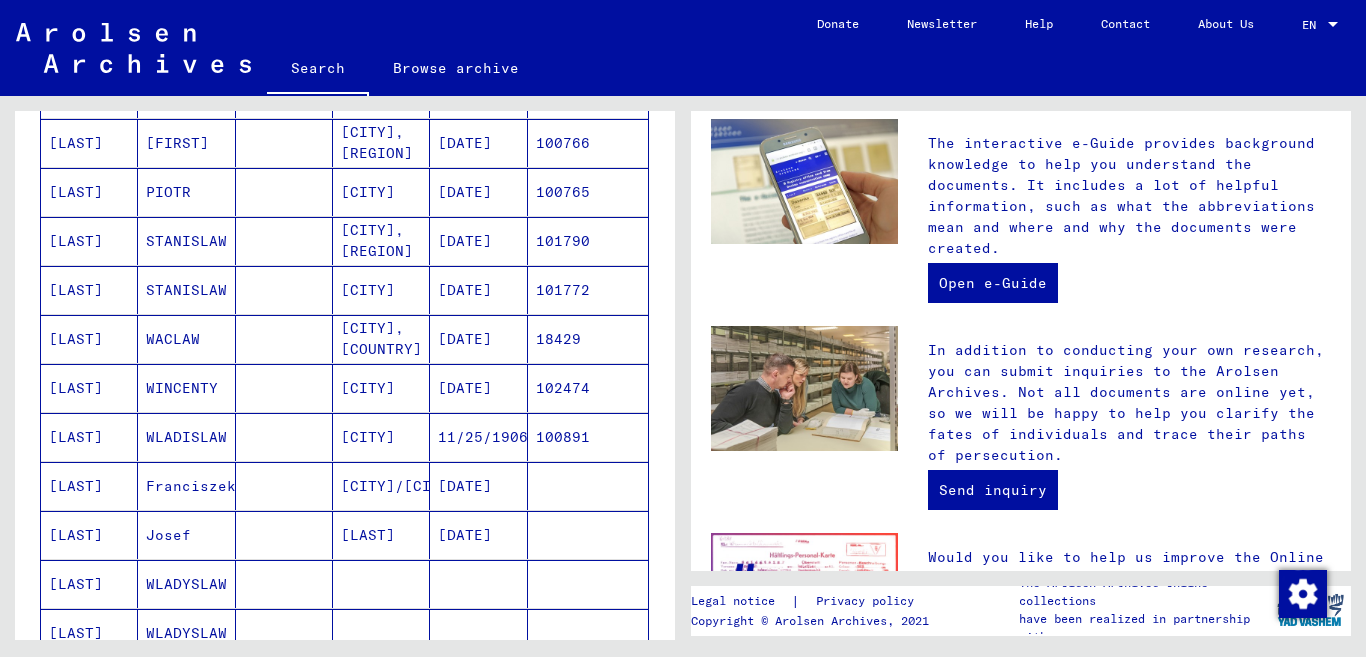 scroll, scrollTop: 700, scrollLeft: 0, axis: vertical 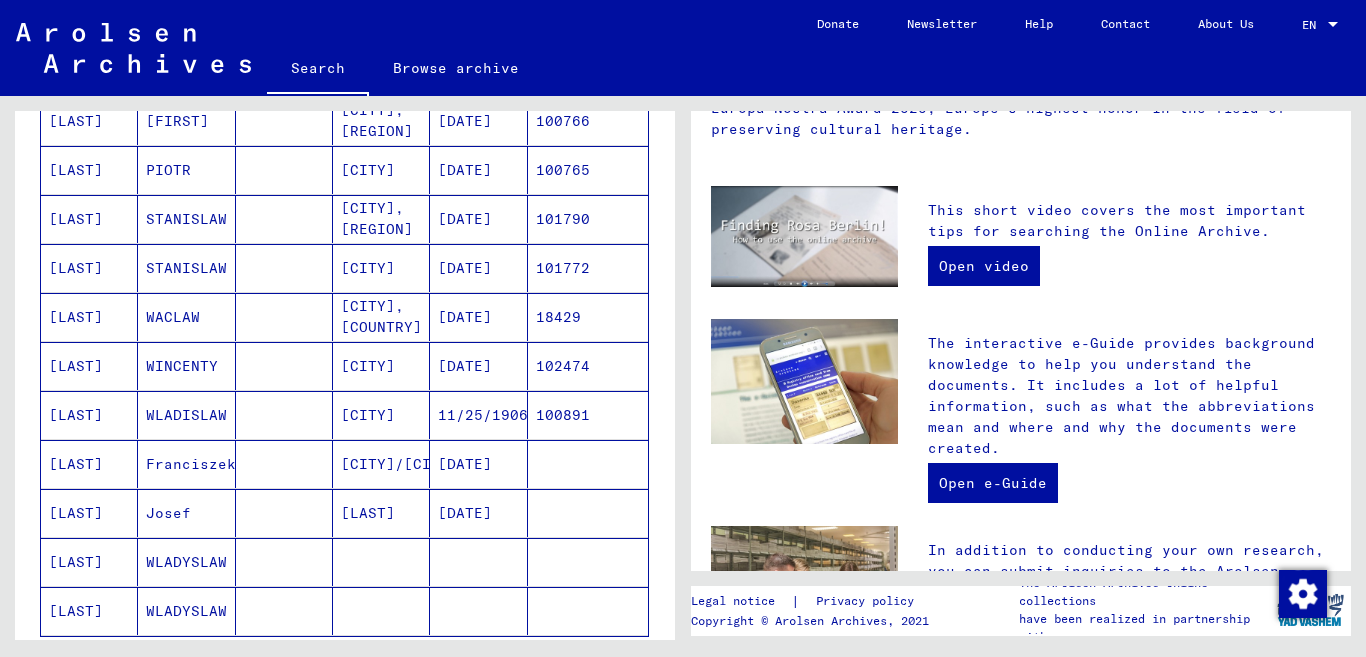 click on "PIOTR" at bounding box center (186, 219) 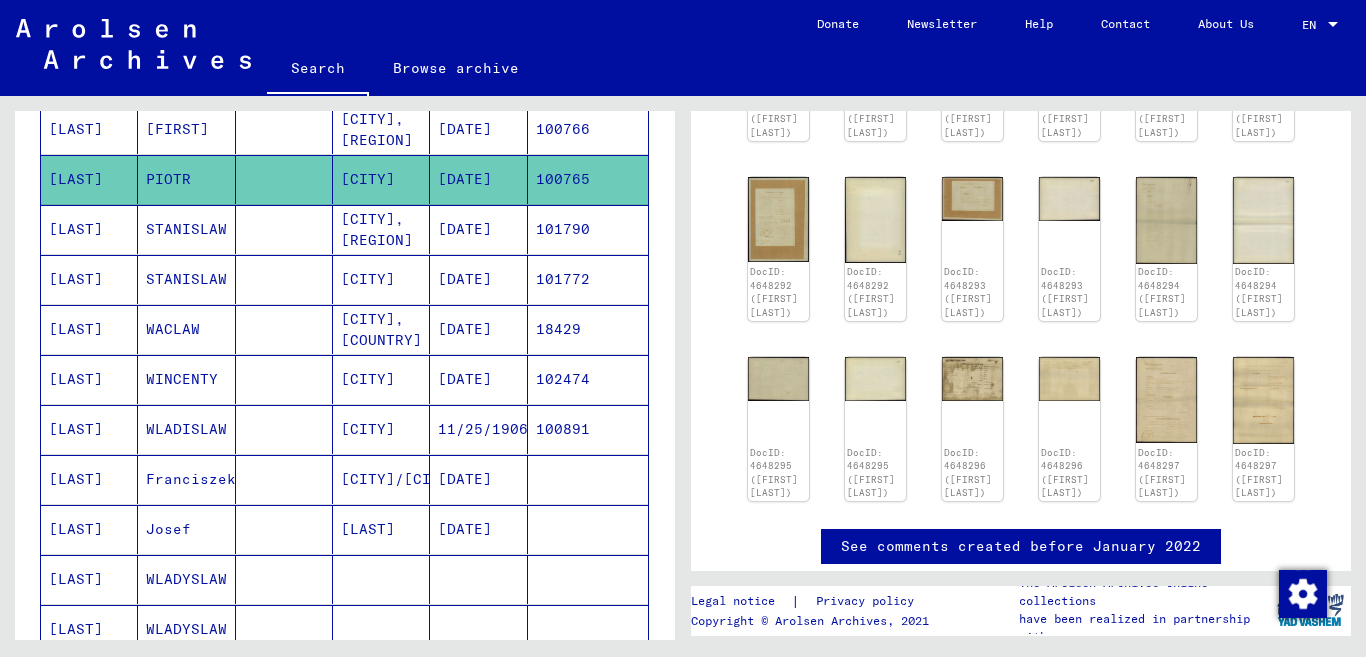 scroll, scrollTop: 0, scrollLeft: 0, axis: both 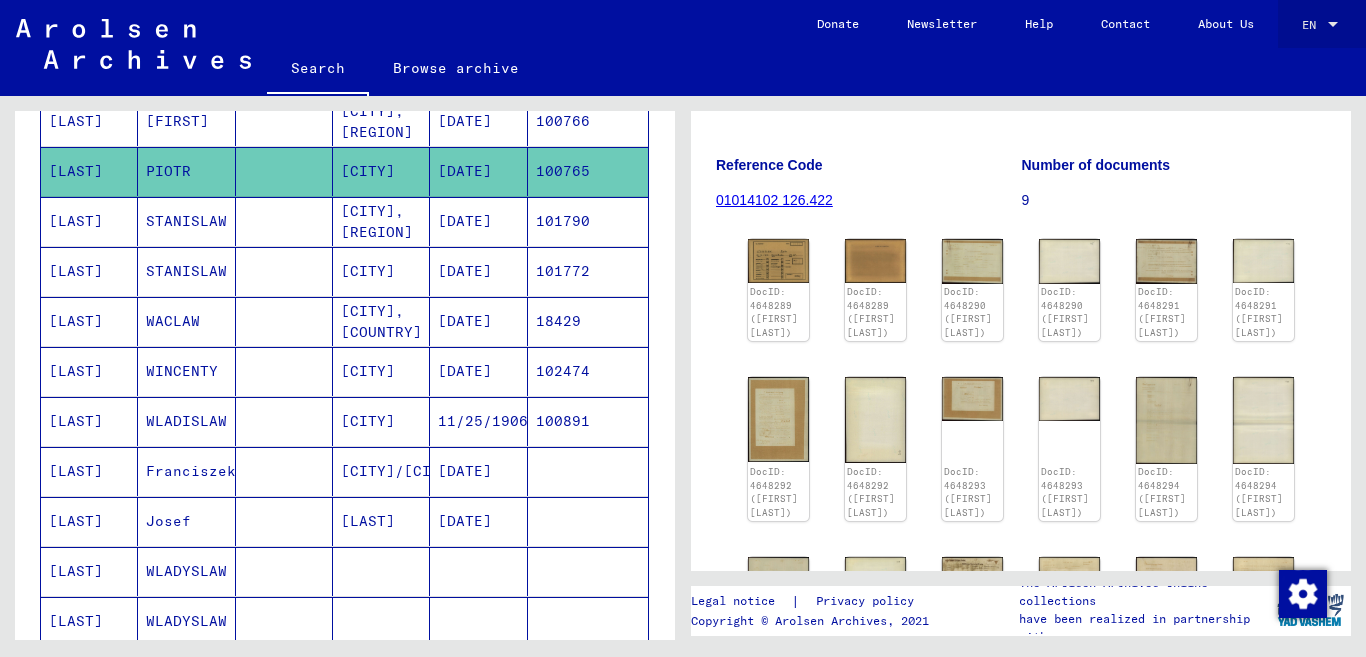 click on "EN" at bounding box center (1309, 24) 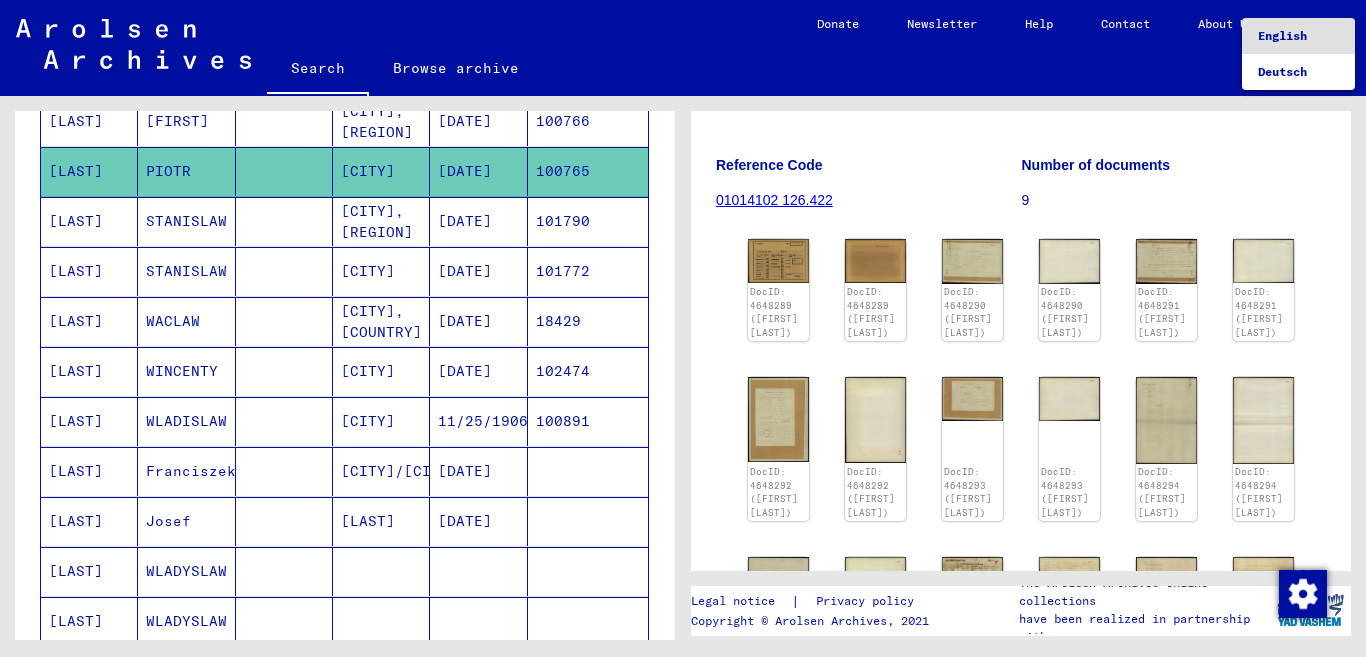 click on "English" at bounding box center (1282, 35) 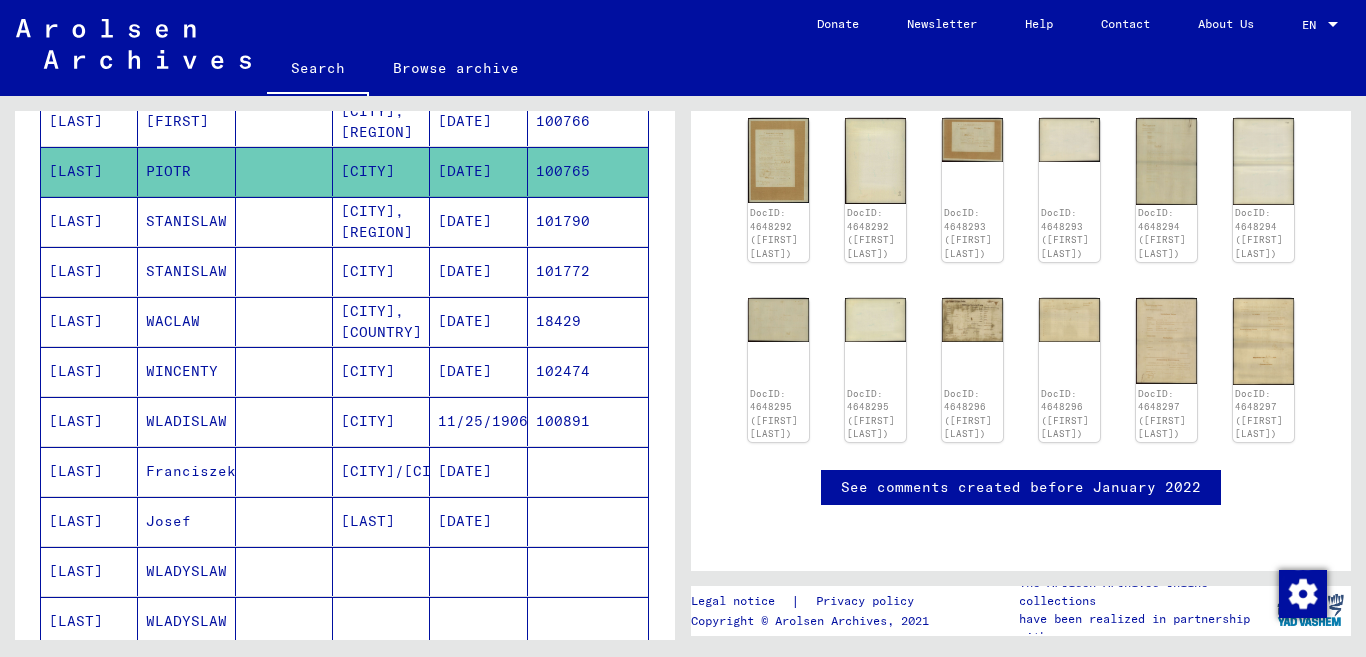 scroll, scrollTop: 200, scrollLeft: 0, axis: vertical 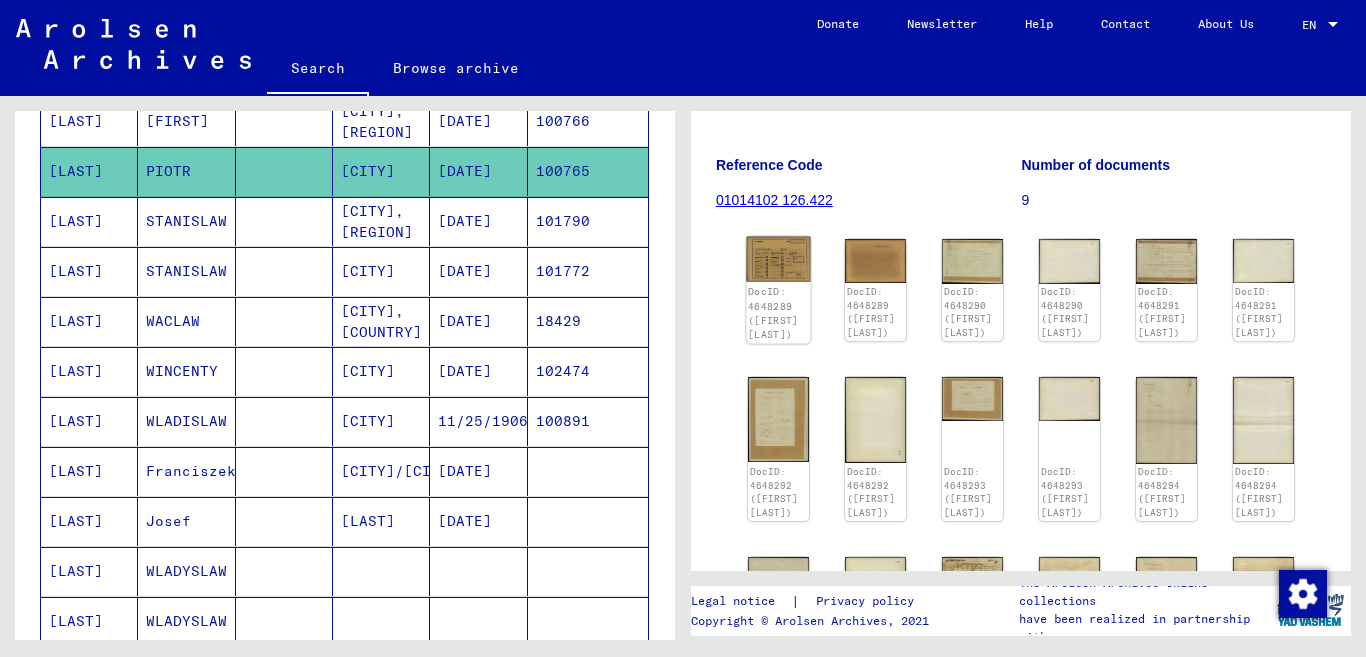 click 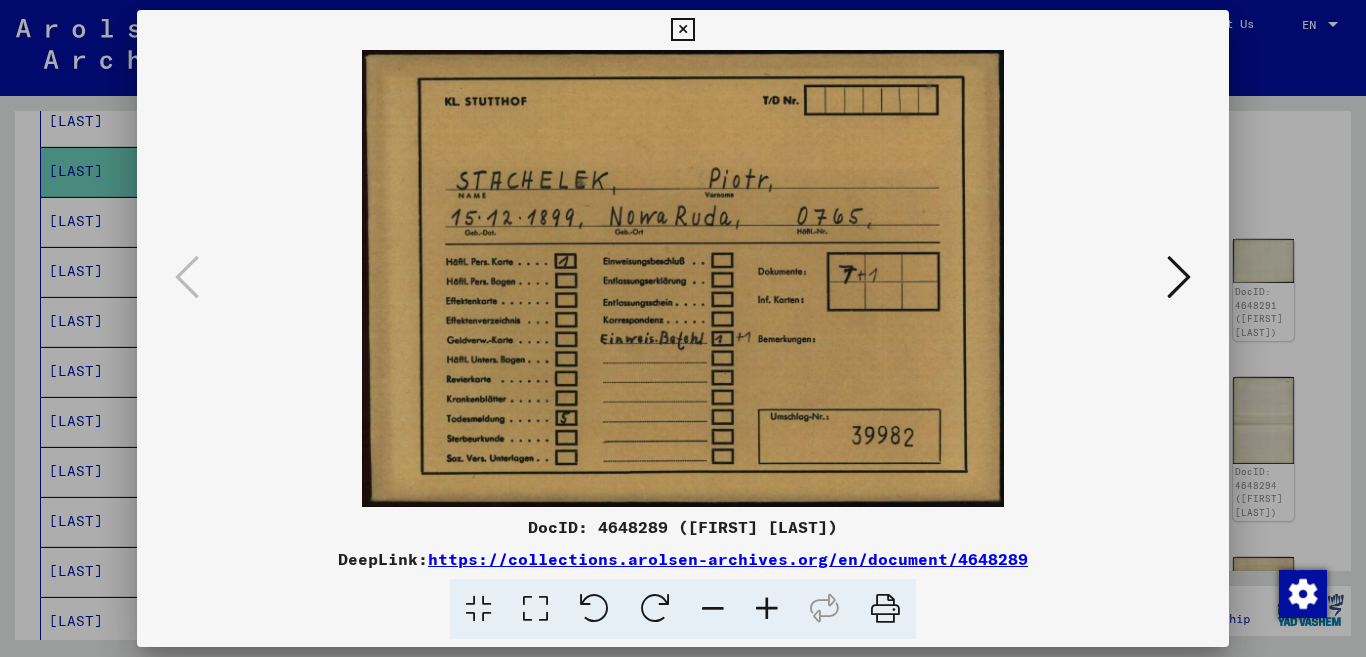 click at bounding box center (1179, 277) 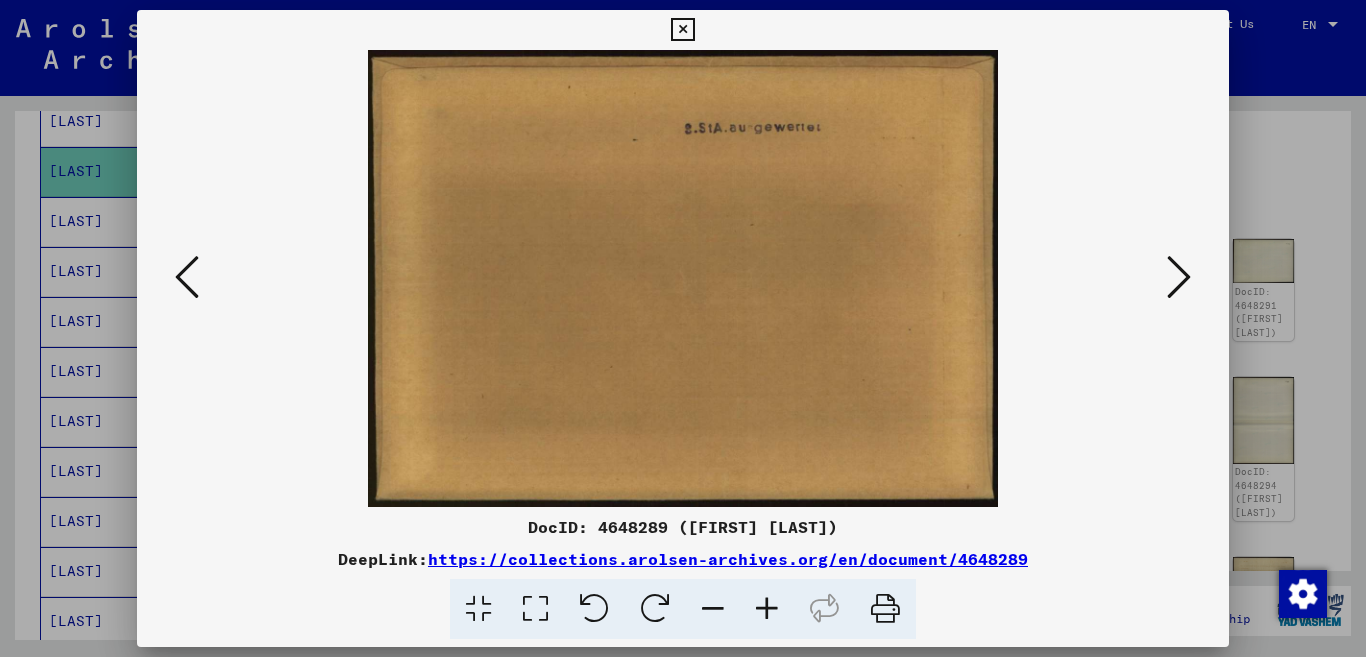 click at bounding box center [1179, 277] 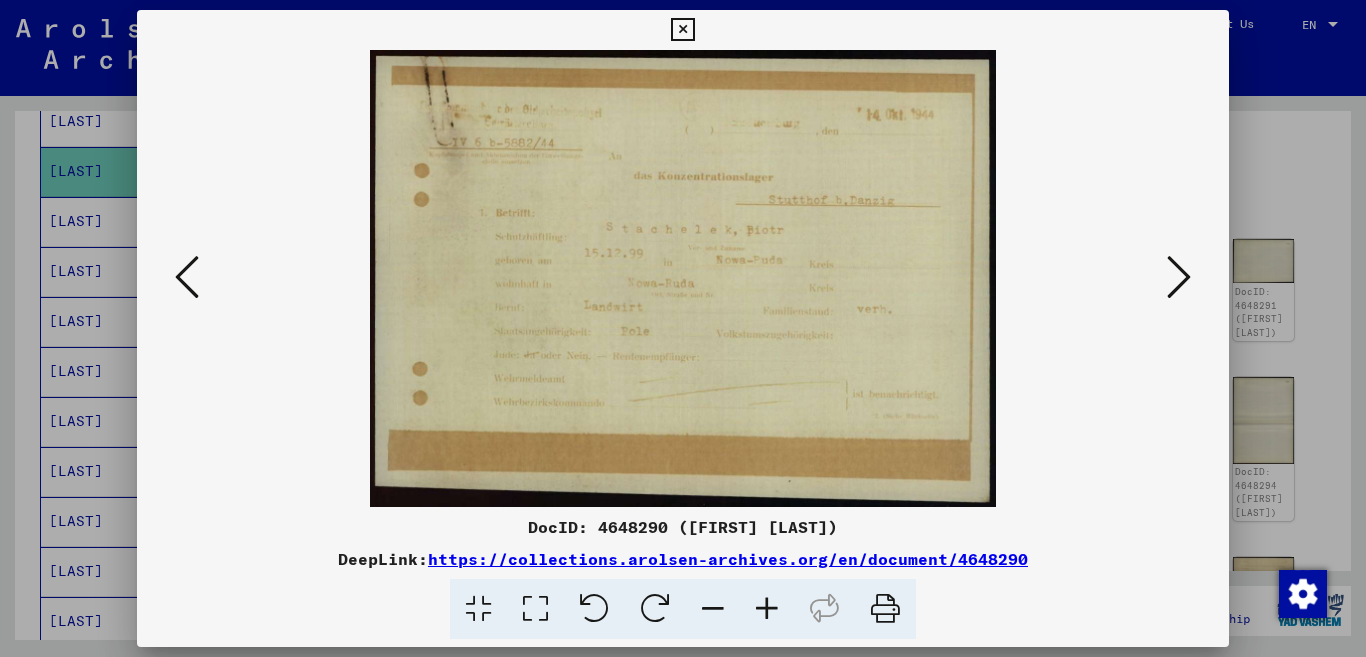 click at bounding box center (767, 609) 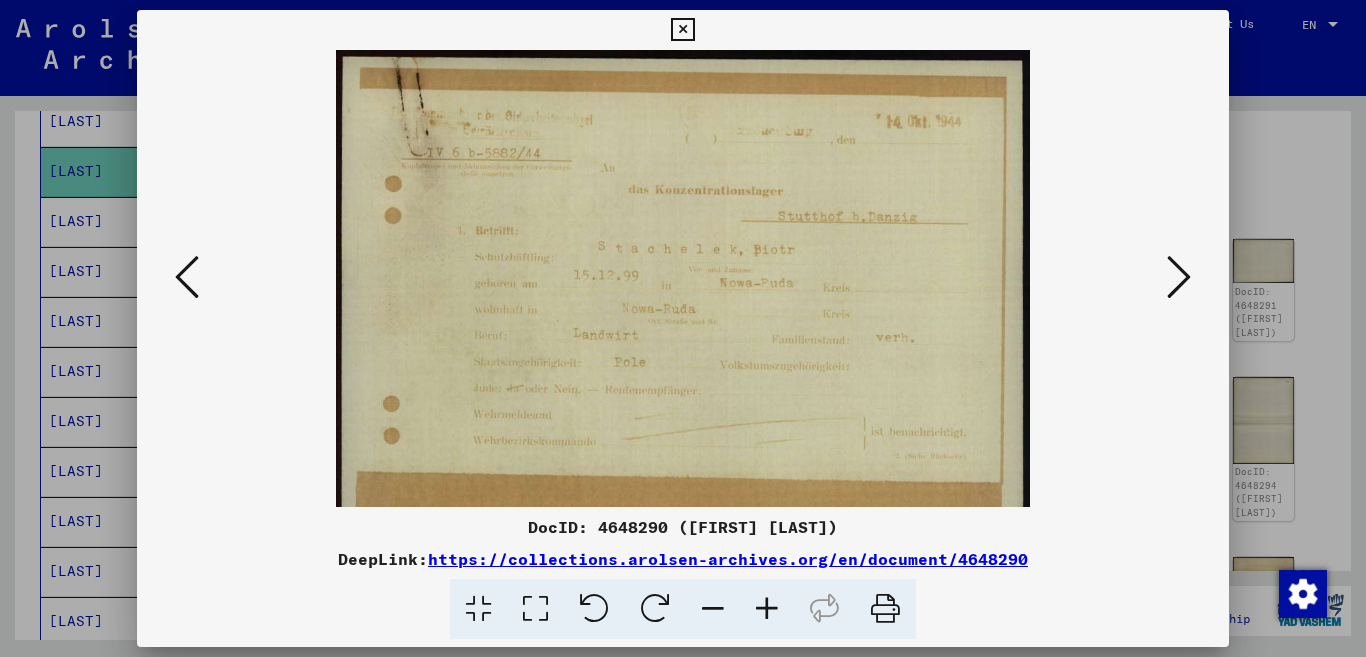 click at bounding box center (767, 609) 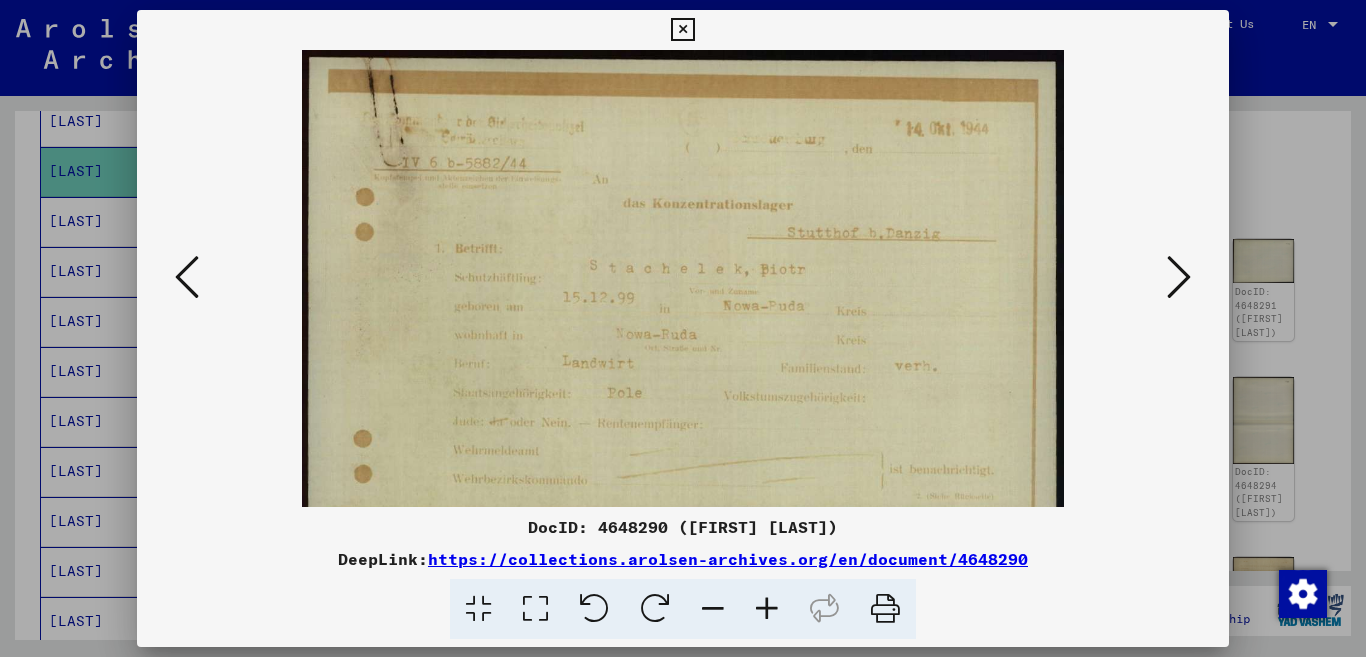 click at bounding box center [767, 609] 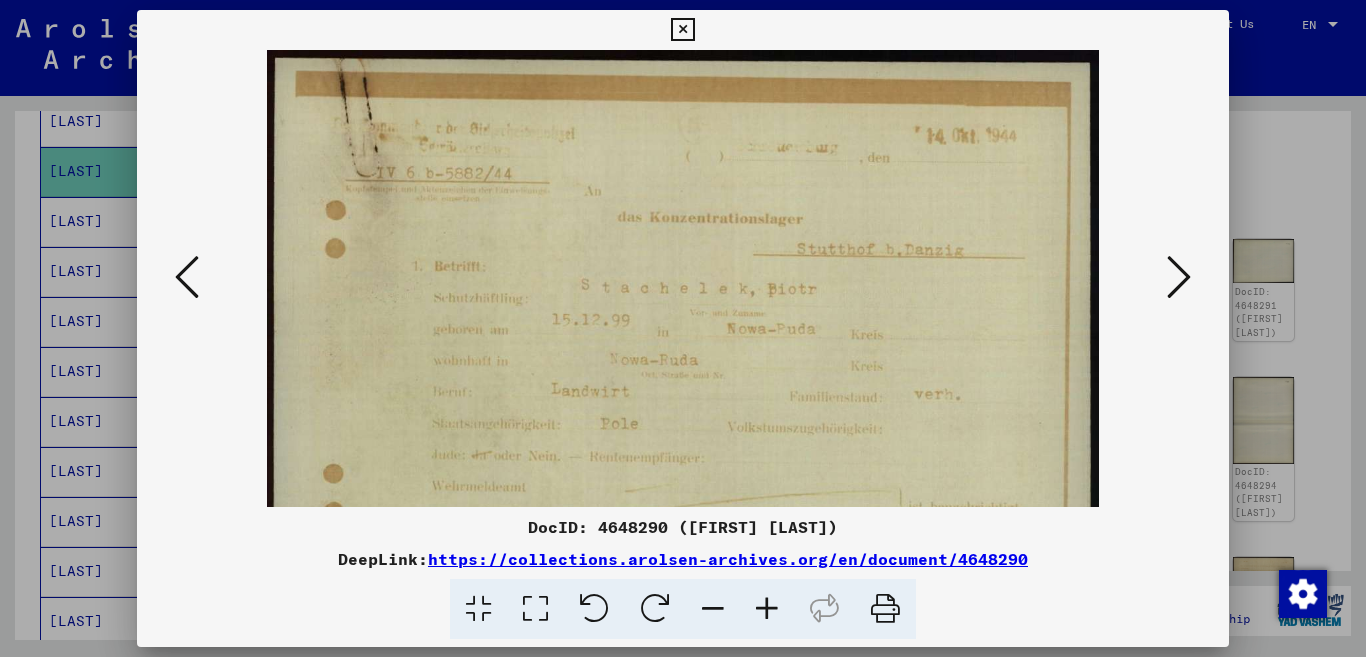 click at bounding box center [767, 609] 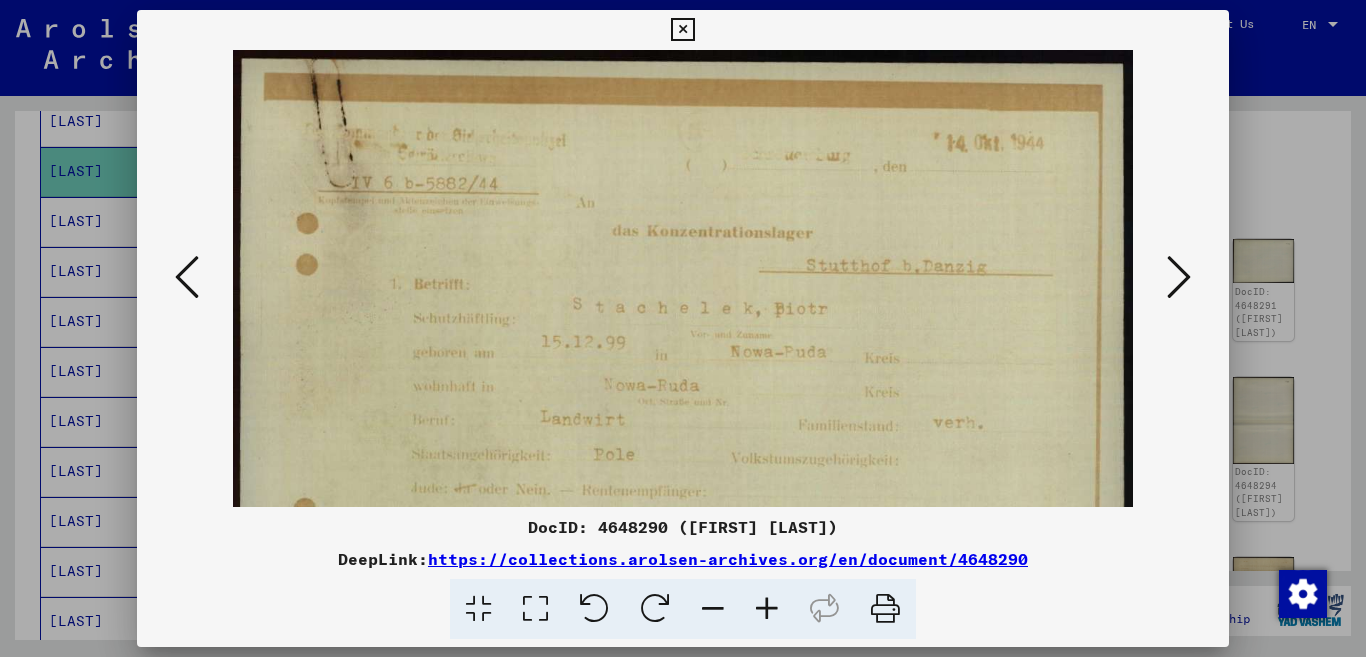 click at bounding box center [767, 609] 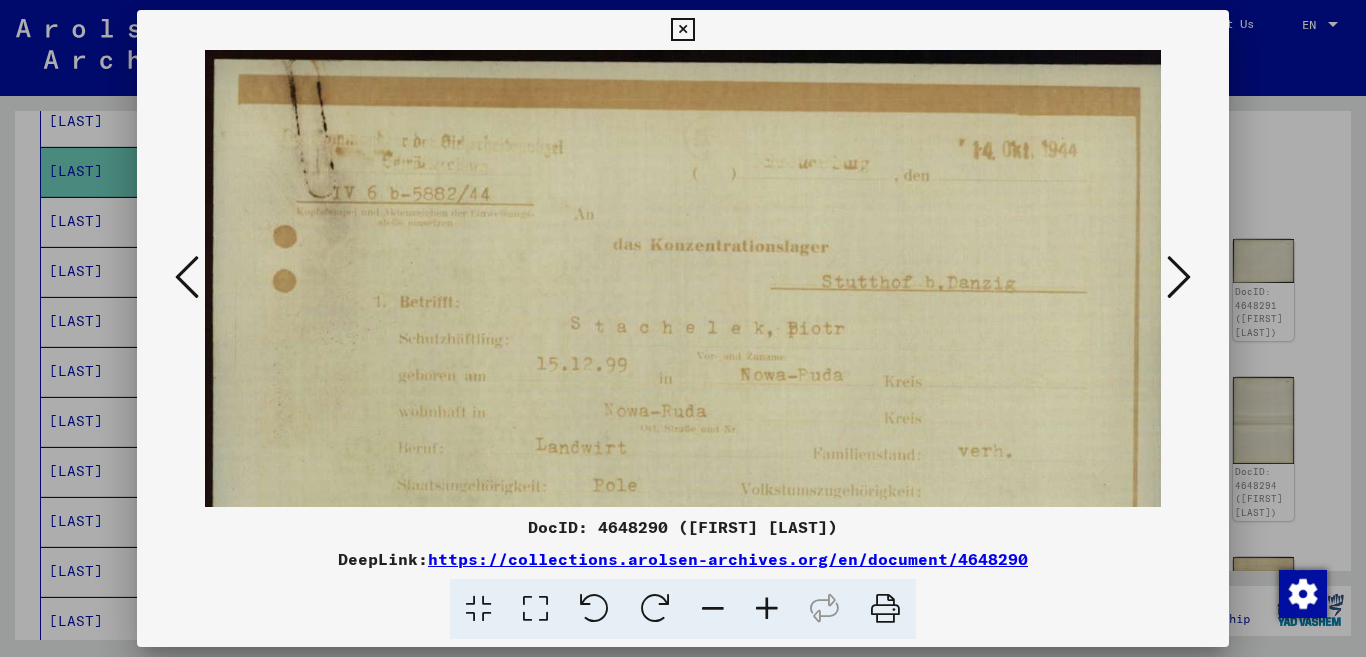 click at bounding box center (767, 609) 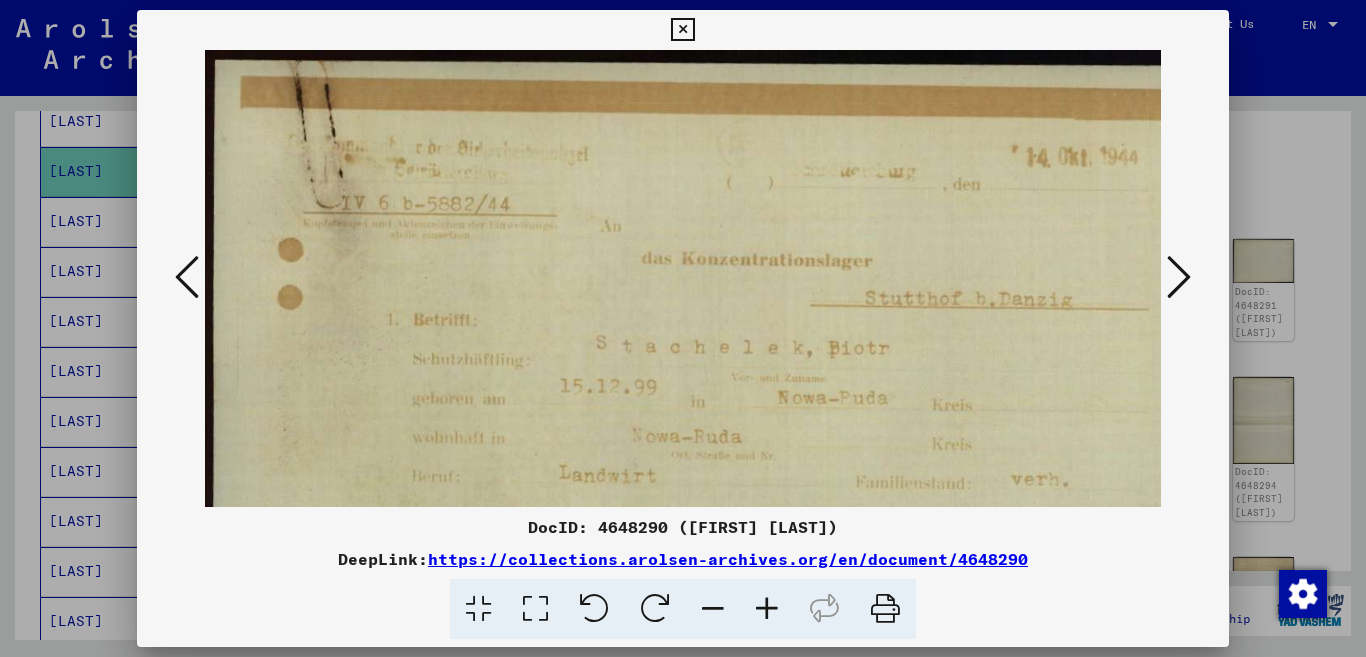 drag, startPoint x: 780, startPoint y: 468, endPoint x: 825, endPoint y: 184, distance: 287.54303 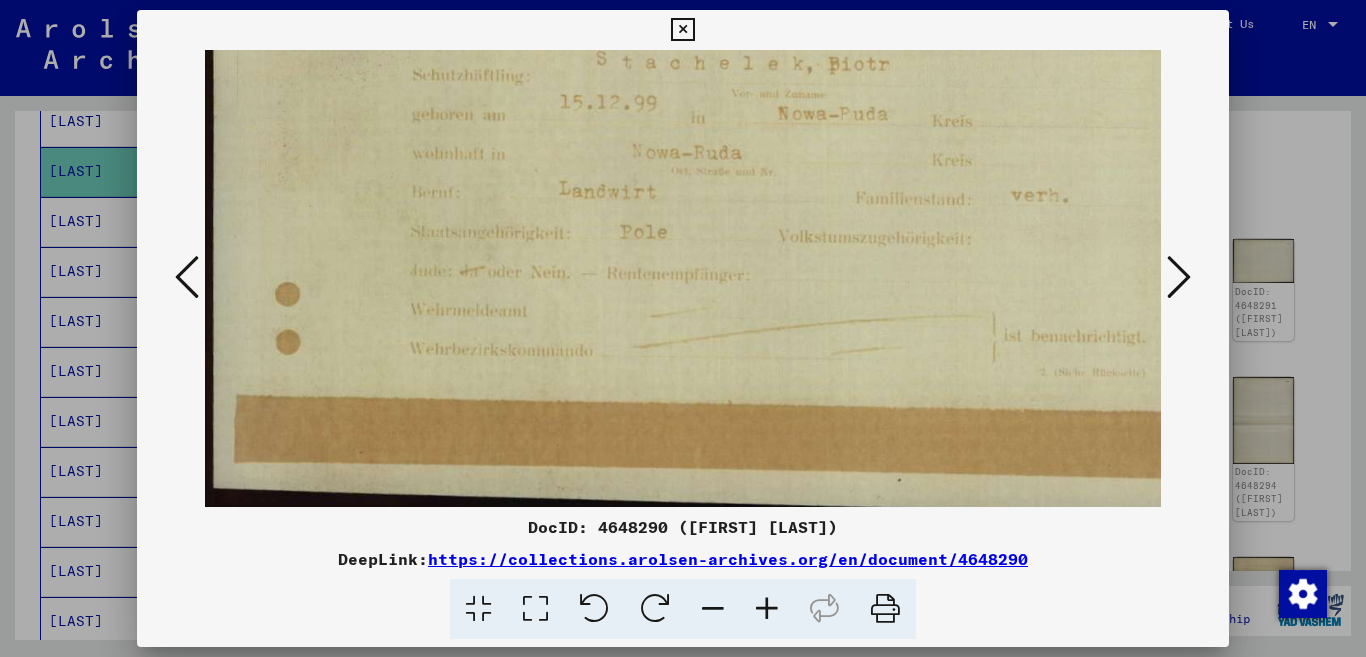 click at bounding box center [767, 609] 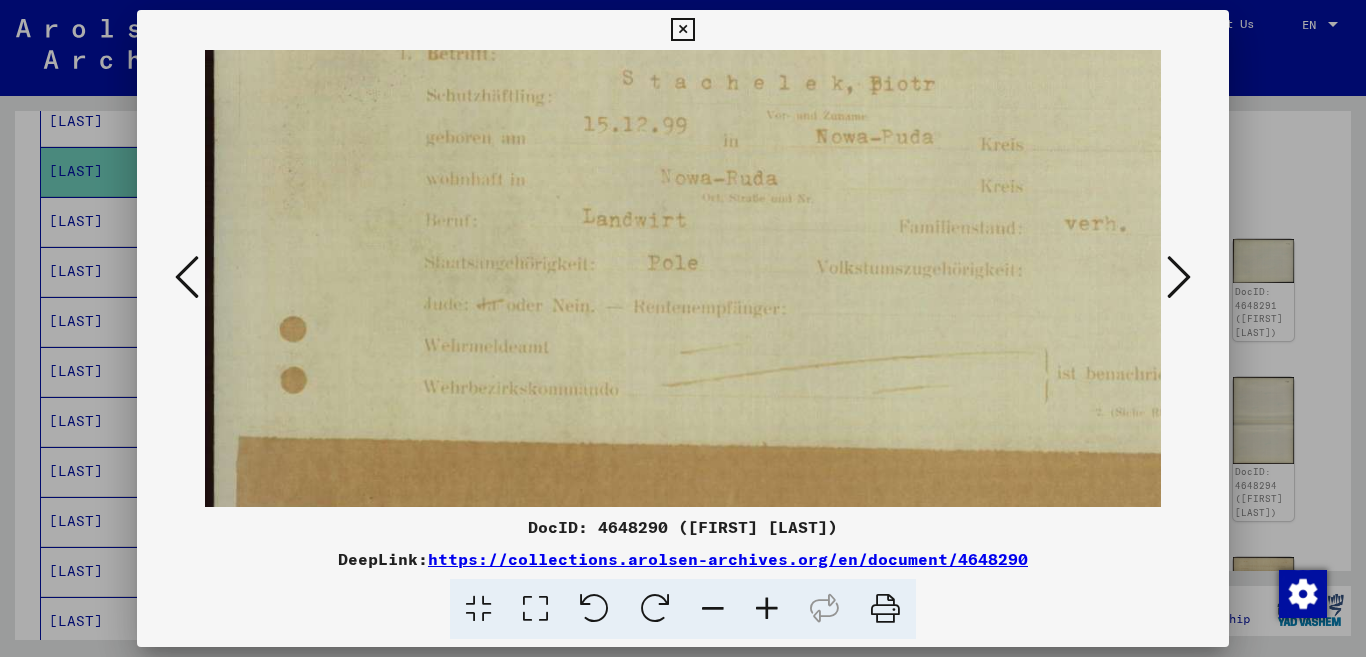 click at bounding box center (767, 609) 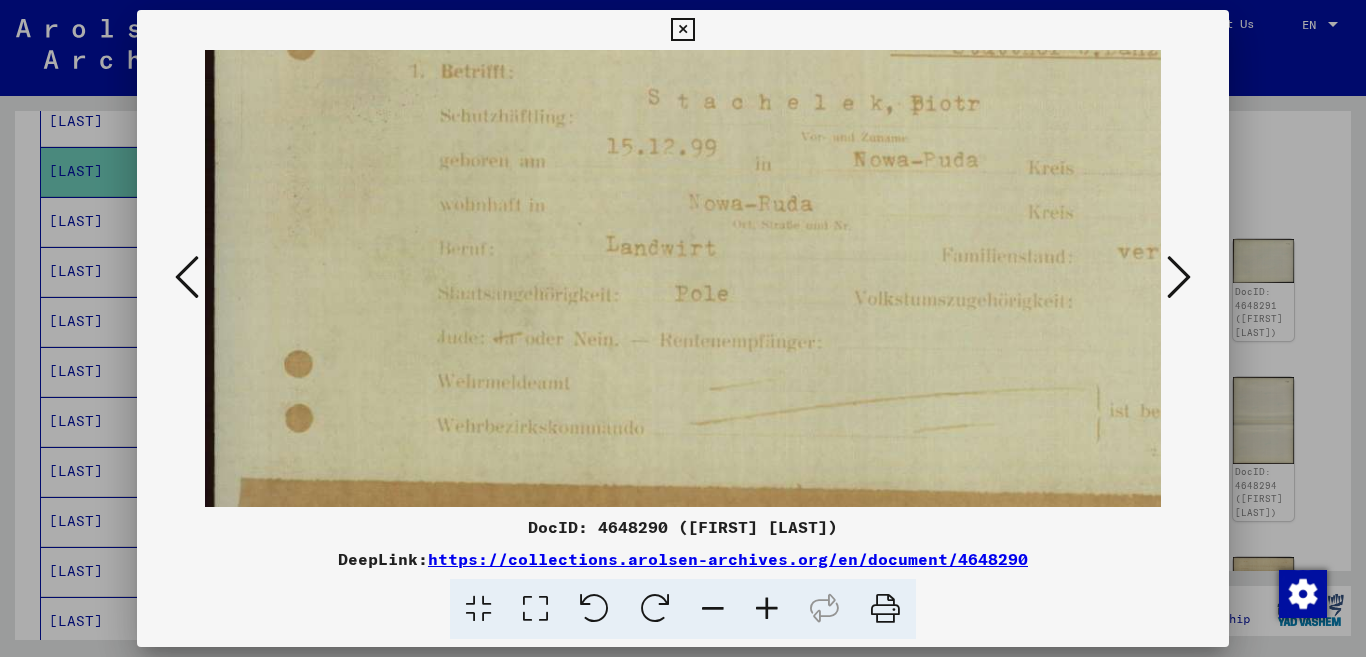 click at bounding box center [767, 609] 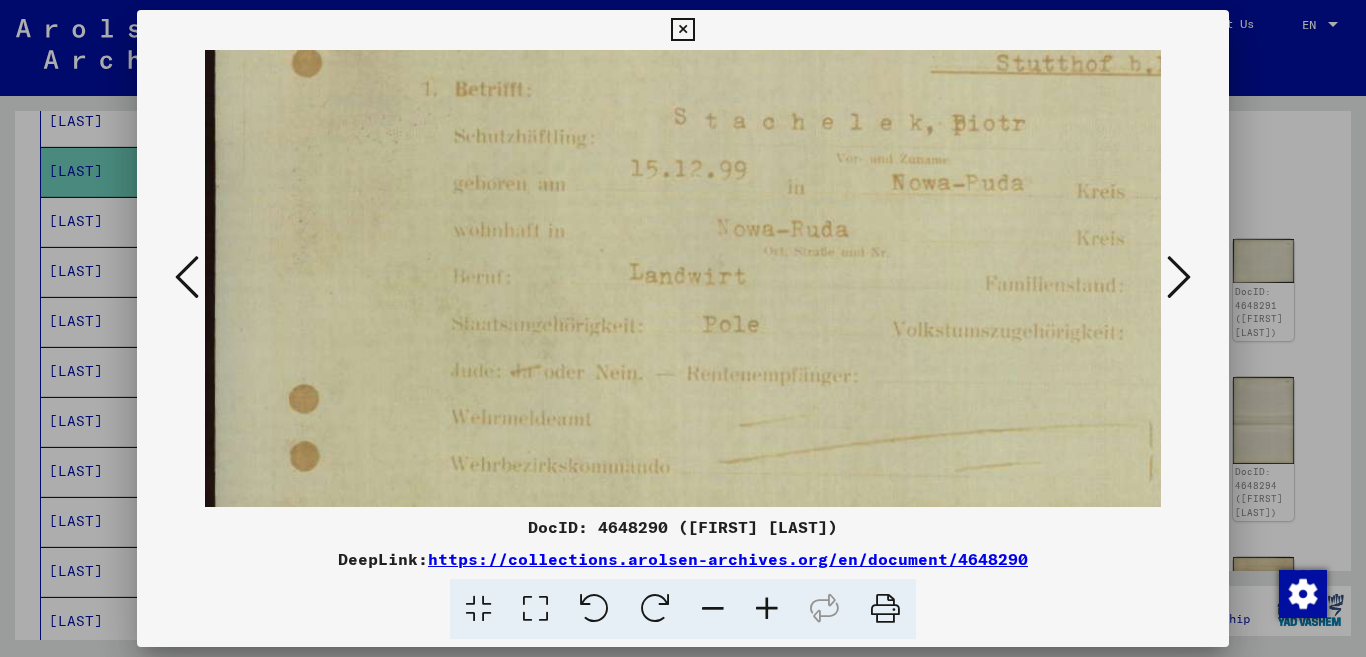 drag, startPoint x: 939, startPoint y: 243, endPoint x: 556, endPoint y: 279, distance: 384.68817 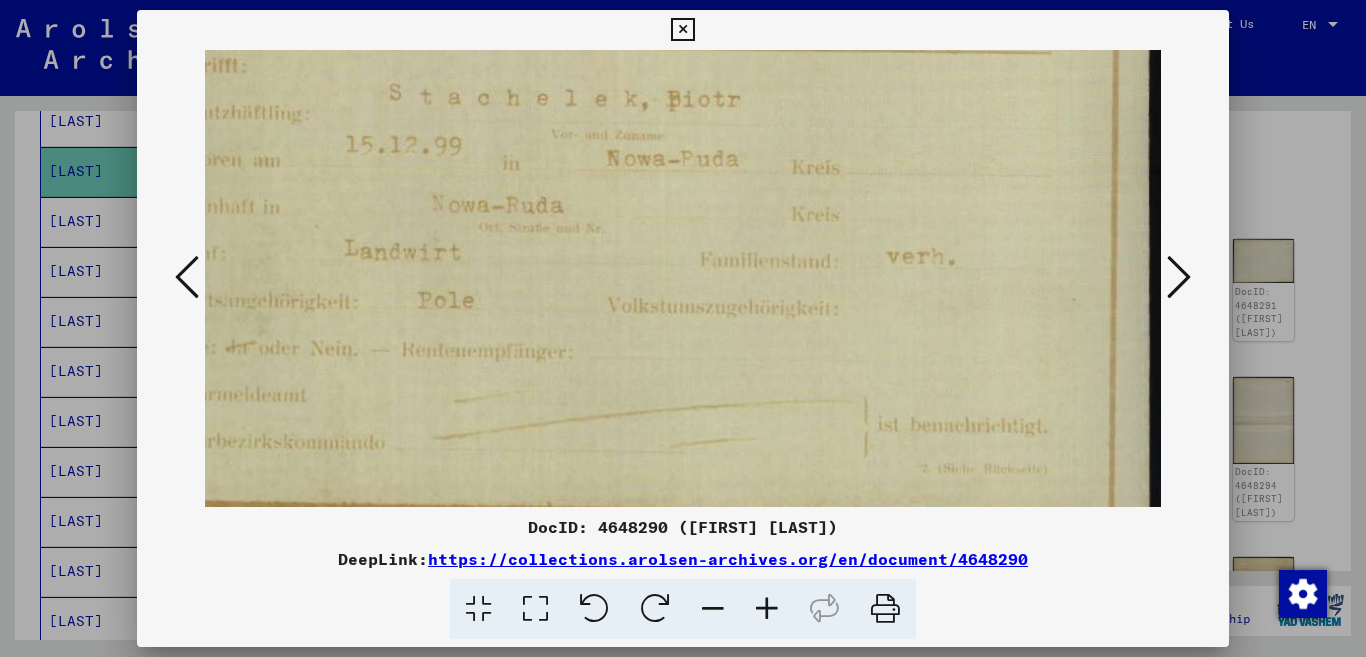click at bounding box center [1179, 277] 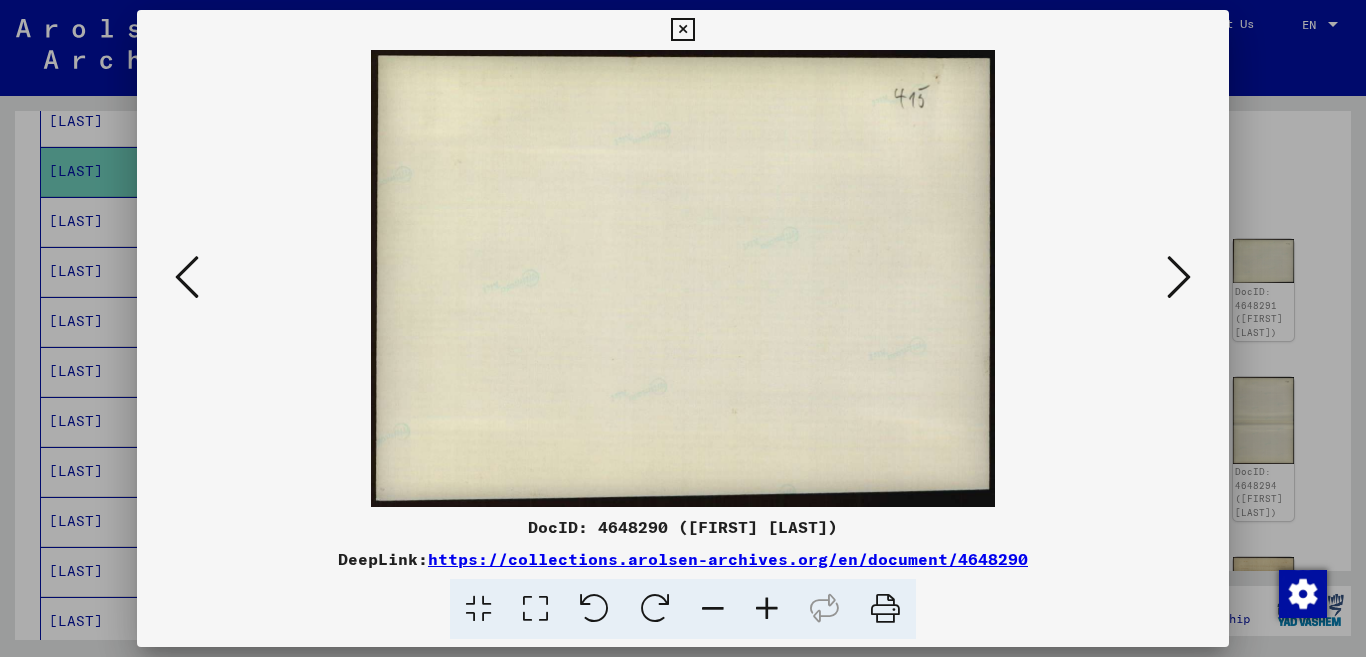 scroll, scrollTop: 0, scrollLeft: 0, axis: both 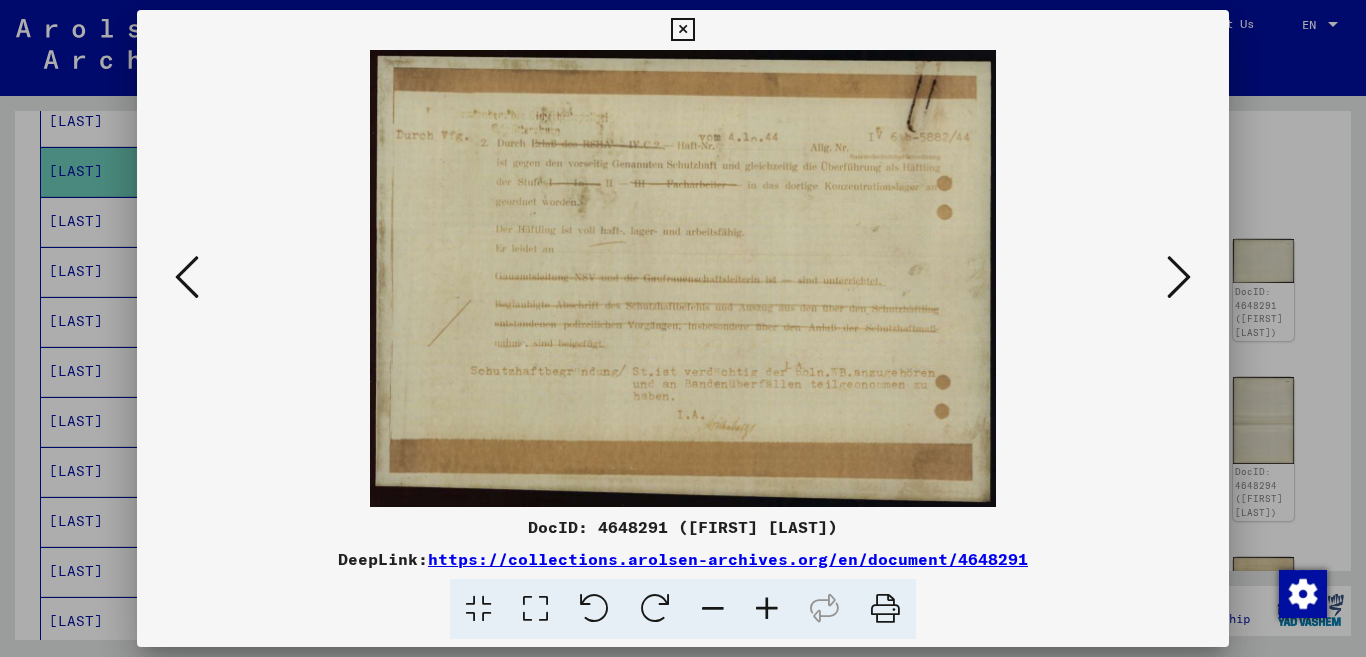click at bounding box center [767, 609] 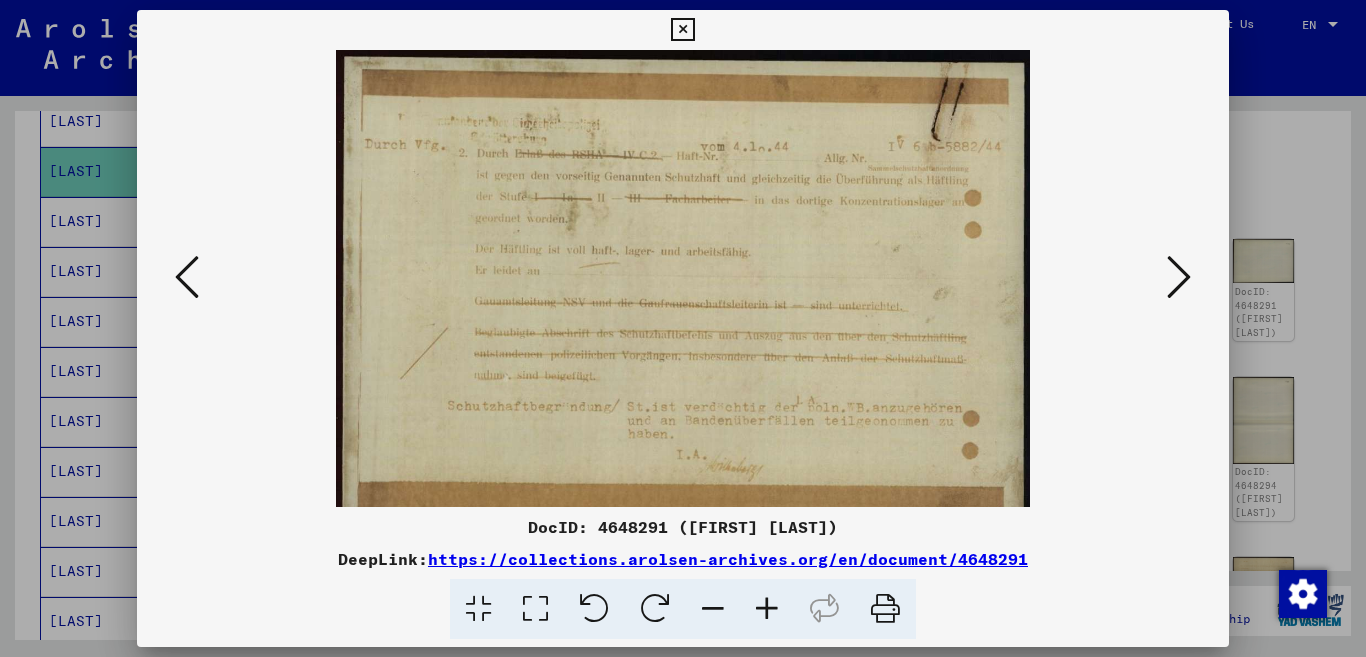 click at bounding box center (767, 609) 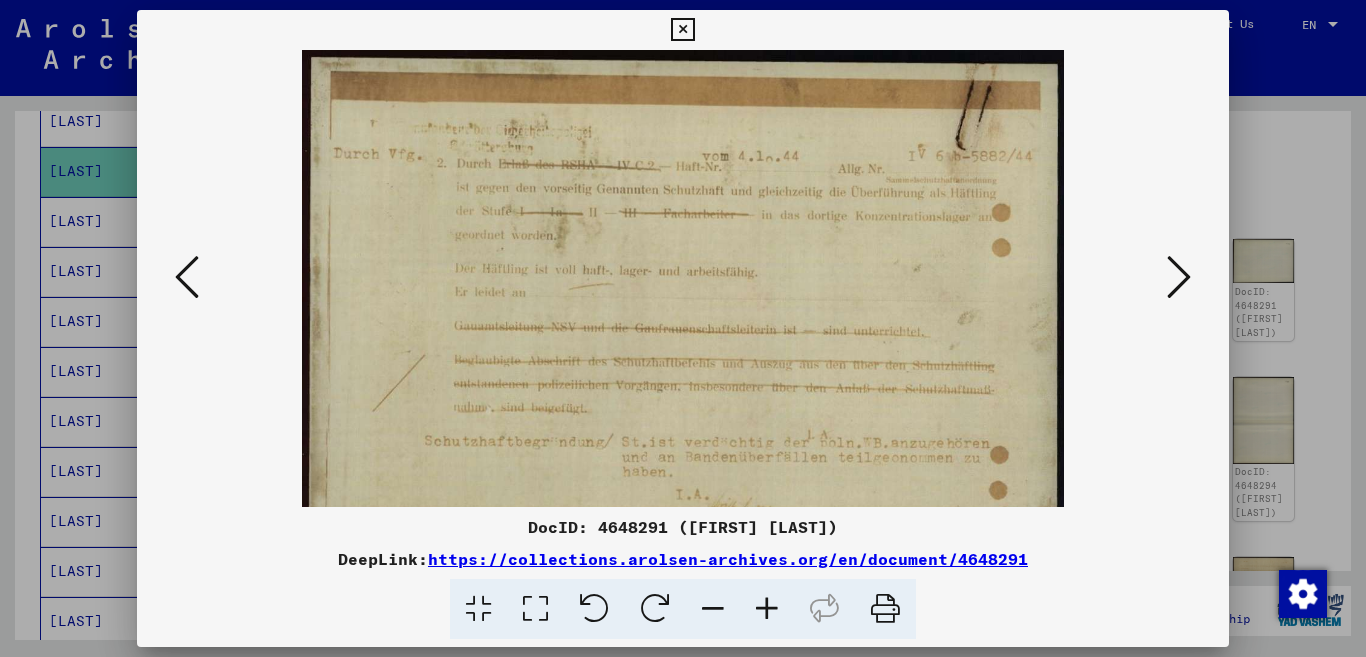 click at bounding box center [767, 609] 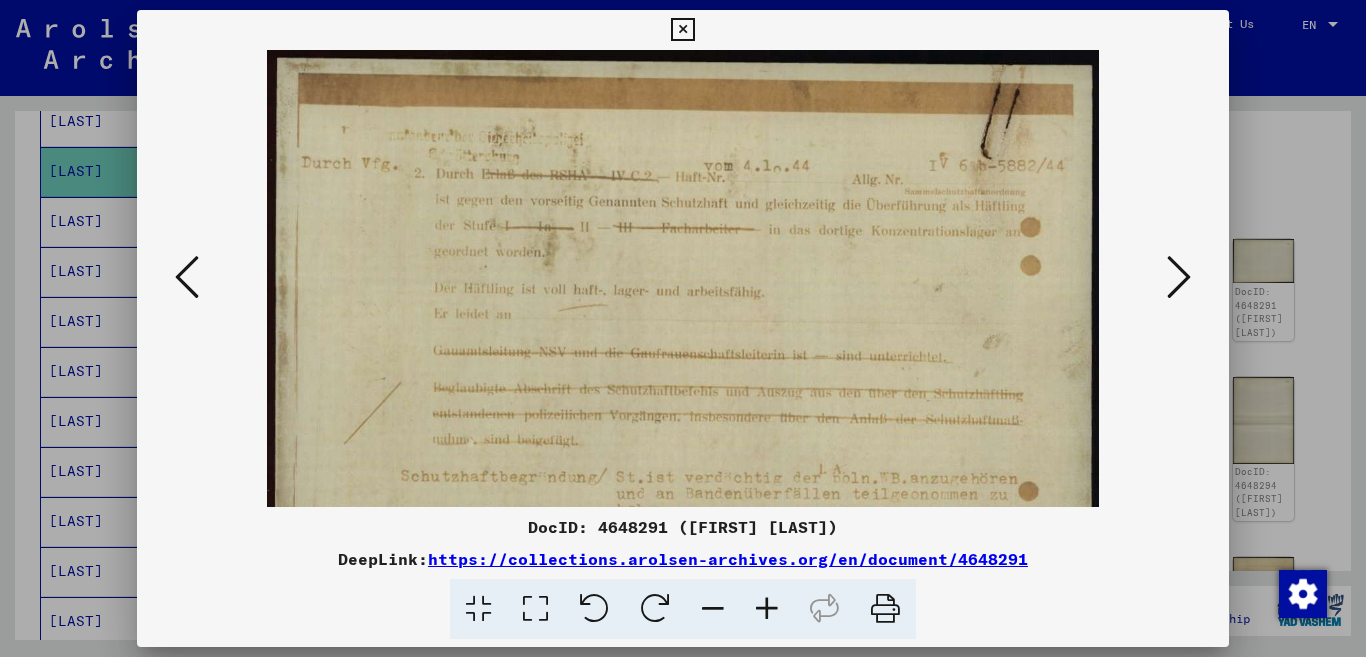 click at bounding box center [767, 609] 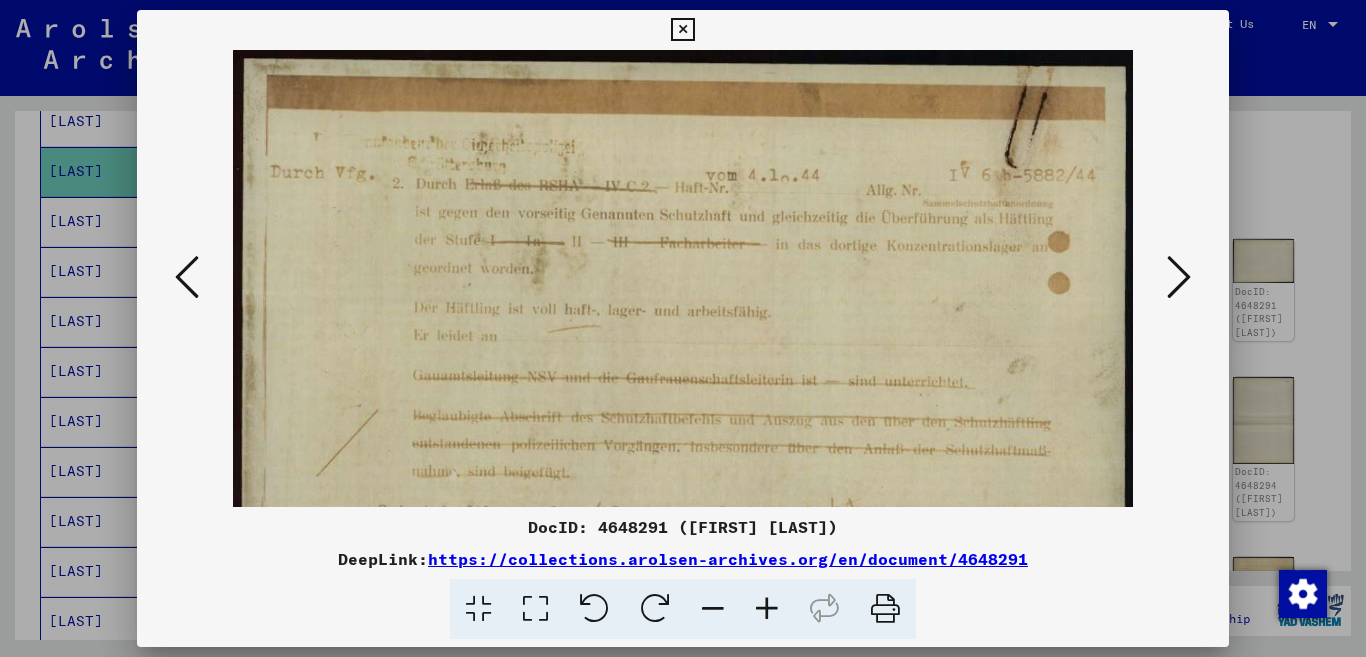 click at bounding box center [767, 609] 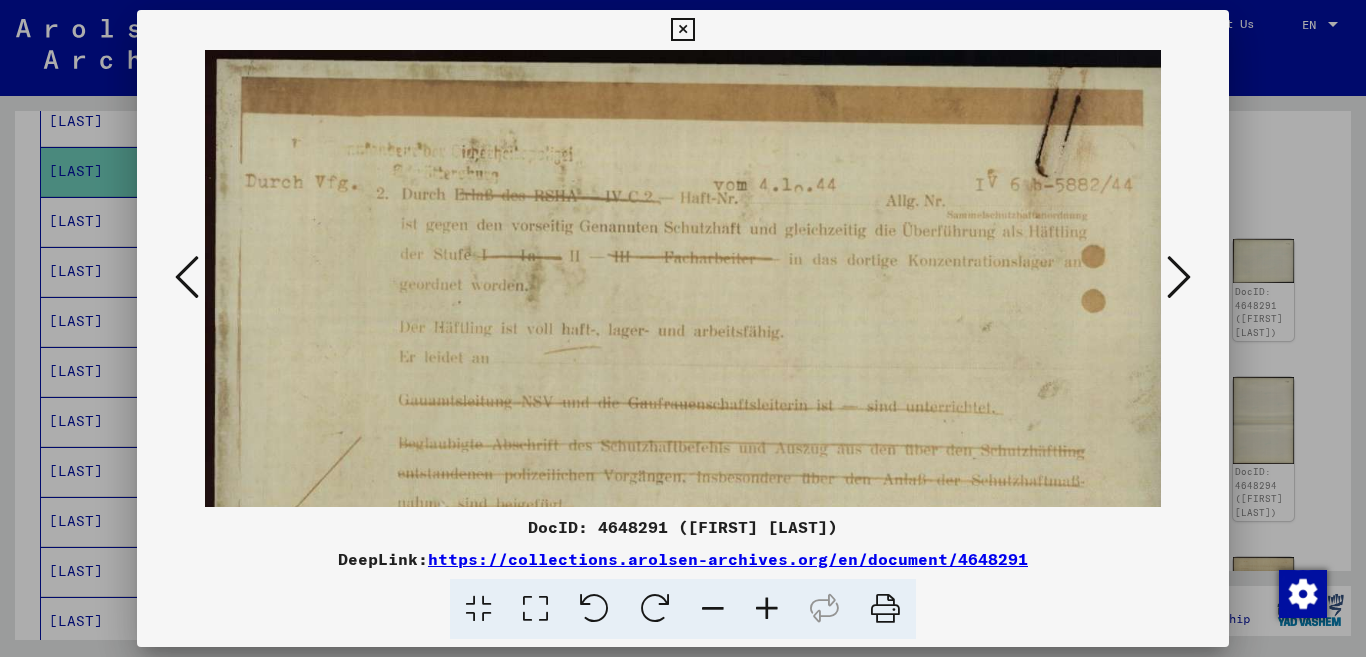 click at bounding box center [767, 609] 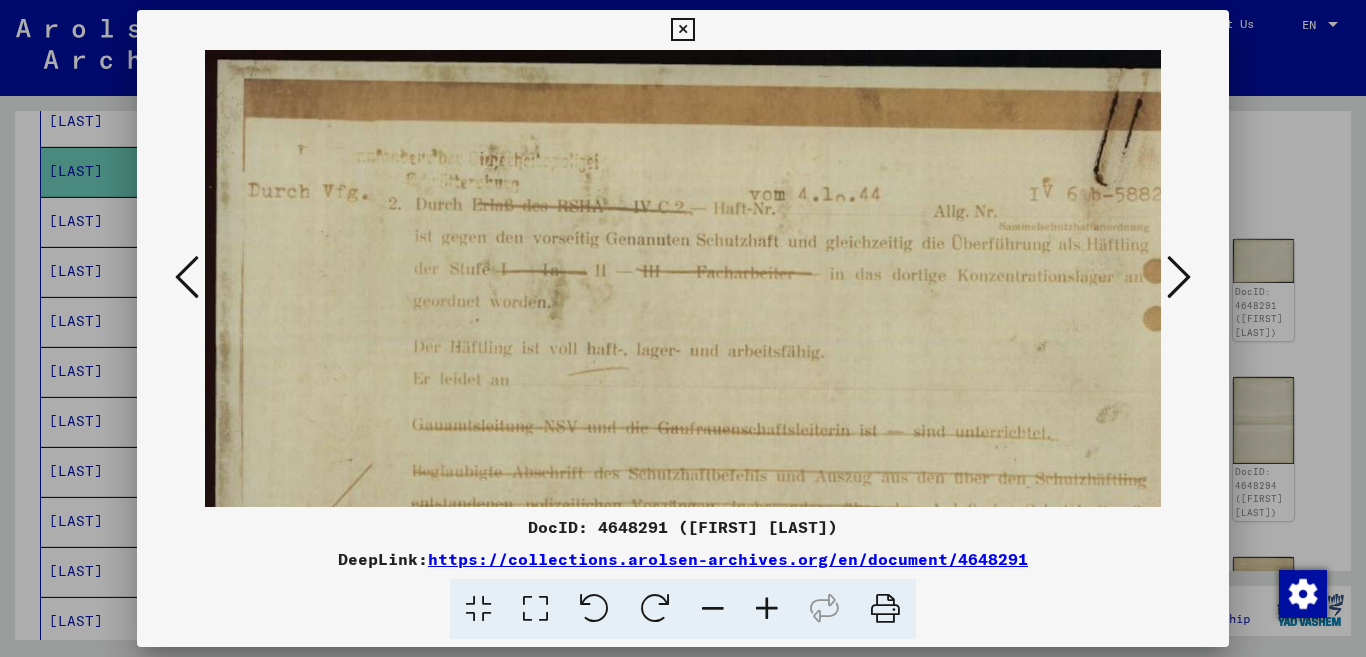 drag, startPoint x: 791, startPoint y: 463, endPoint x: 855, endPoint y: 162, distance: 307.7288 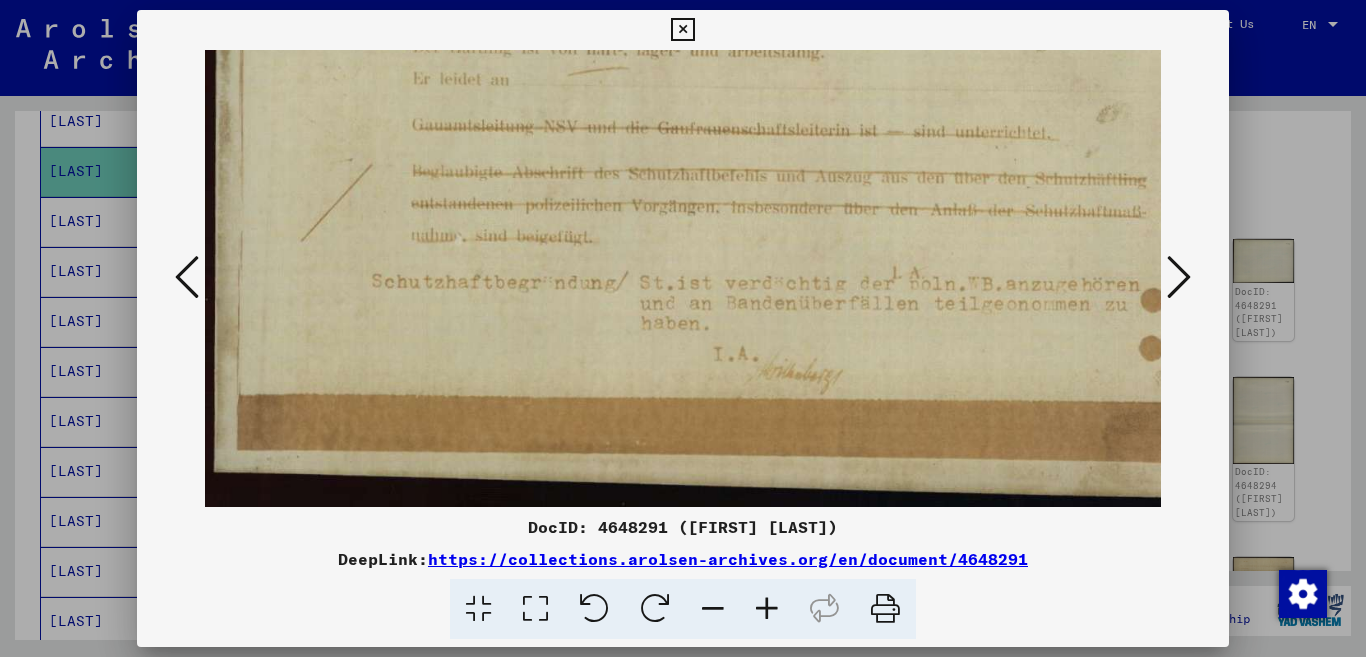 drag, startPoint x: 1008, startPoint y: 356, endPoint x: 831, endPoint y: 361, distance: 177.0706 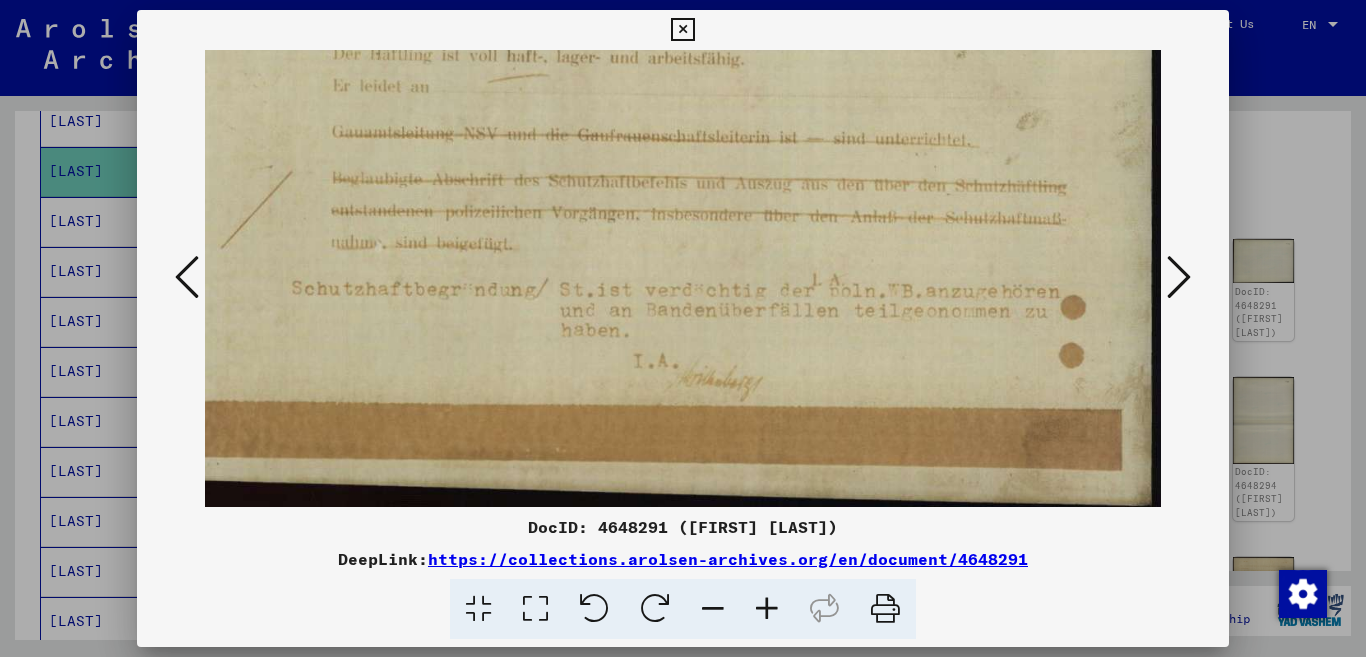 drag, startPoint x: 1057, startPoint y: 334, endPoint x: 802, endPoint y: 352, distance: 255.6345 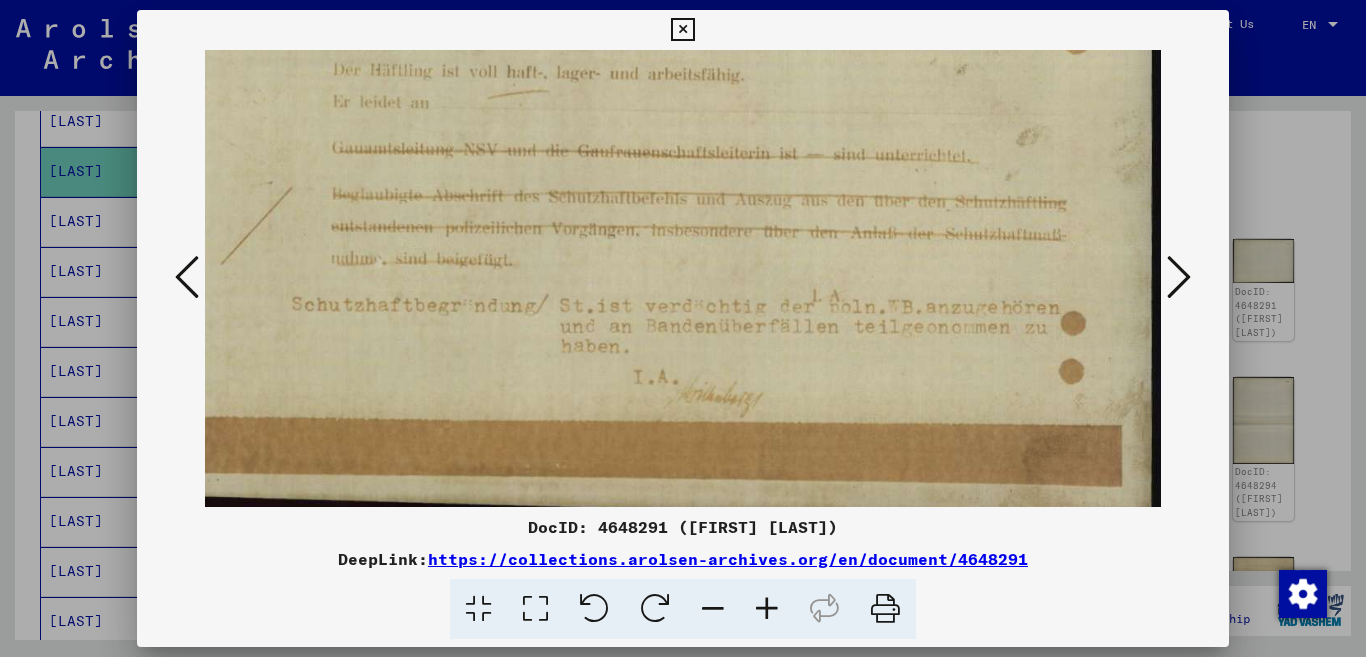 drag, startPoint x: 865, startPoint y: 100, endPoint x: 900, endPoint y: 355, distance: 257.39075 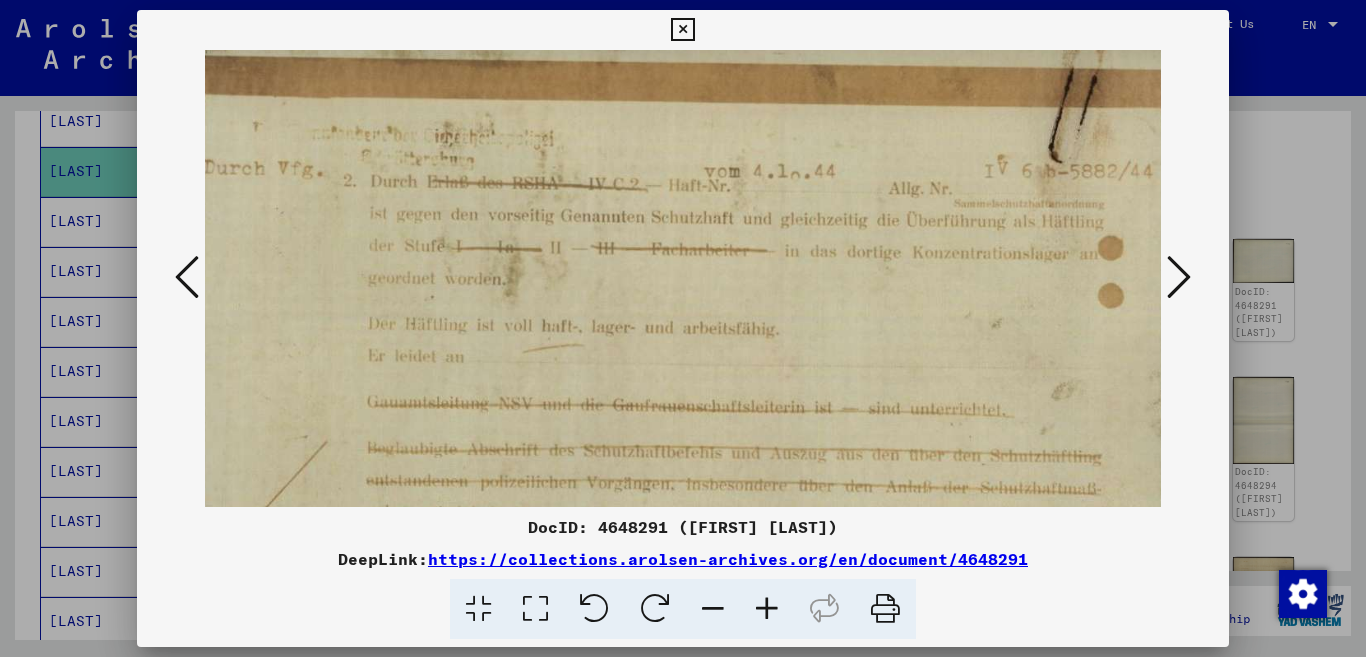 click at bounding box center [1179, 277] 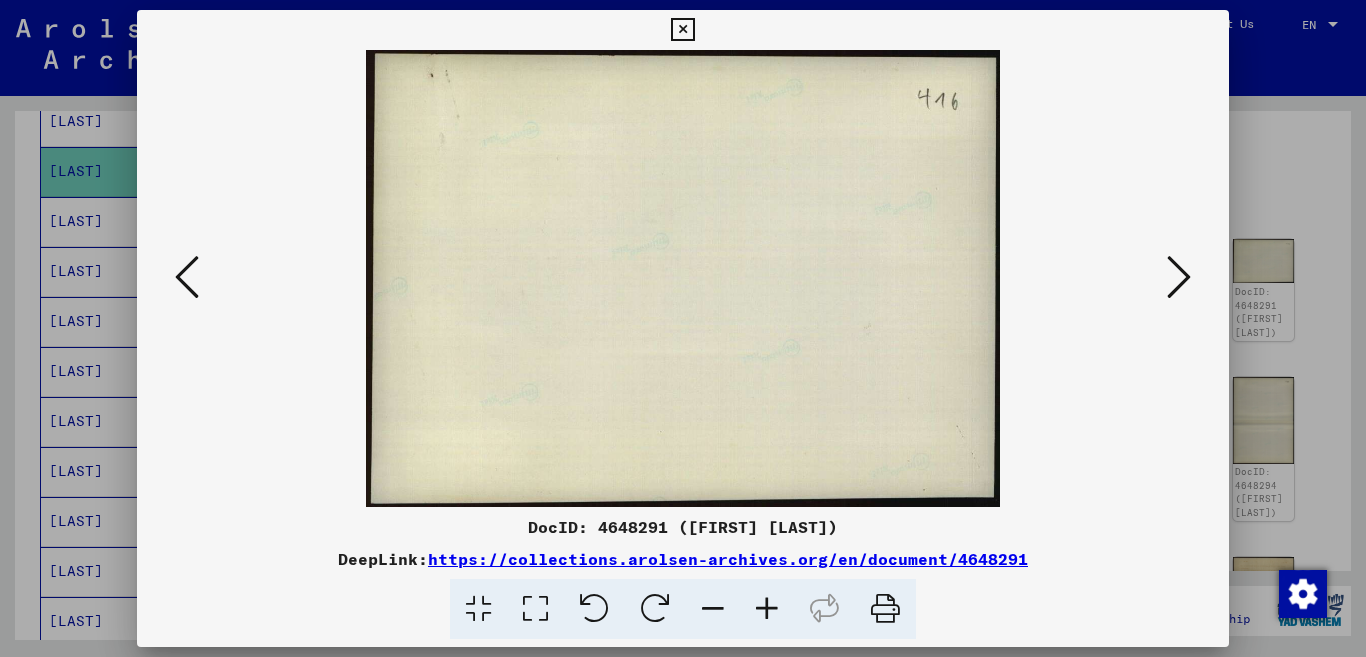 scroll, scrollTop: 0, scrollLeft: 0, axis: both 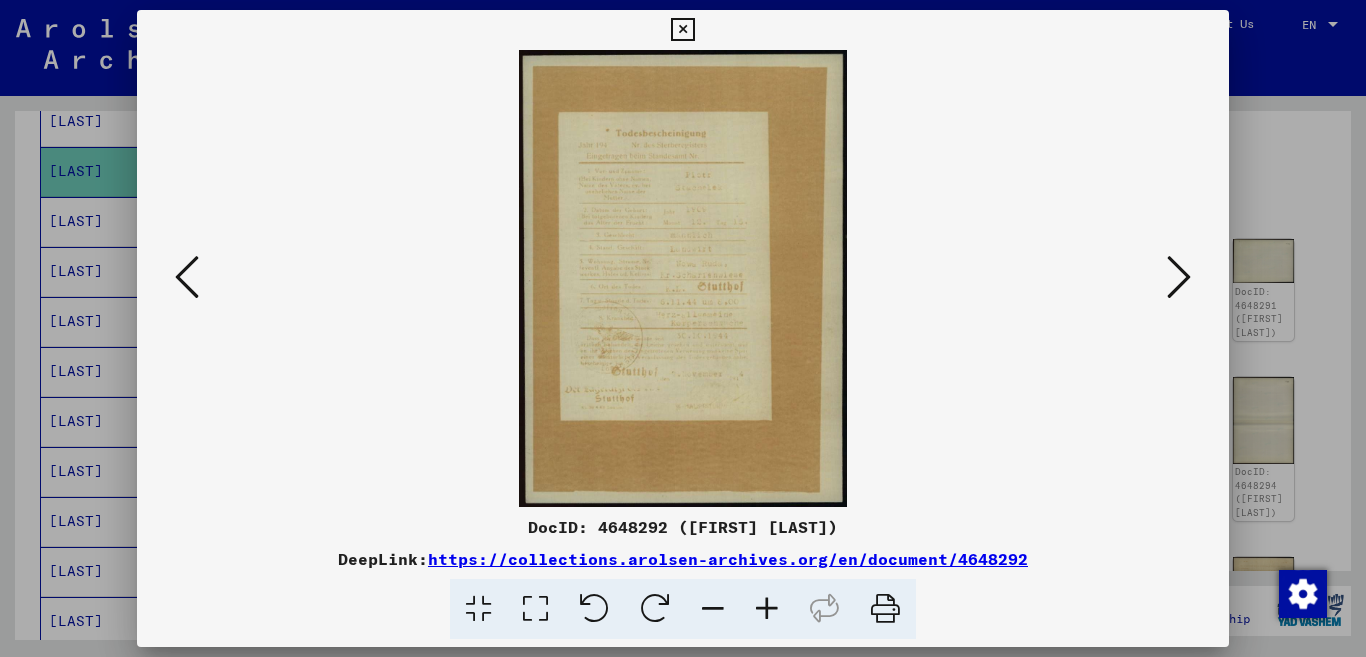 click at bounding box center (767, 609) 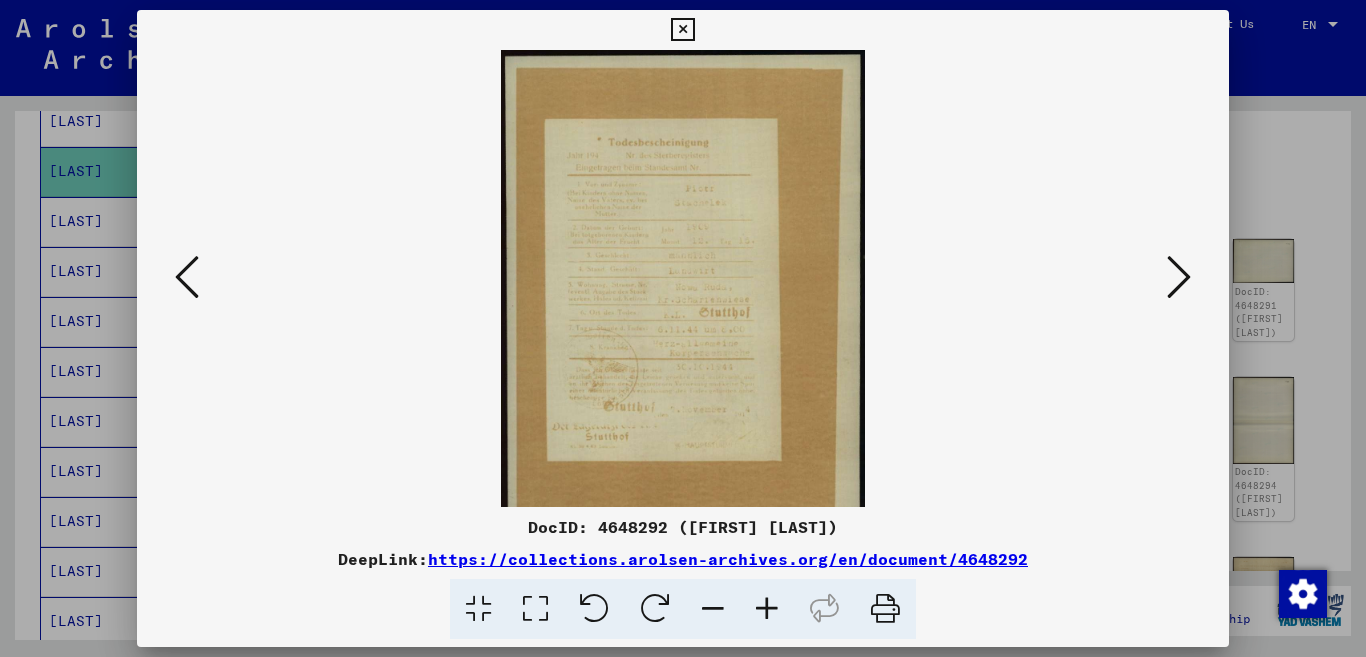 click at bounding box center [767, 609] 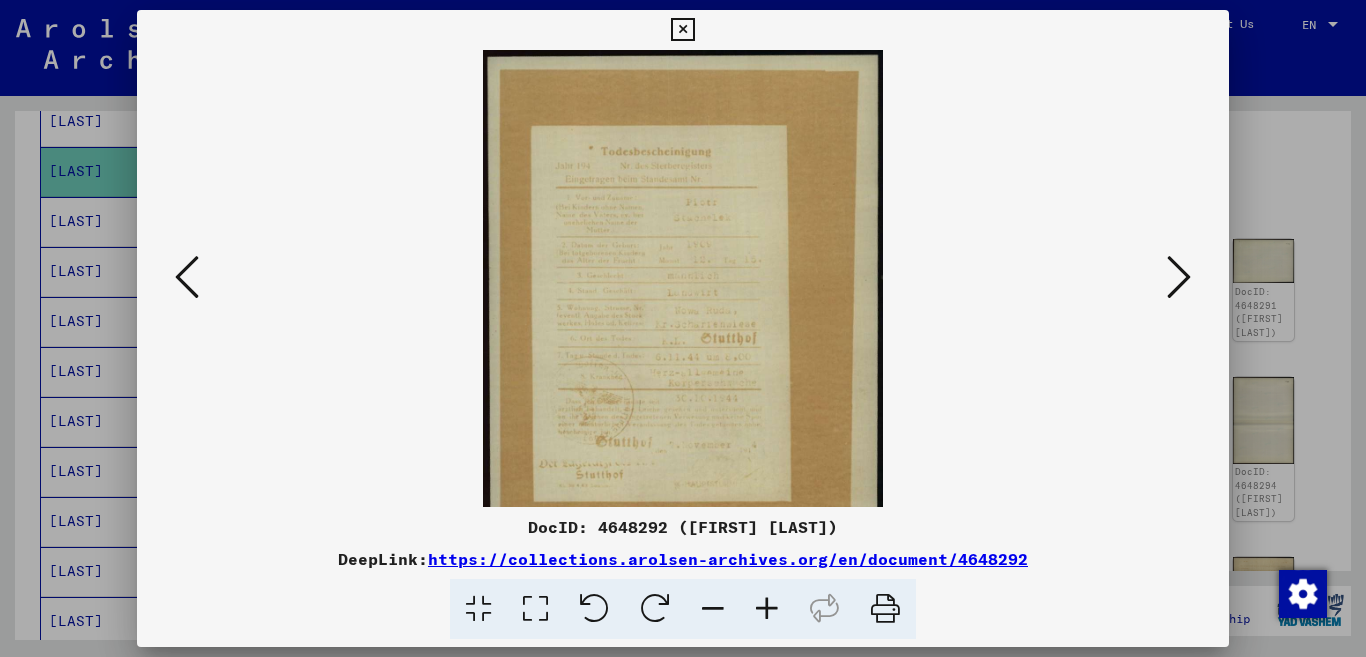click at bounding box center (767, 609) 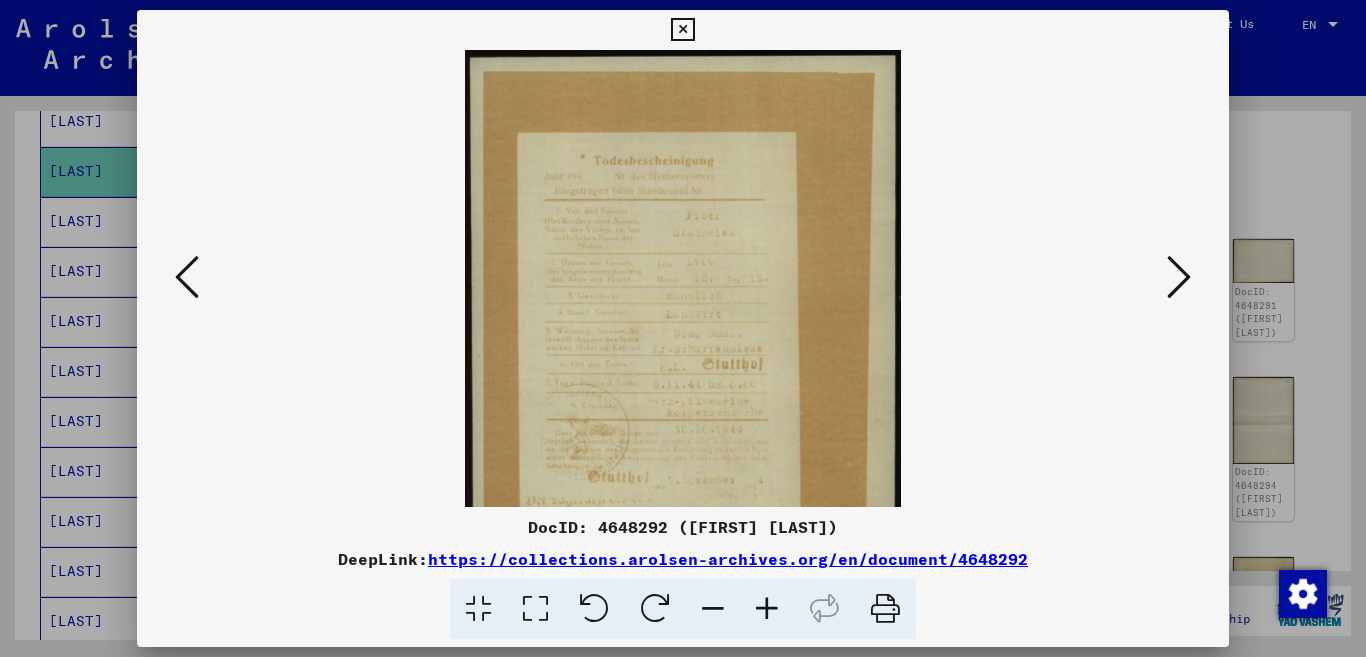 click at bounding box center [767, 609] 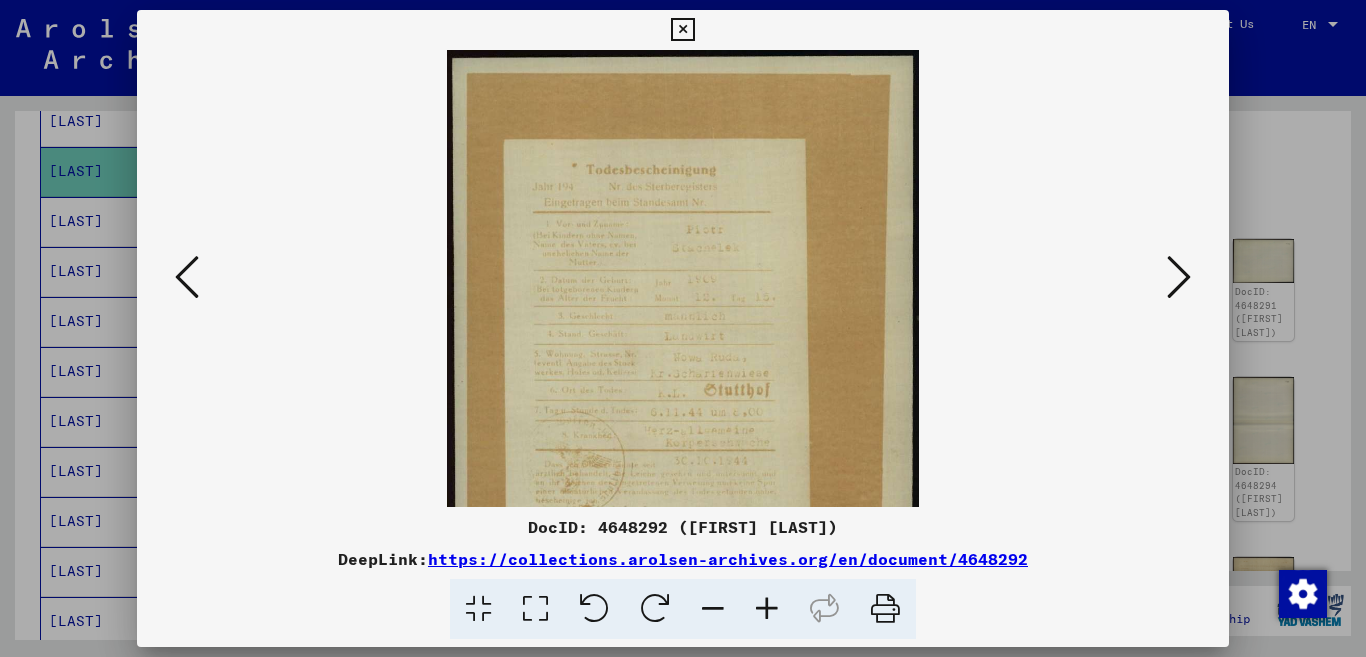 click at bounding box center [767, 609] 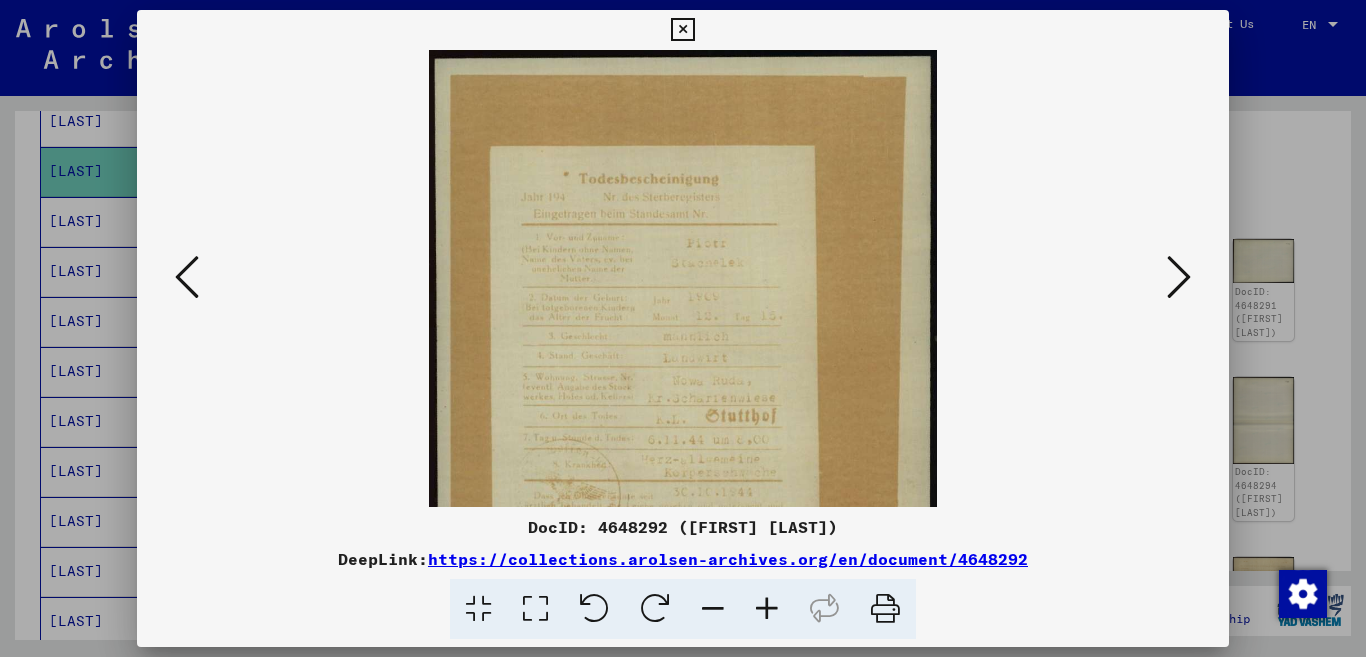 click at bounding box center [767, 609] 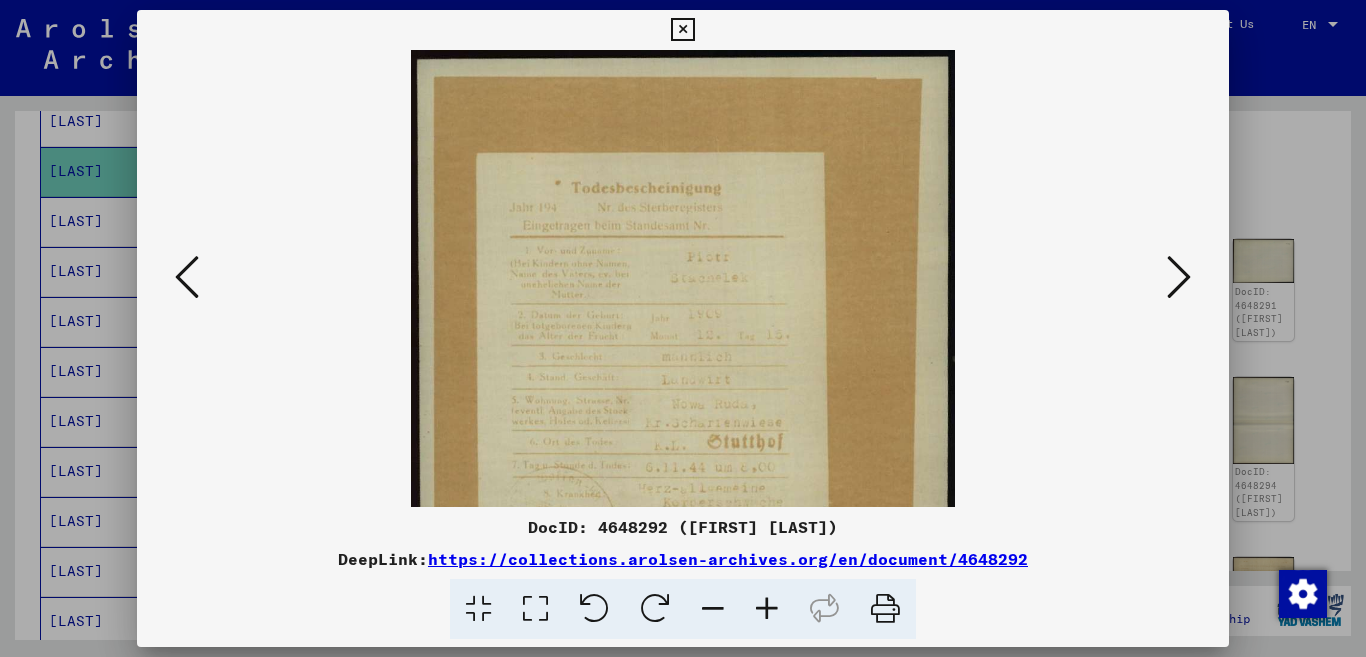 click at bounding box center [767, 609] 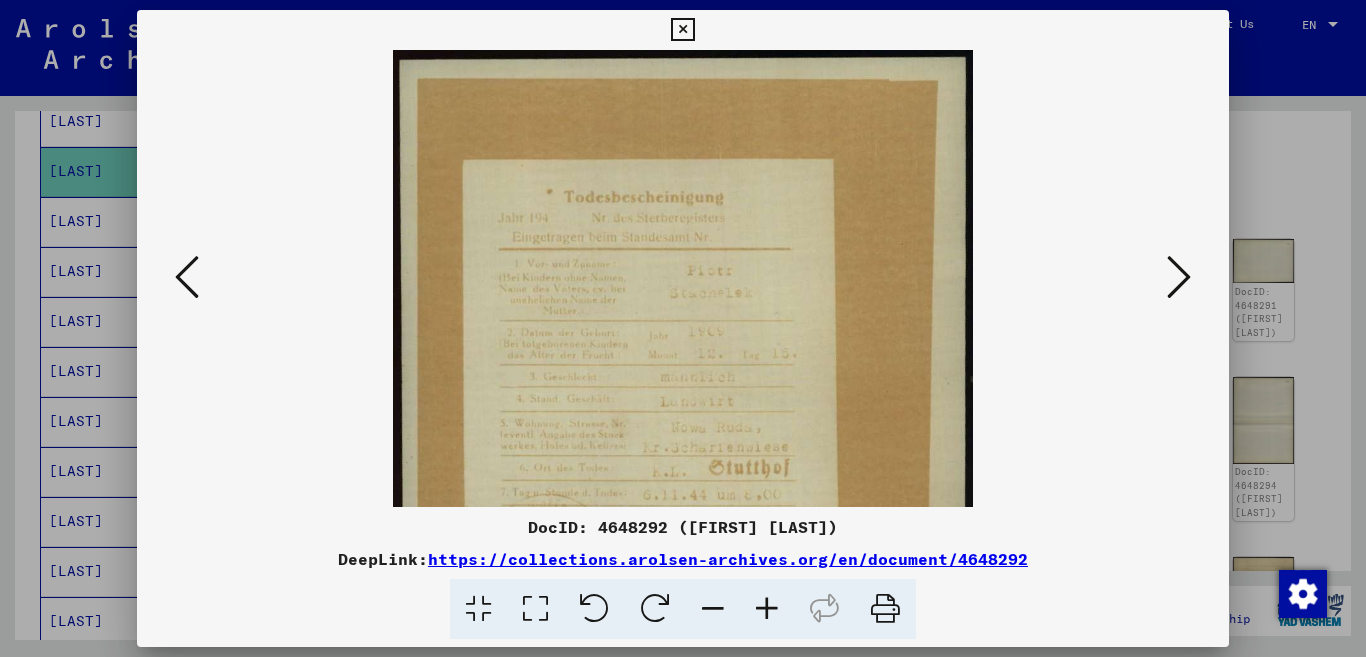 click at bounding box center [767, 609] 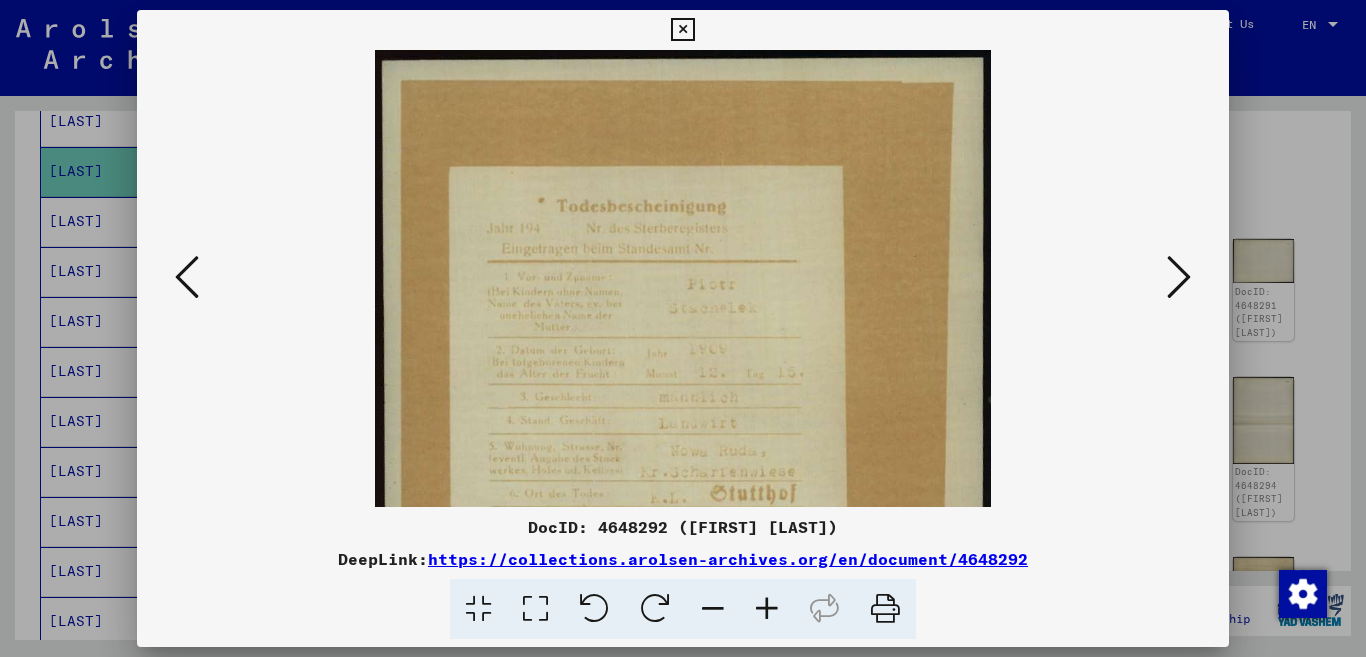 click at bounding box center (767, 609) 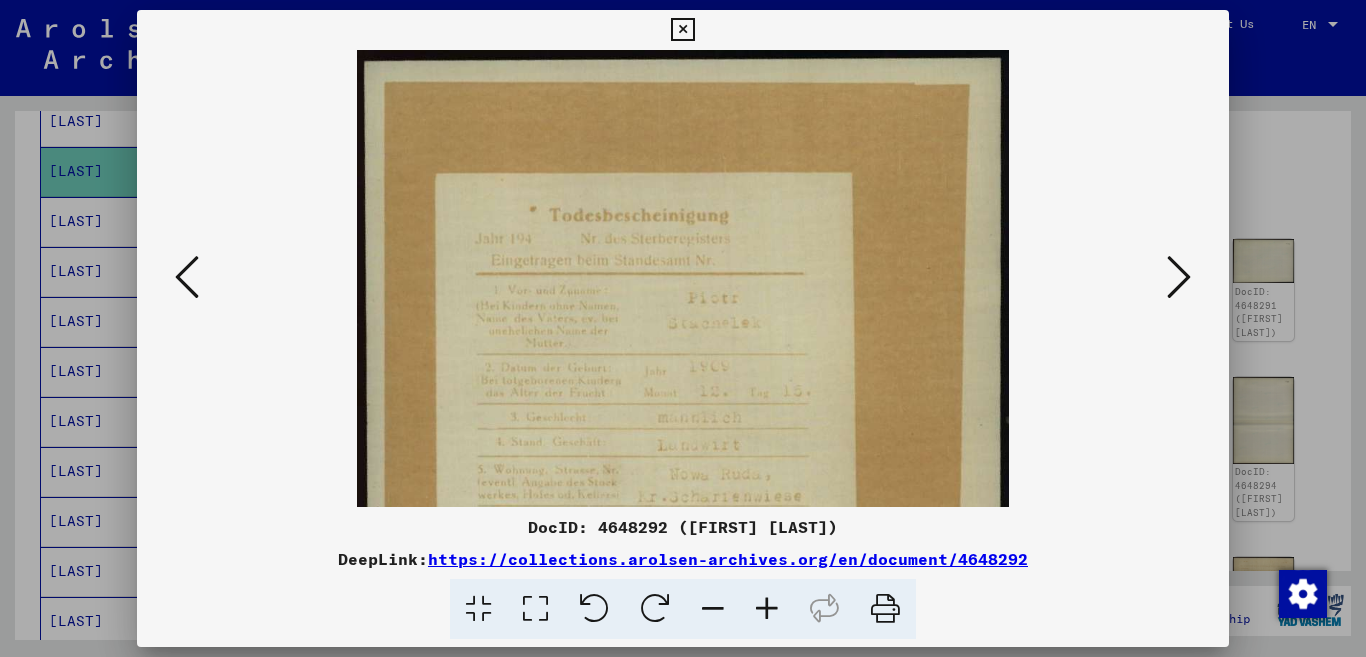 click at bounding box center [767, 609] 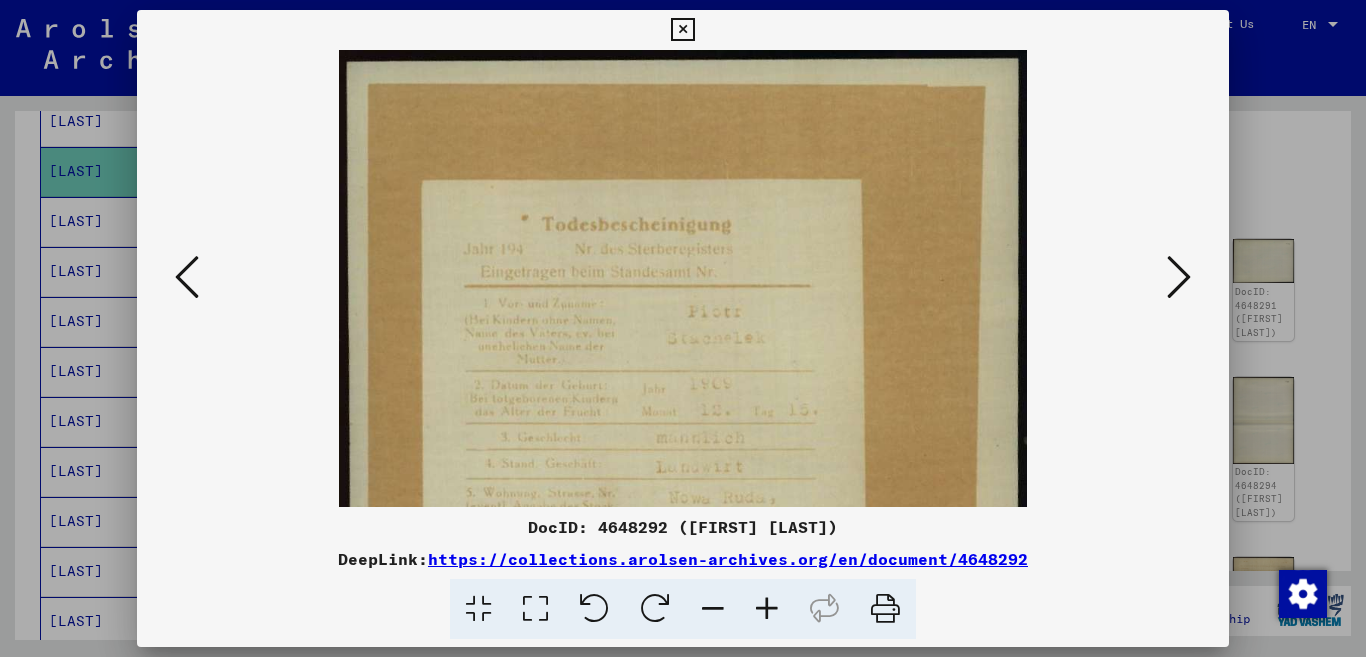 click at bounding box center (767, 609) 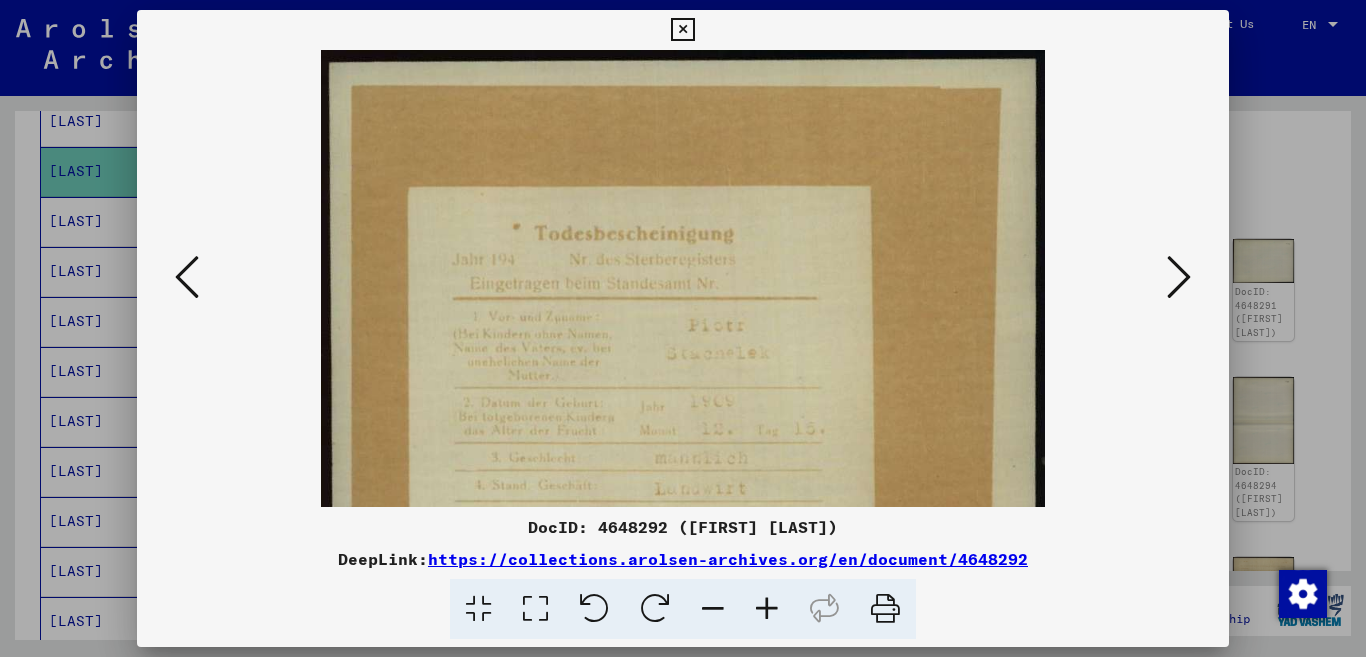 click at bounding box center [767, 609] 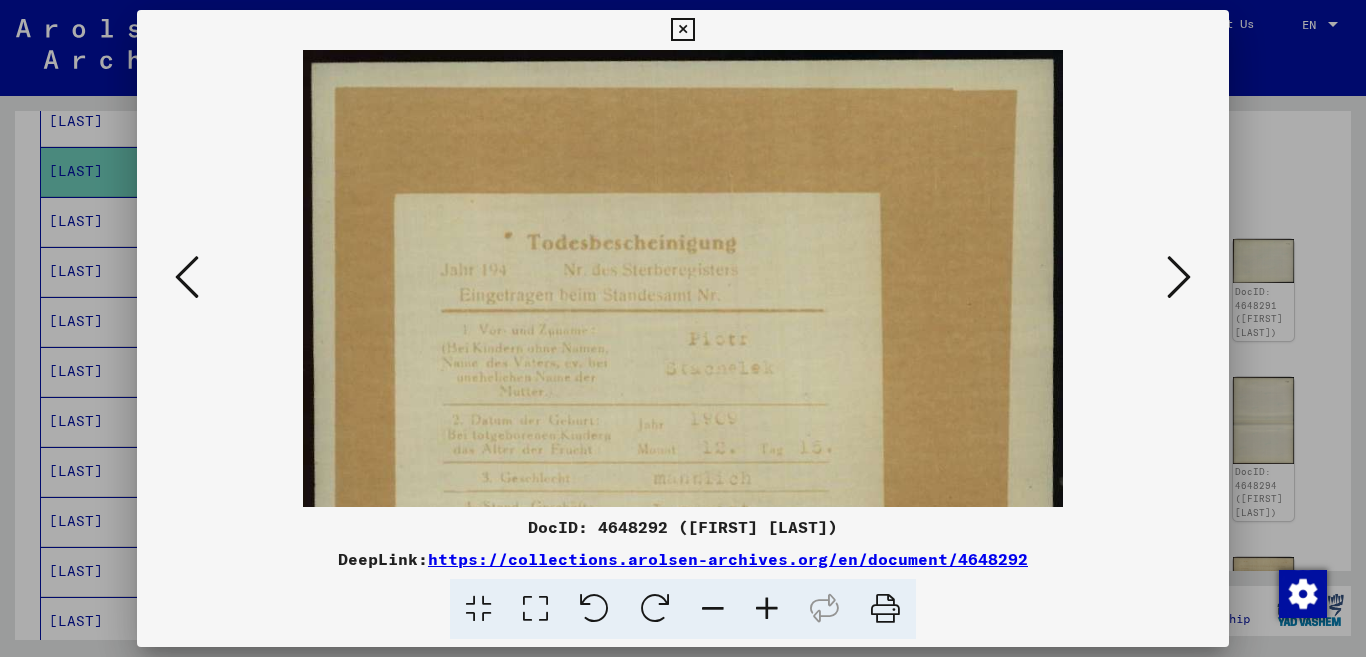 click at bounding box center [767, 609] 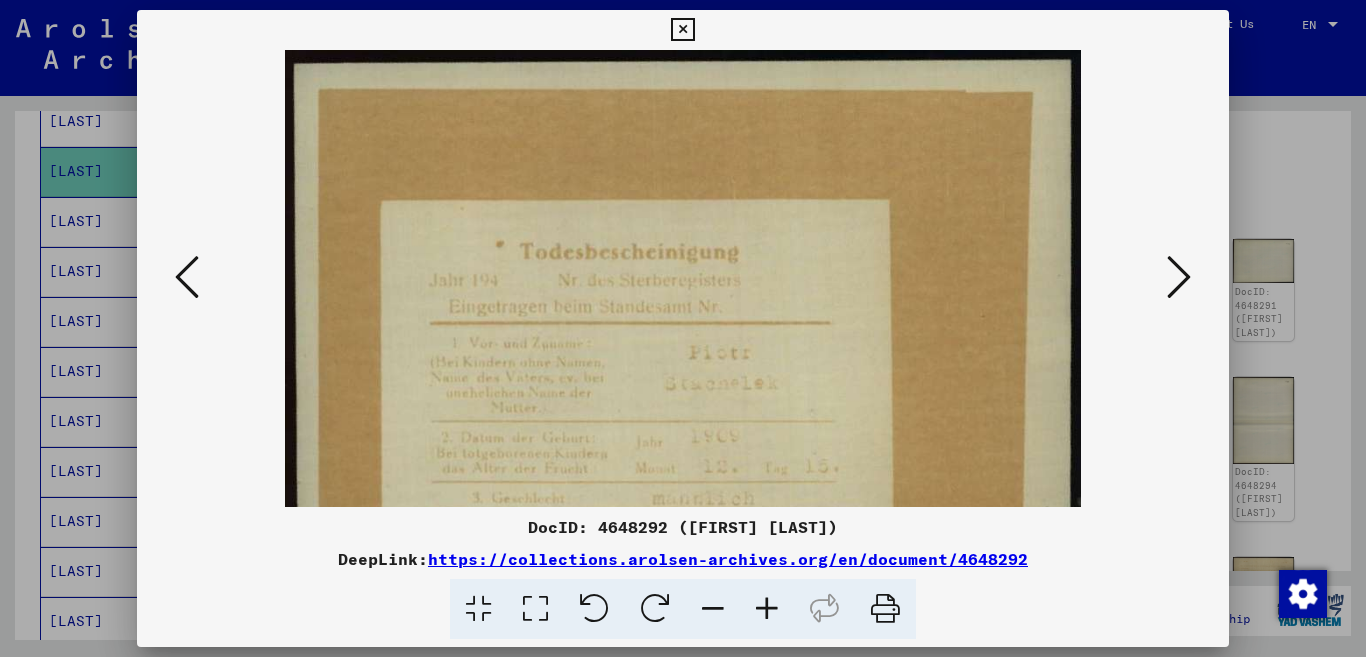 click at bounding box center [767, 609] 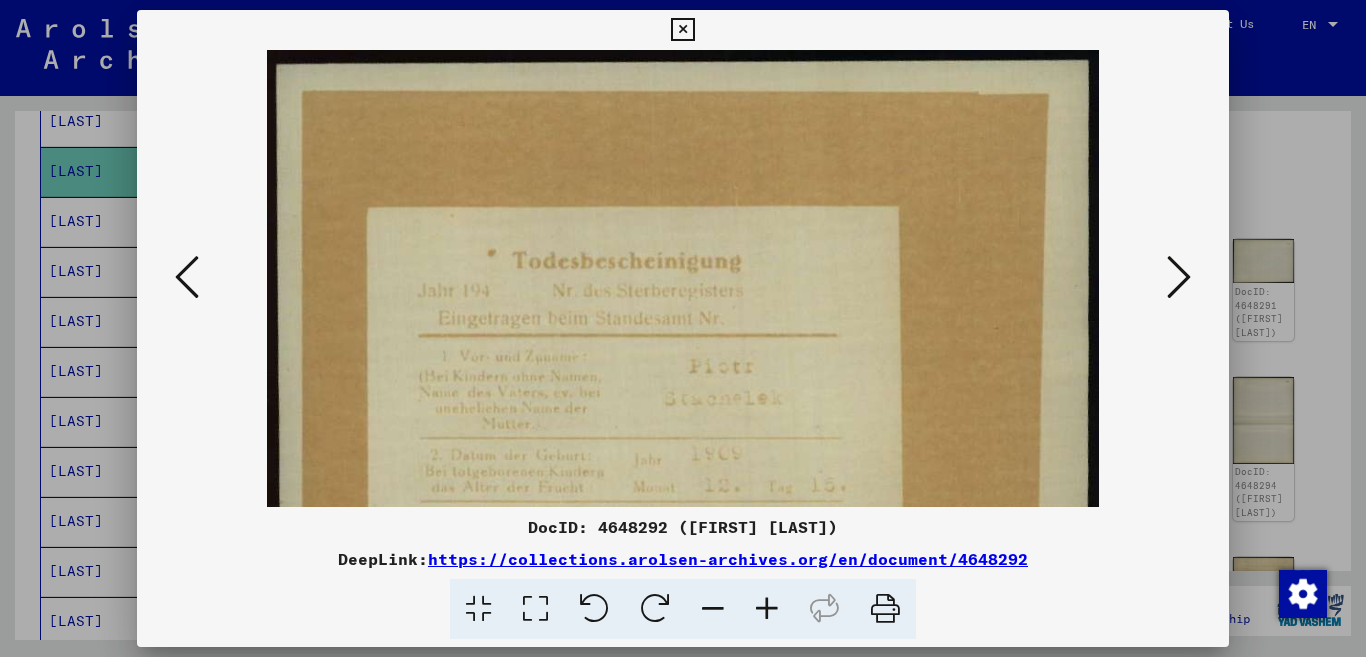click at bounding box center (767, 609) 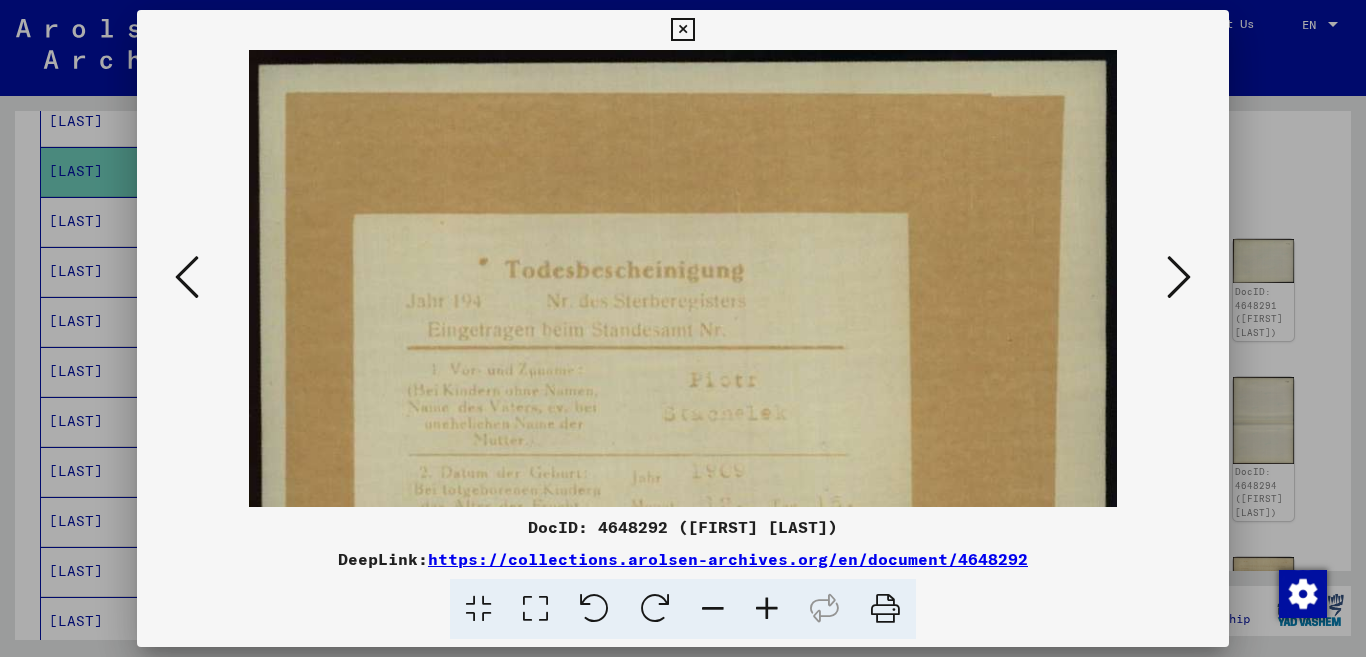 click at bounding box center (767, 609) 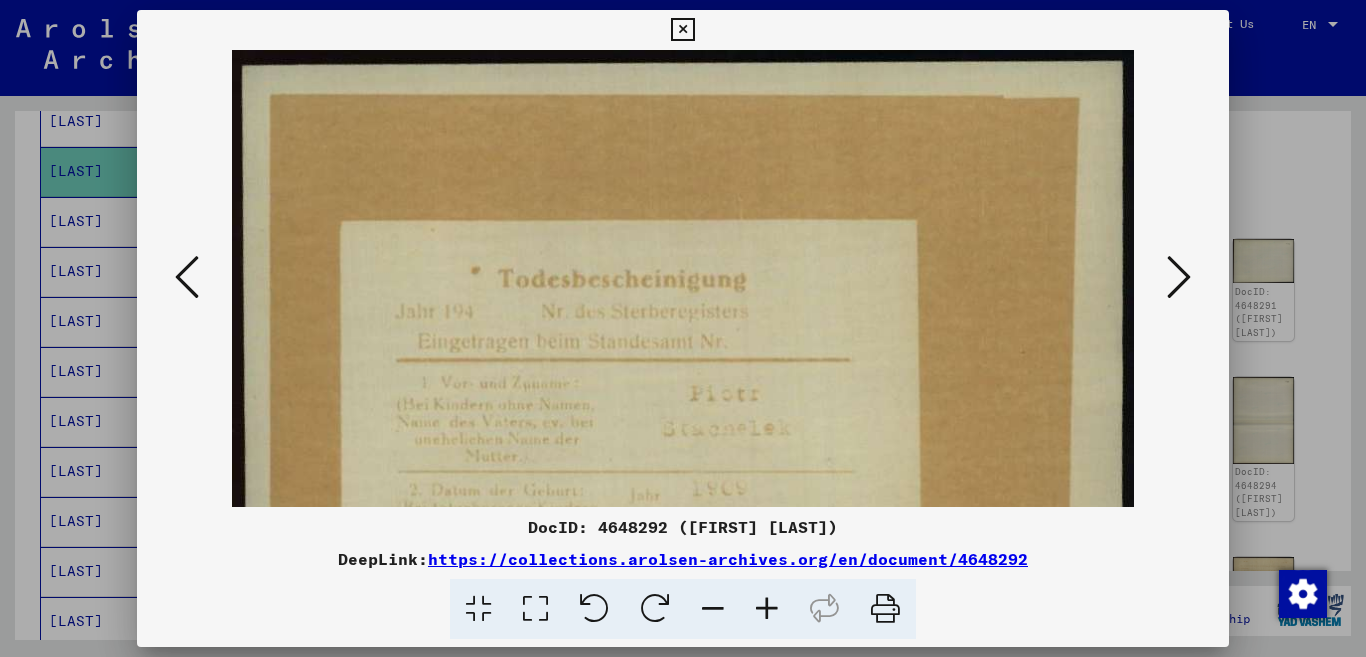click at bounding box center (767, 609) 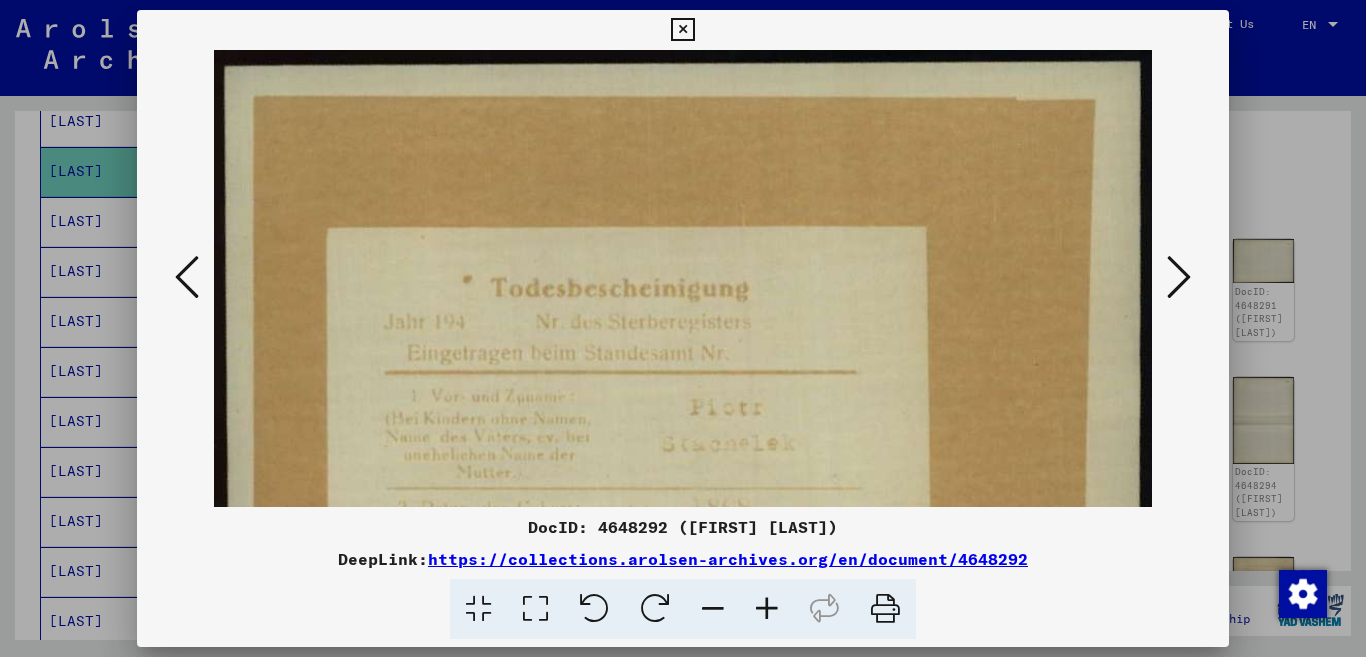 click at bounding box center (767, 609) 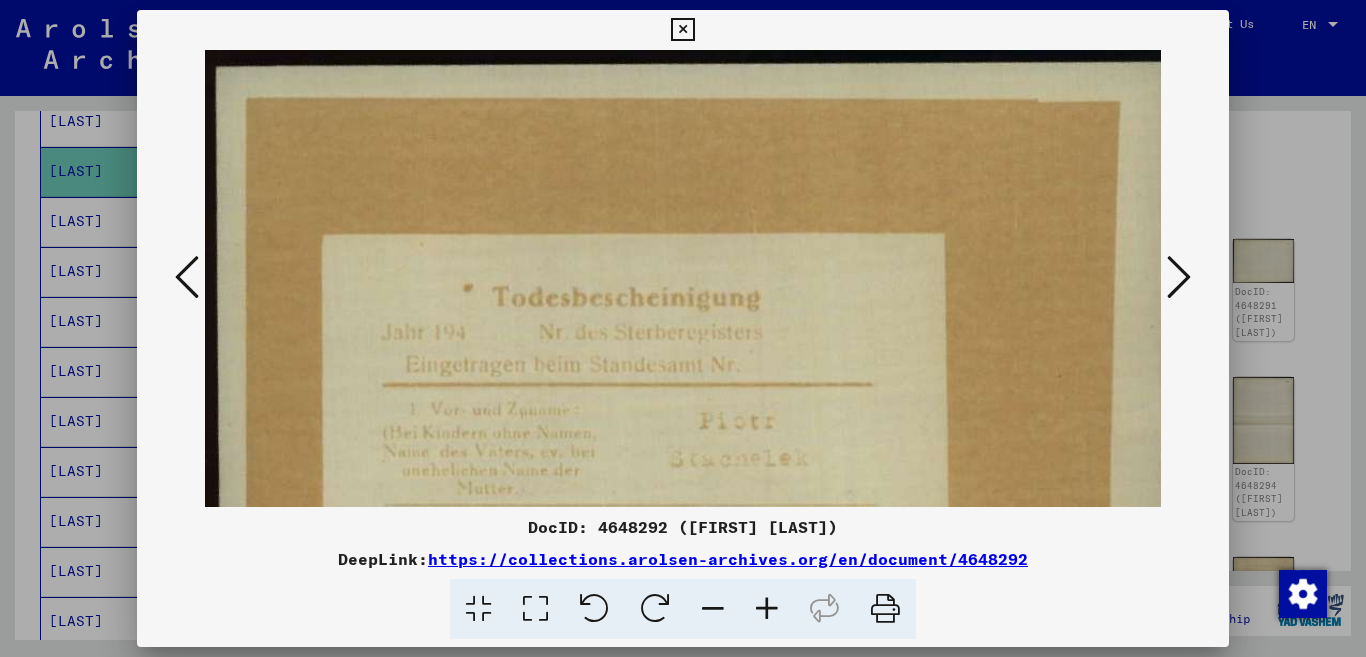 drag, startPoint x: 854, startPoint y: 468, endPoint x: 871, endPoint y: 220, distance: 248.58199 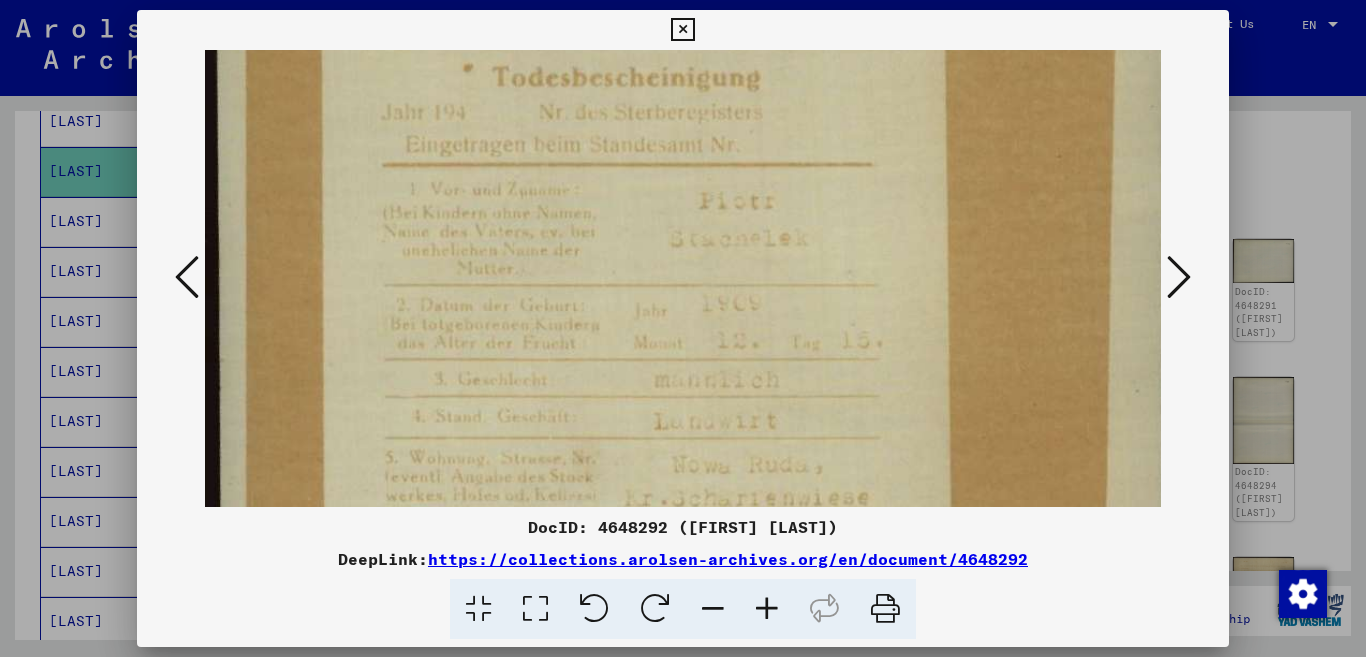 click at bounding box center (692, 508) 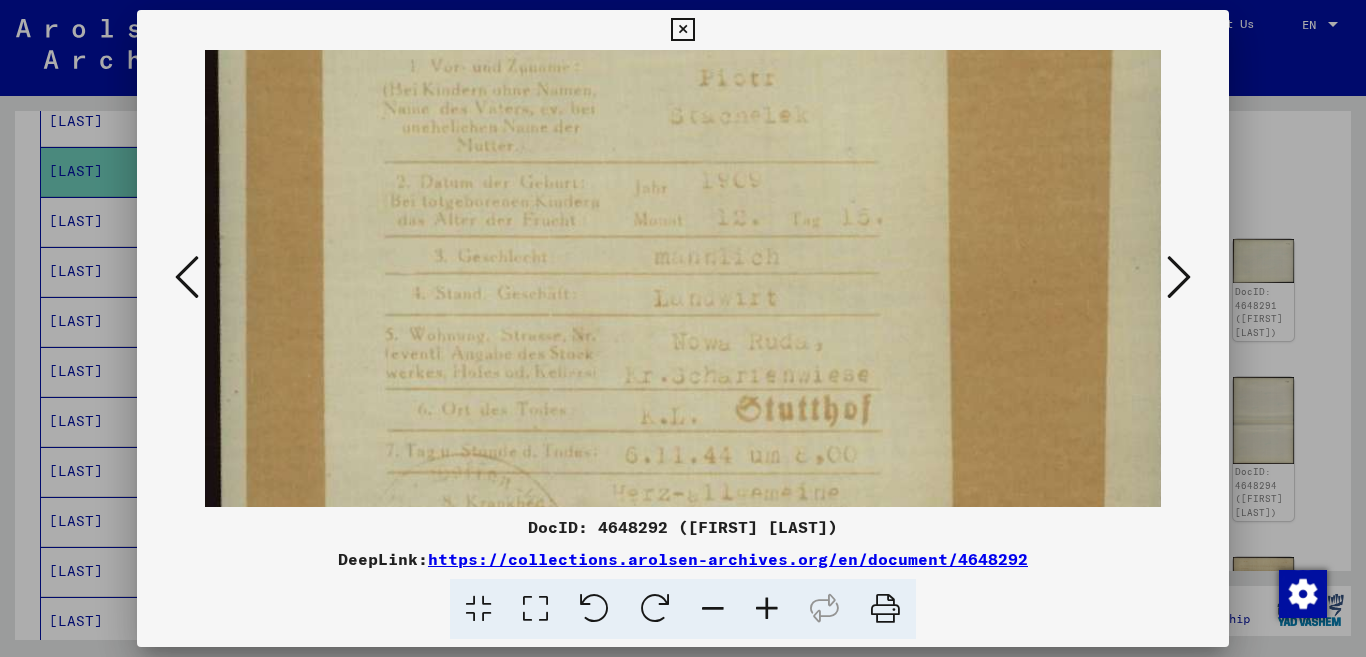 click at bounding box center [767, 609] 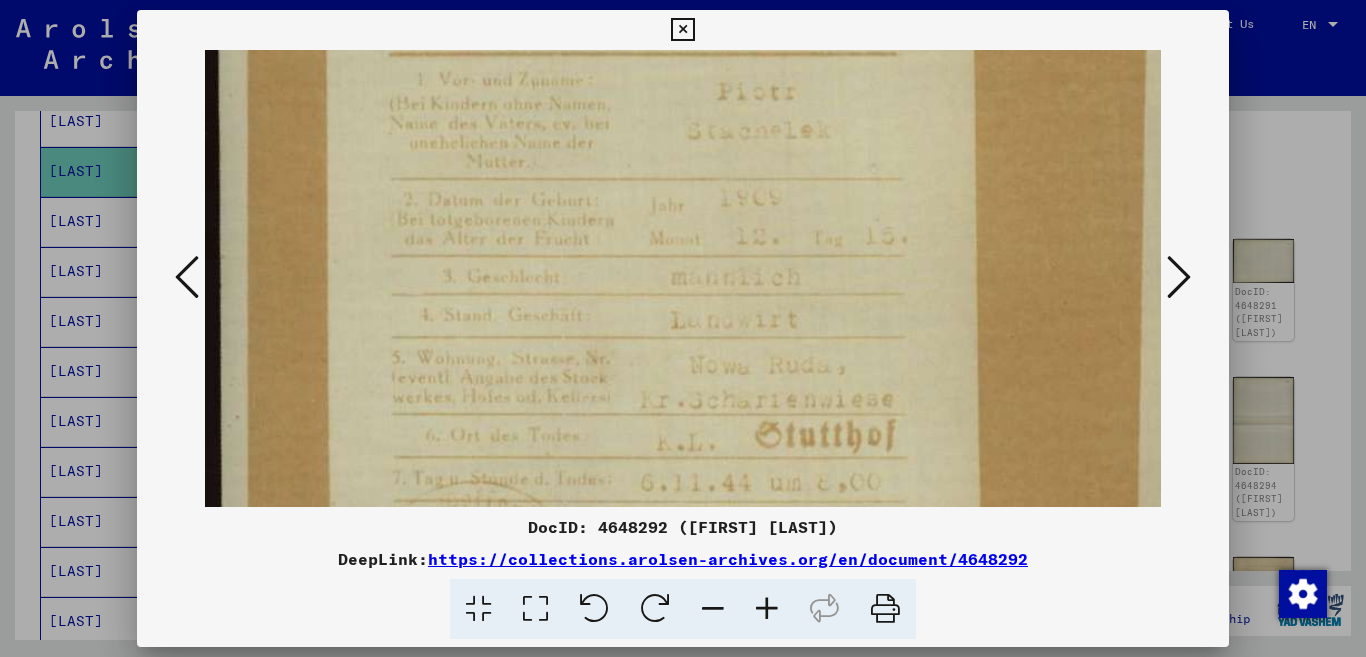 click at bounding box center [767, 609] 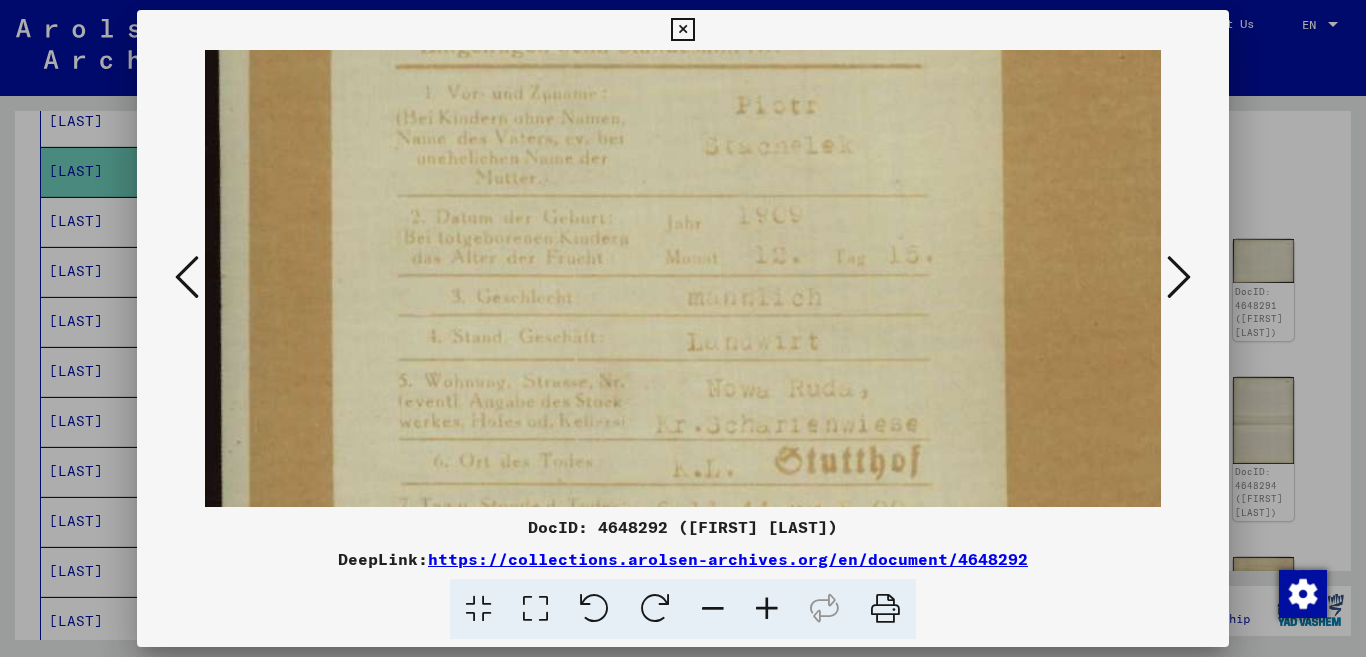 click at bounding box center (767, 609) 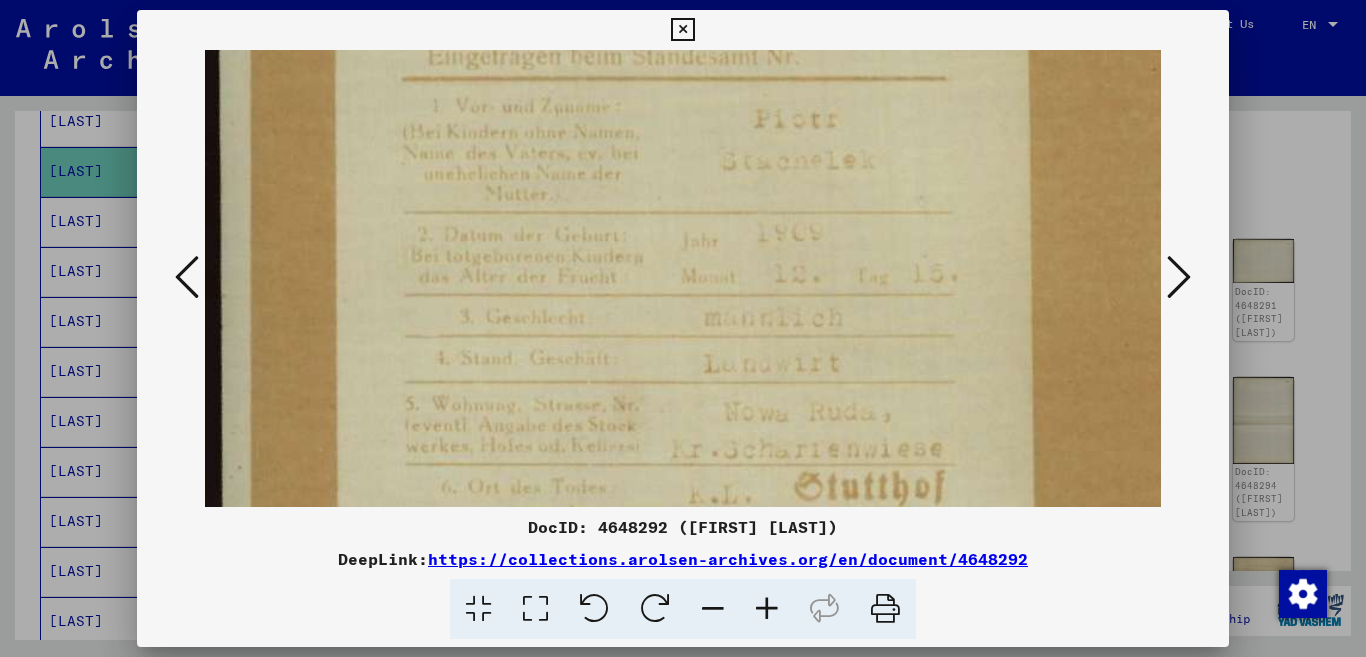 drag, startPoint x: 731, startPoint y: 469, endPoint x: 831, endPoint y: 208, distance: 279.50134 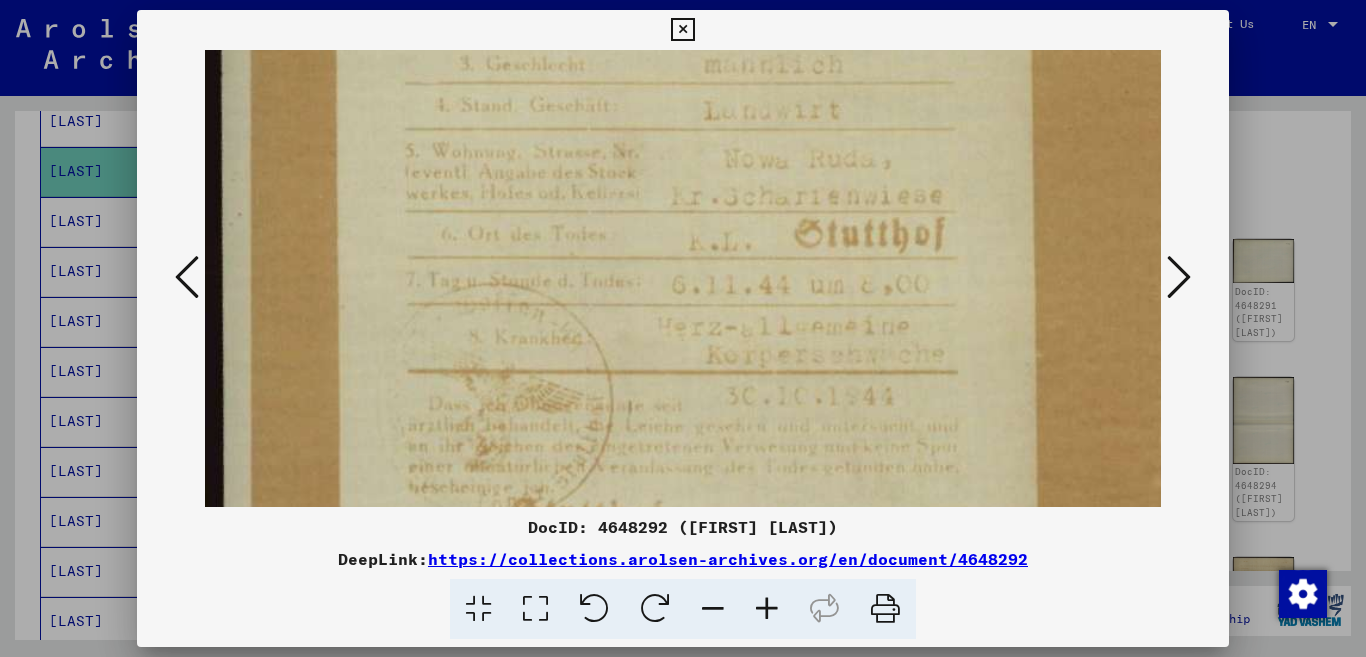 scroll, scrollTop: 597, scrollLeft: 0, axis: vertical 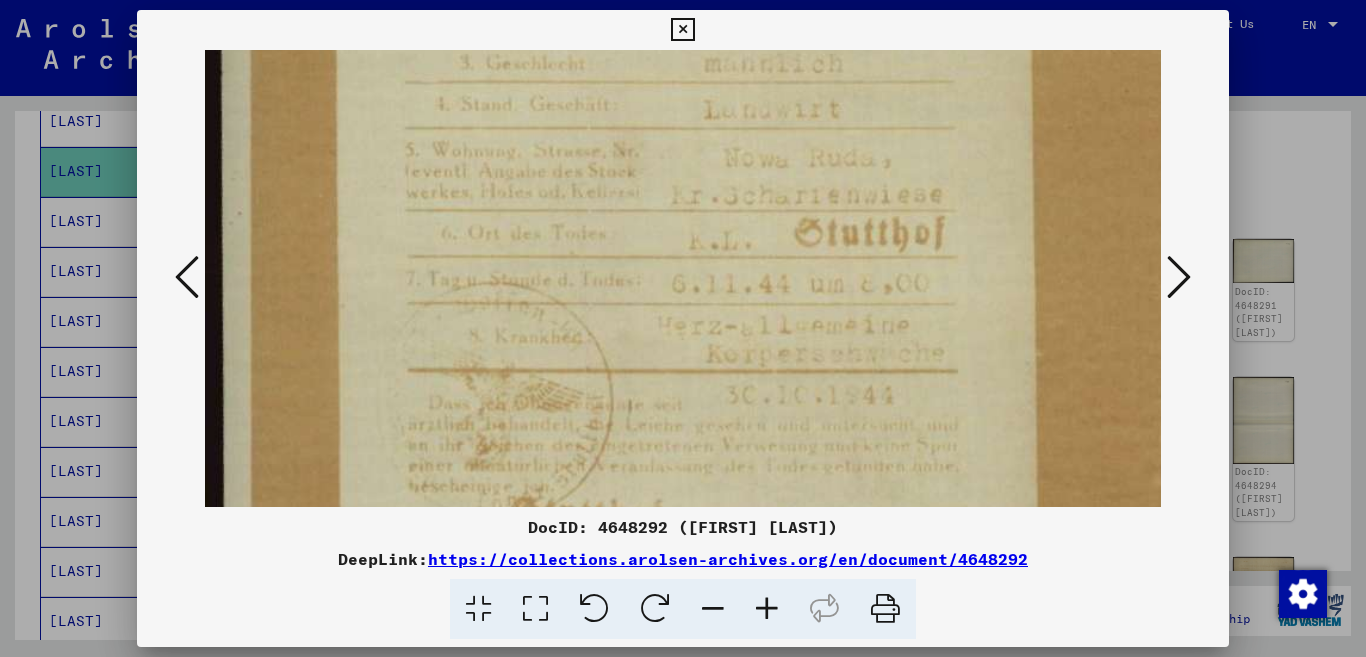 drag, startPoint x: 774, startPoint y: 459, endPoint x: 776, endPoint y: 280, distance: 179.01117 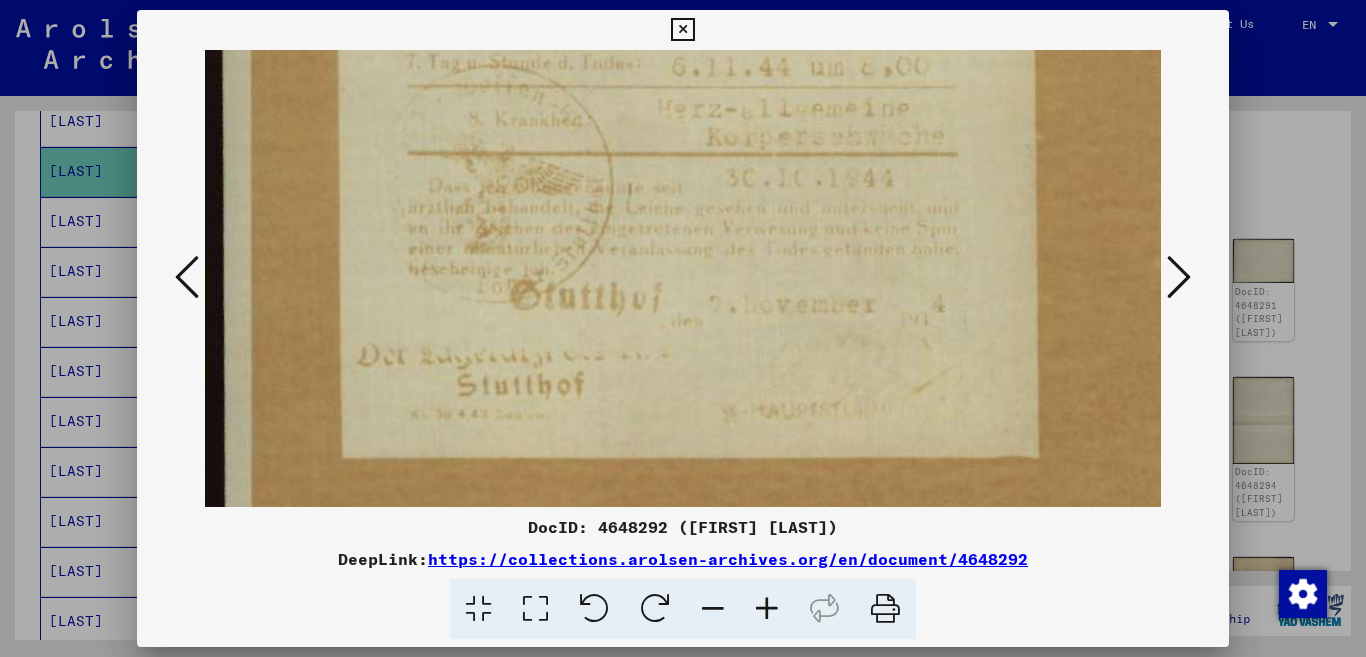 click at bounding box center [767, 609] 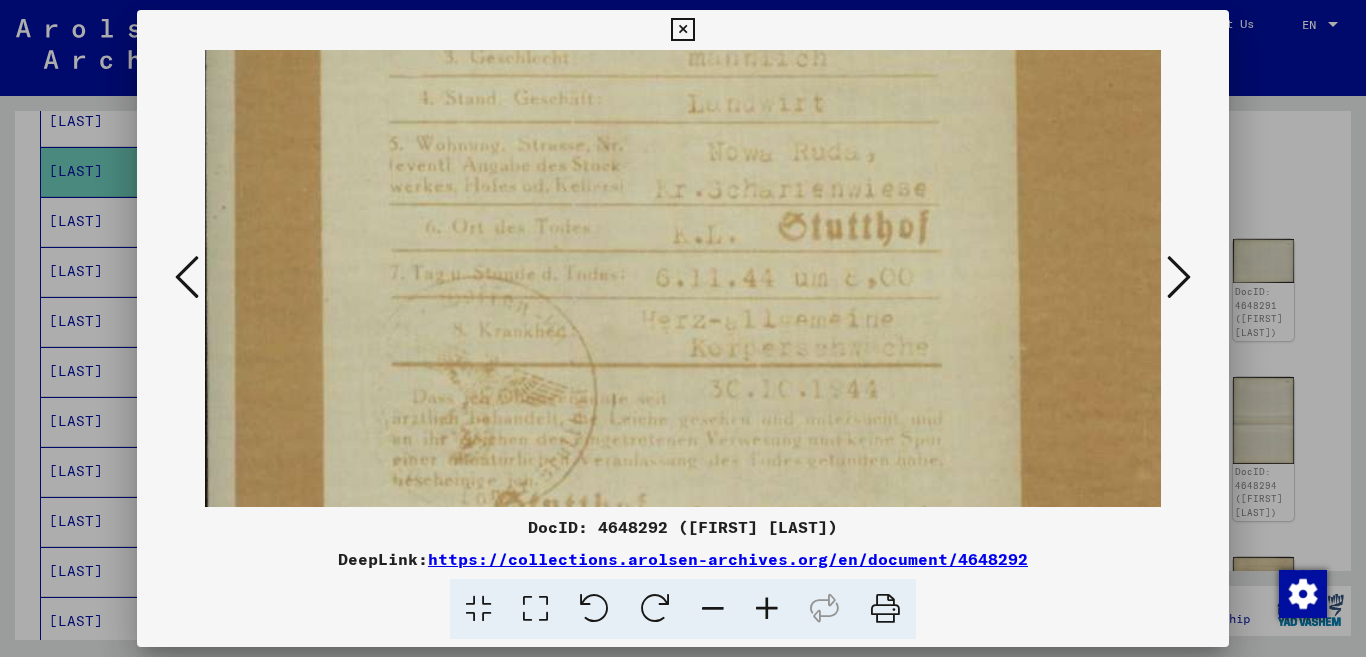 drag, startPoint x: 586, startPoint y: 145, endPoint x: 602, endPoint y: 383, distance: 238.53722 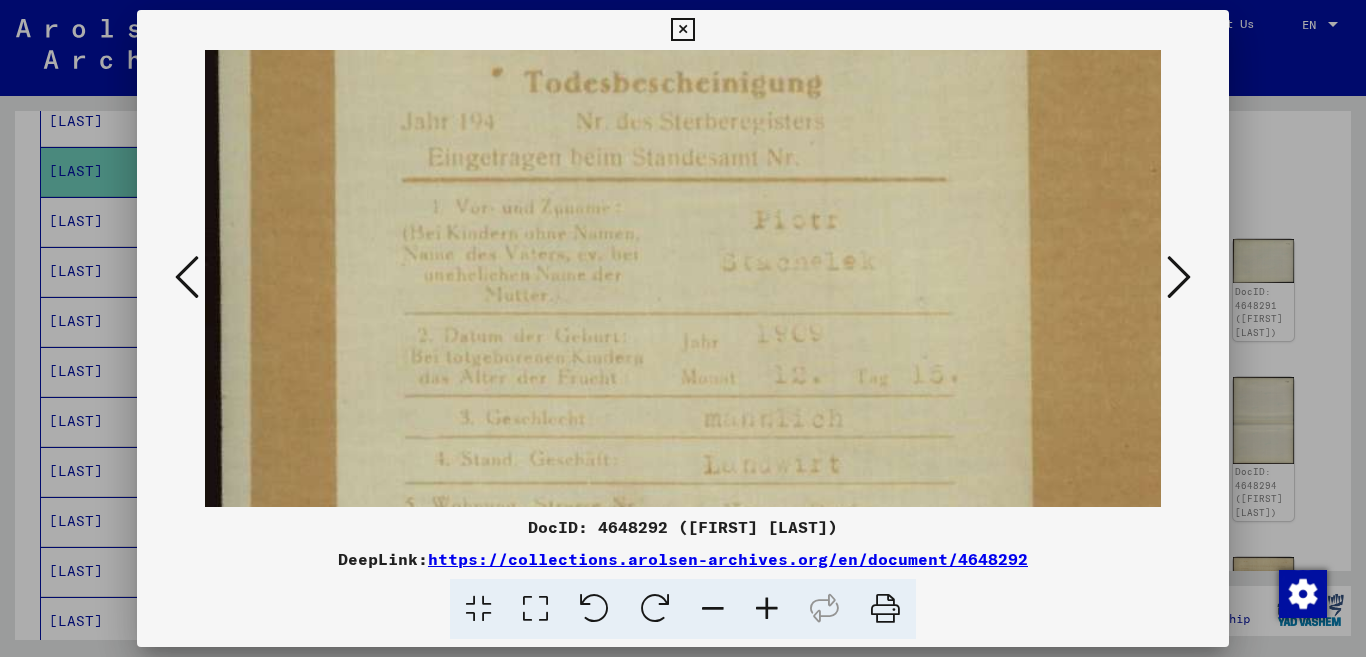 click at bounding box center [1179, 277] 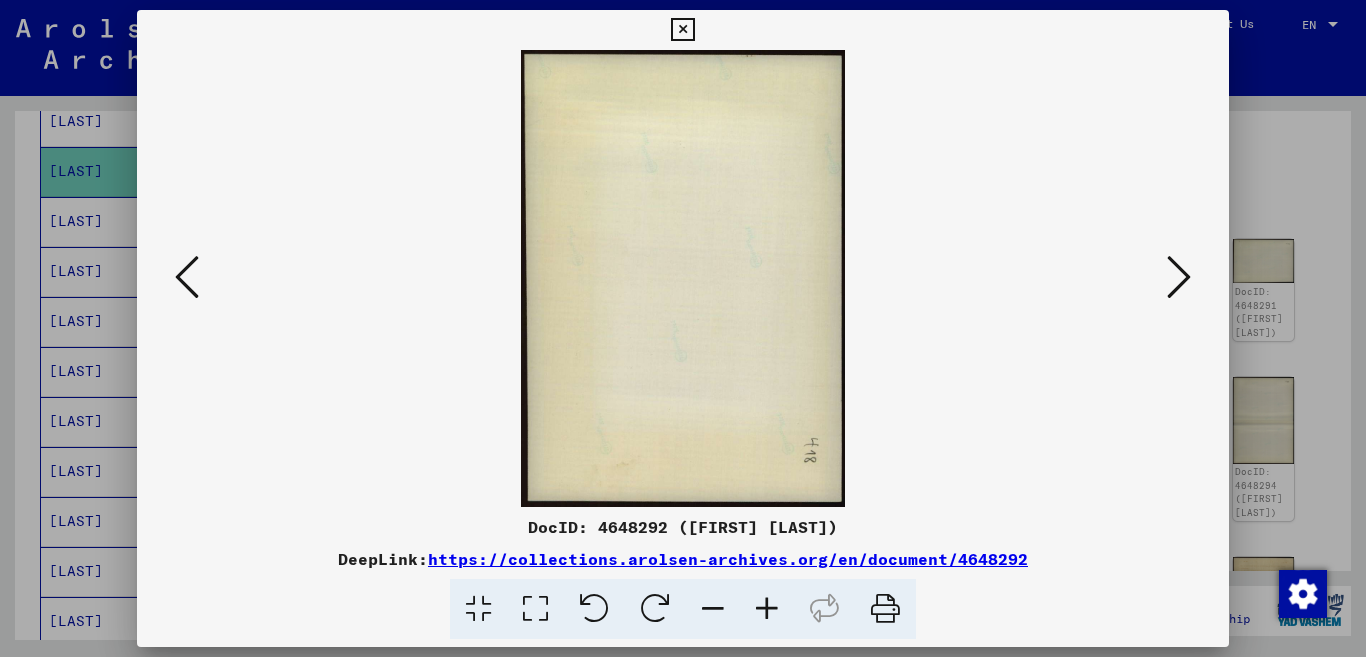 scroll, scrollTop: 0, scrollLeft: 0, axis: both 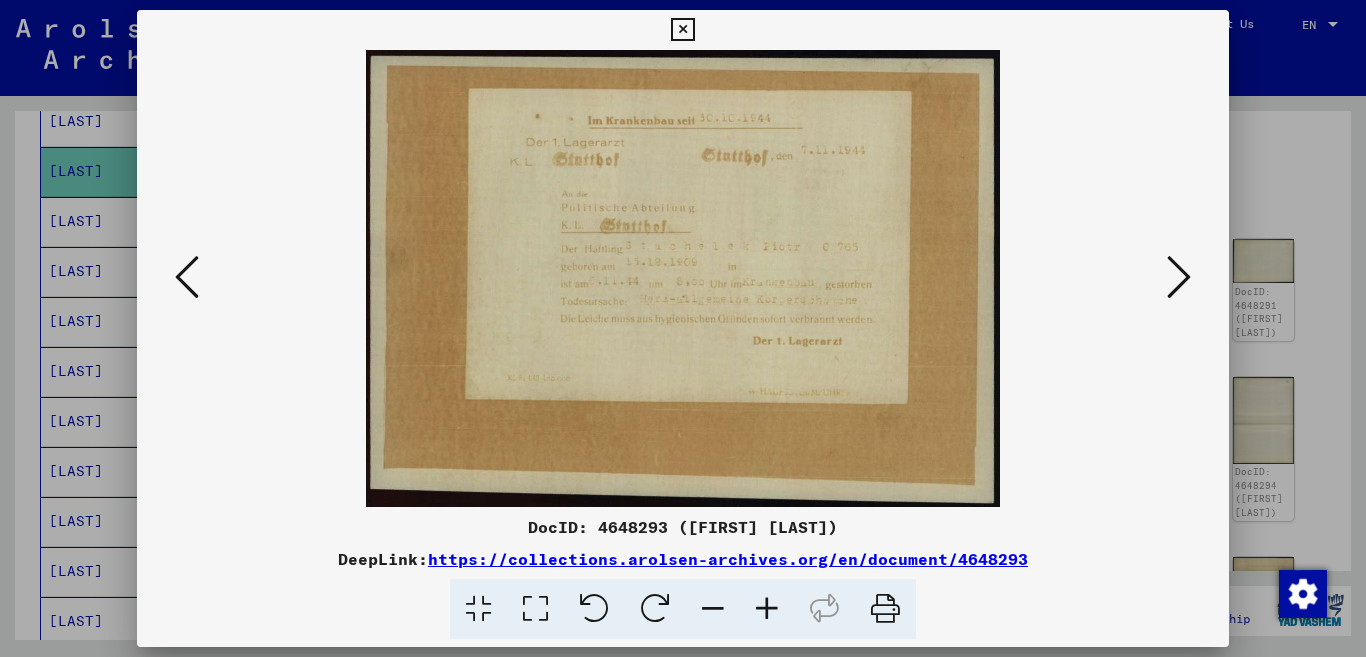 drag, startPoint x: 632, startPoint y: 157, endPoint x: 645, endPoint y: 376, distance: 219.3855 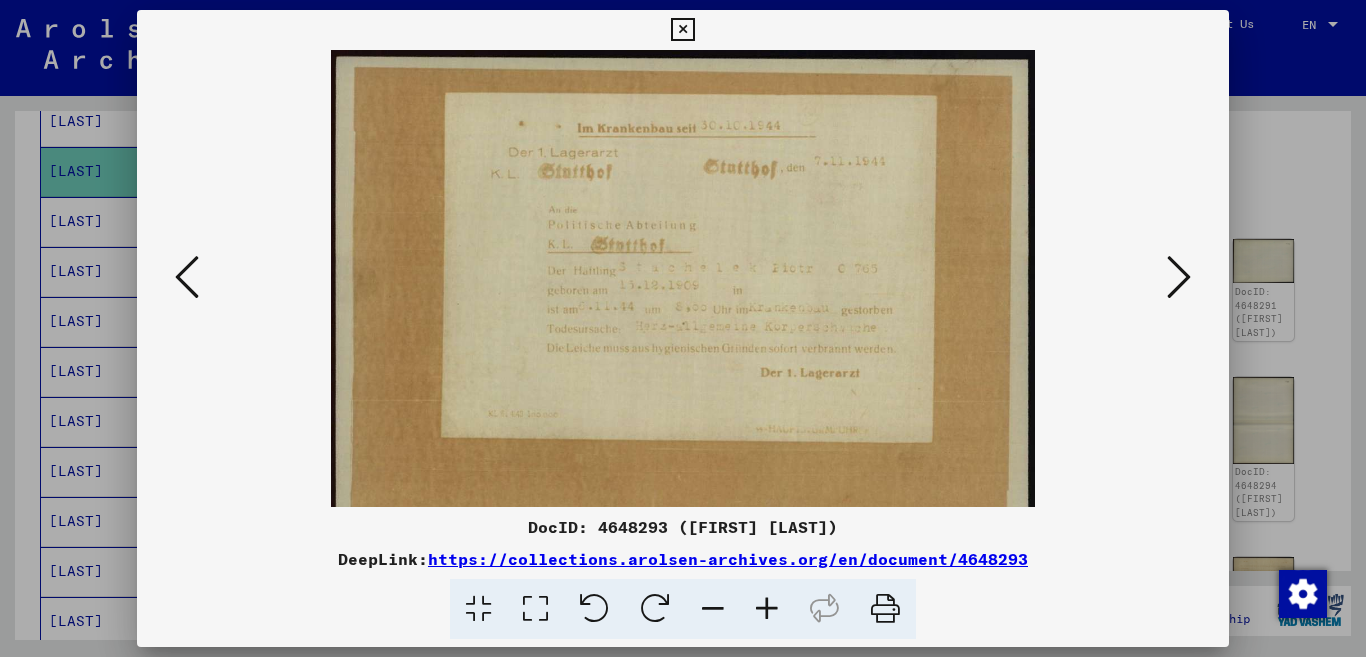 click at bounding box center (767, 609) 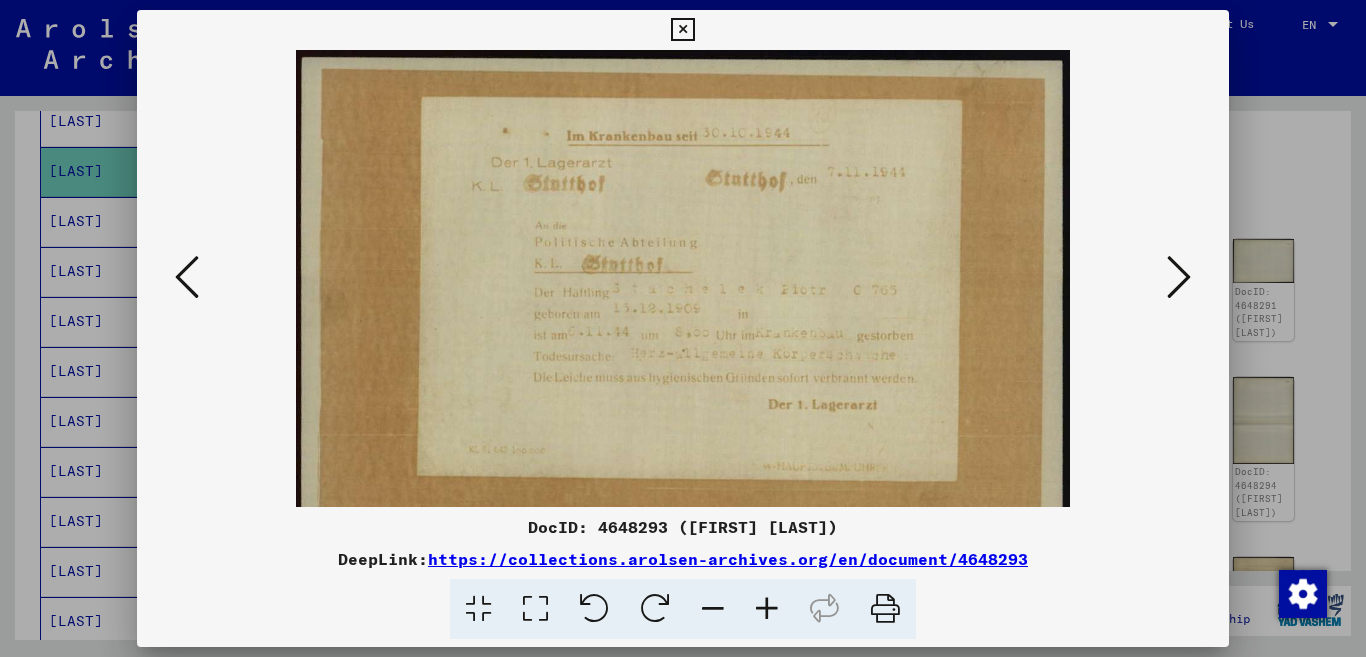 click at bounding box center (767, 609) 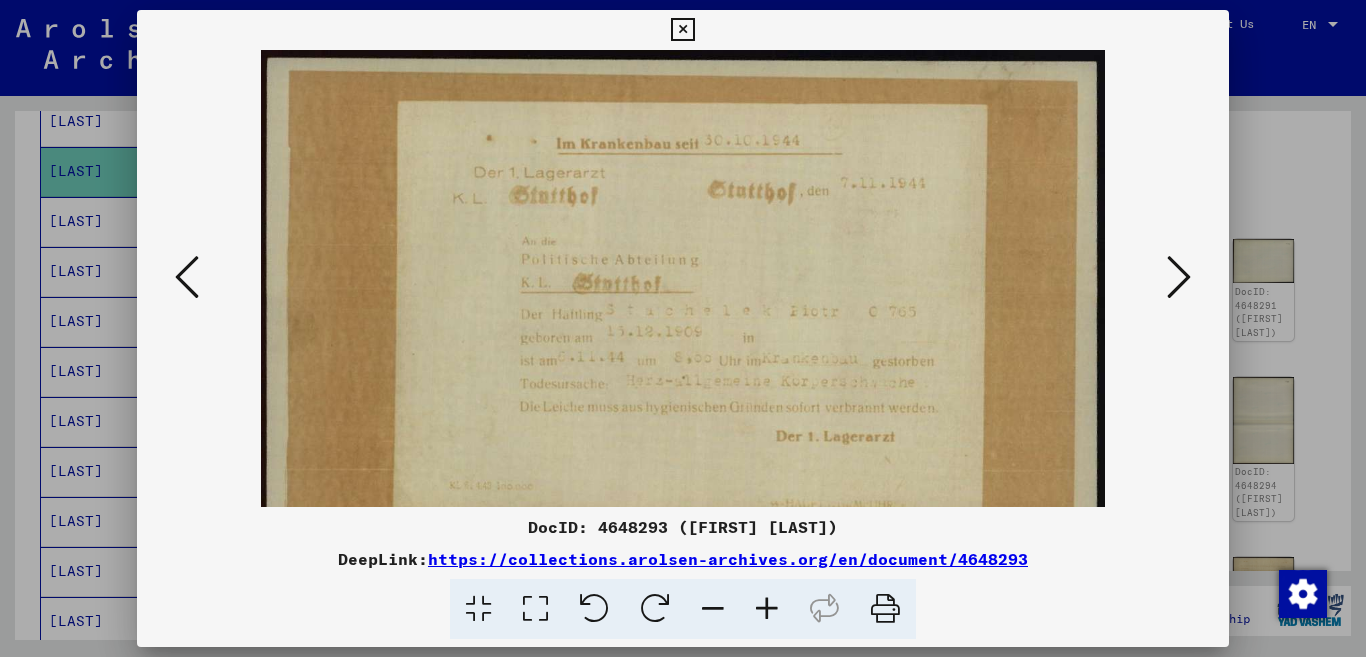 click at bounding box center [767, 609] 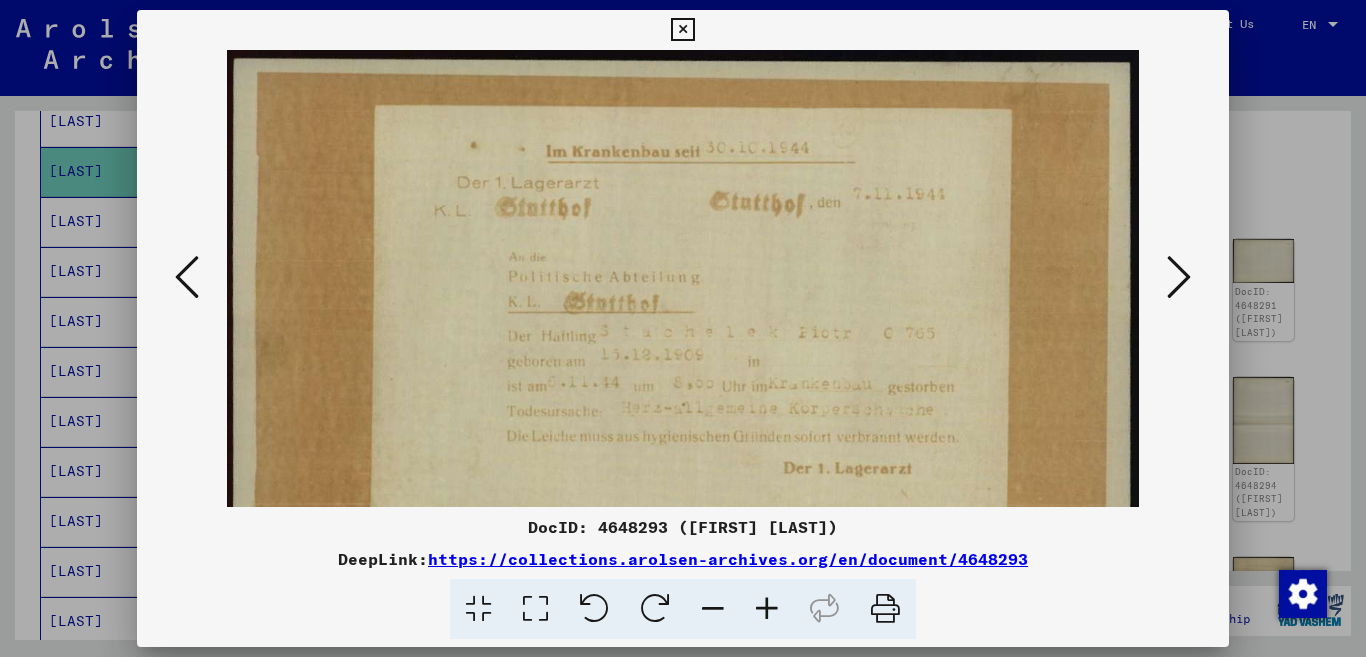 click at bounding box center (767, 609) 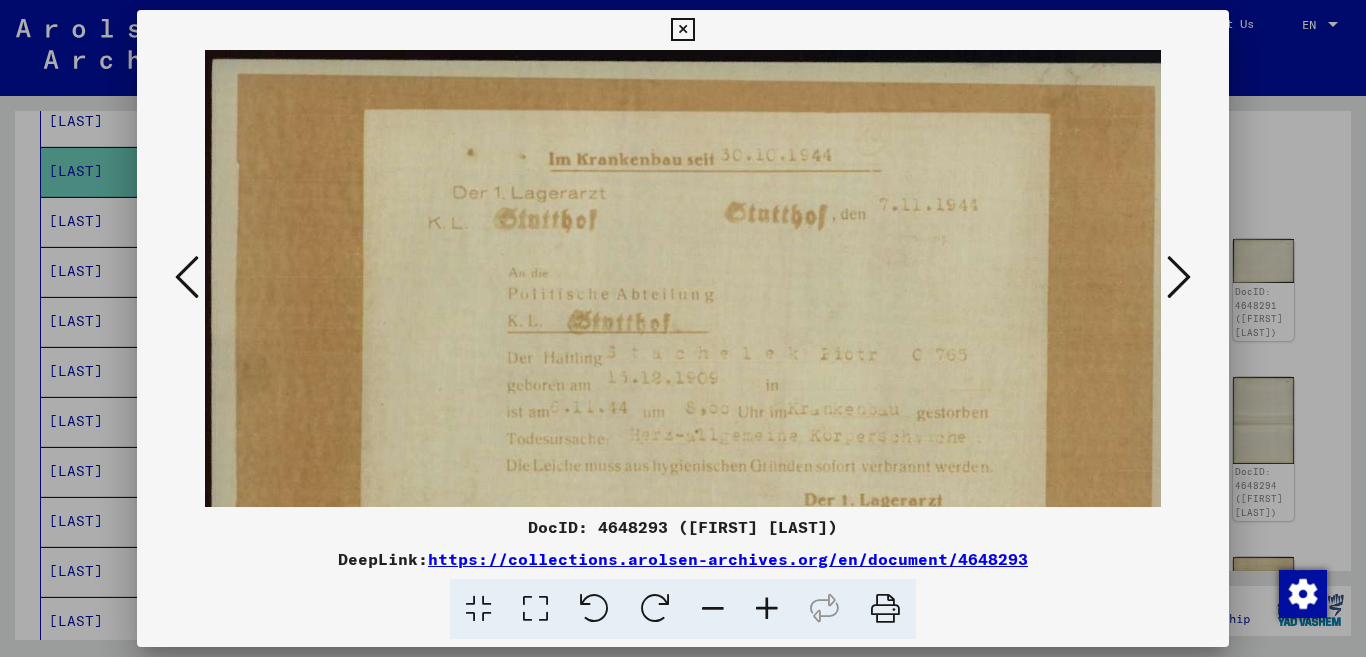 click at bounding box center [767, 609] 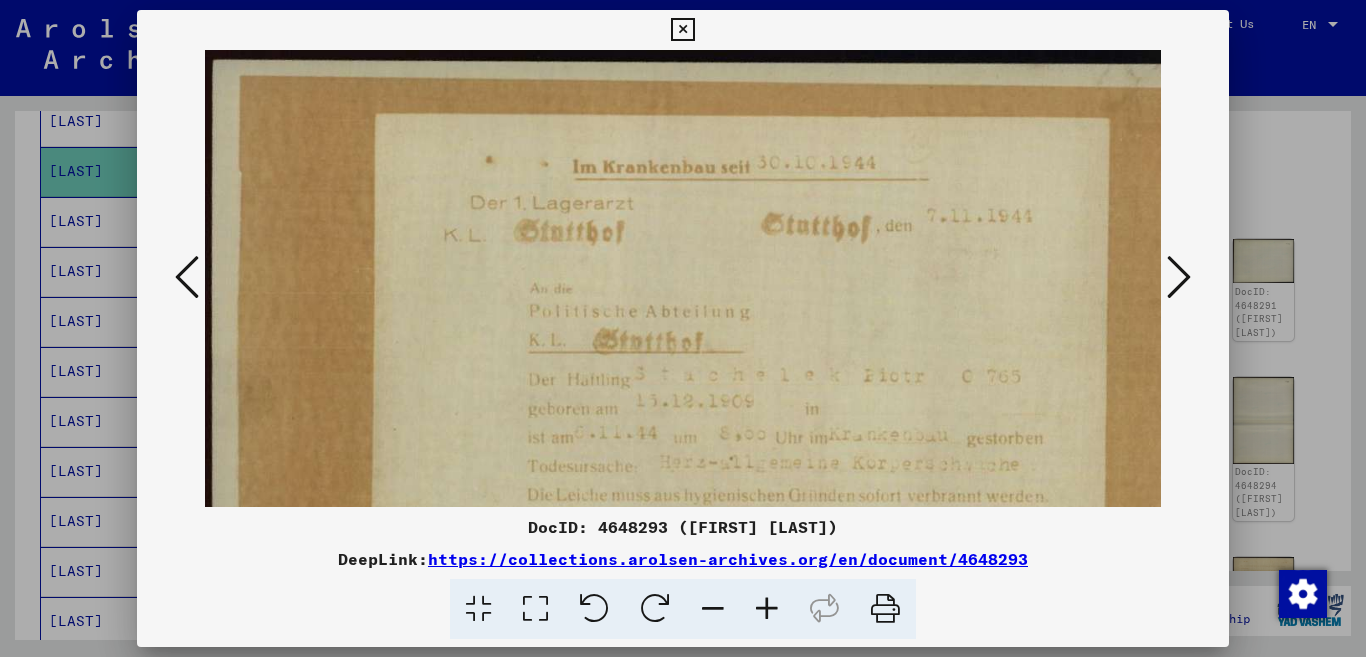 click at bounding box center (767, 609) 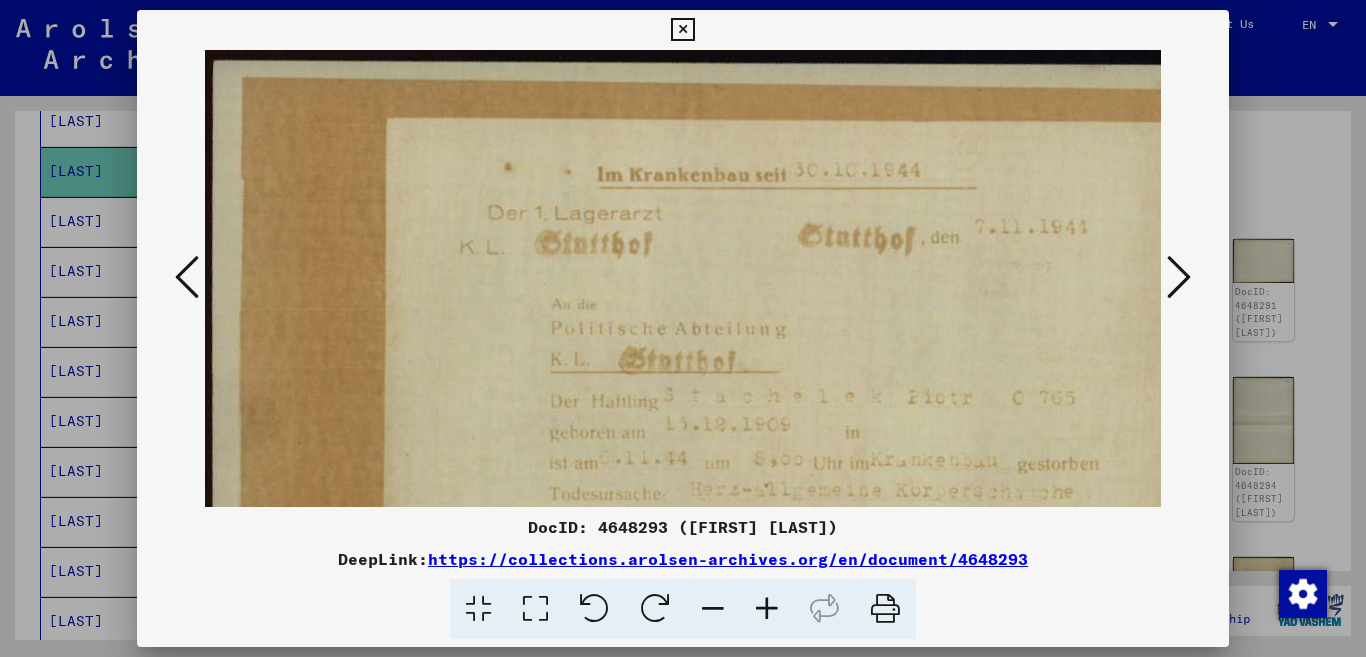 drag, startPoint x: 841, startPoint y: 283, endPoint x: 688, endPoint y: 293, distance: 153.32645 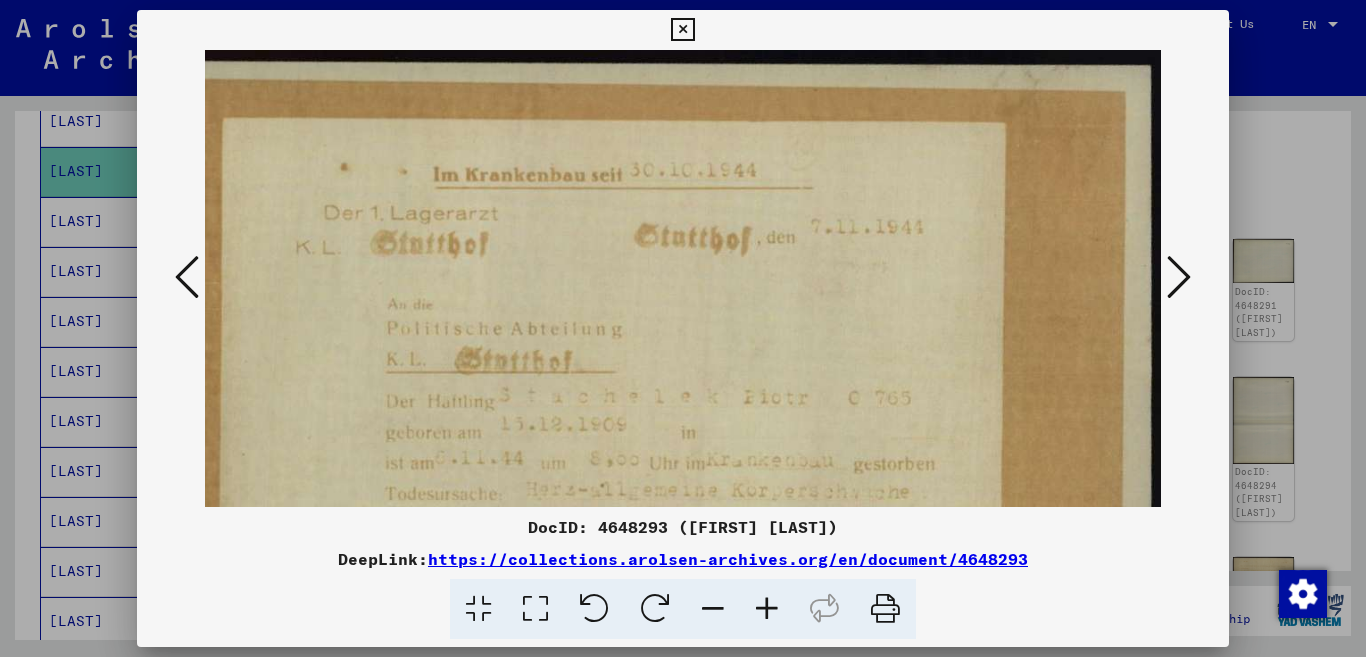 click at bounding box center [767, 609] 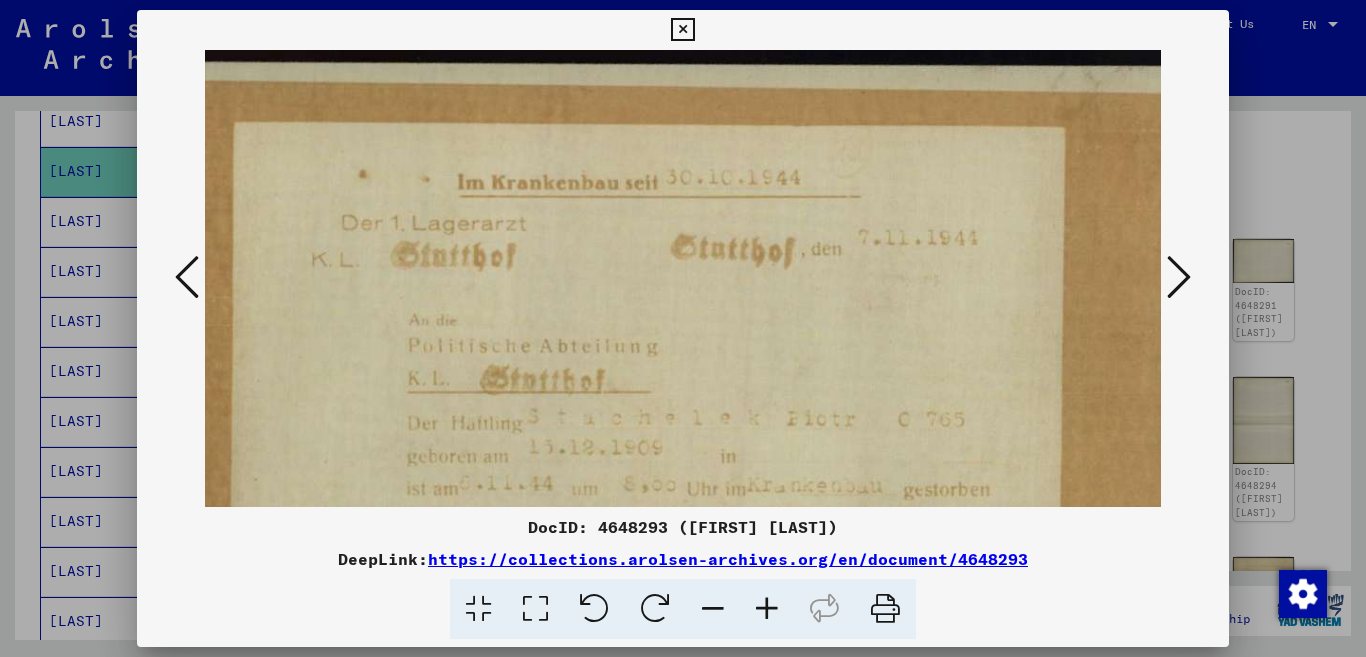 click at bounding box center (767, 609) 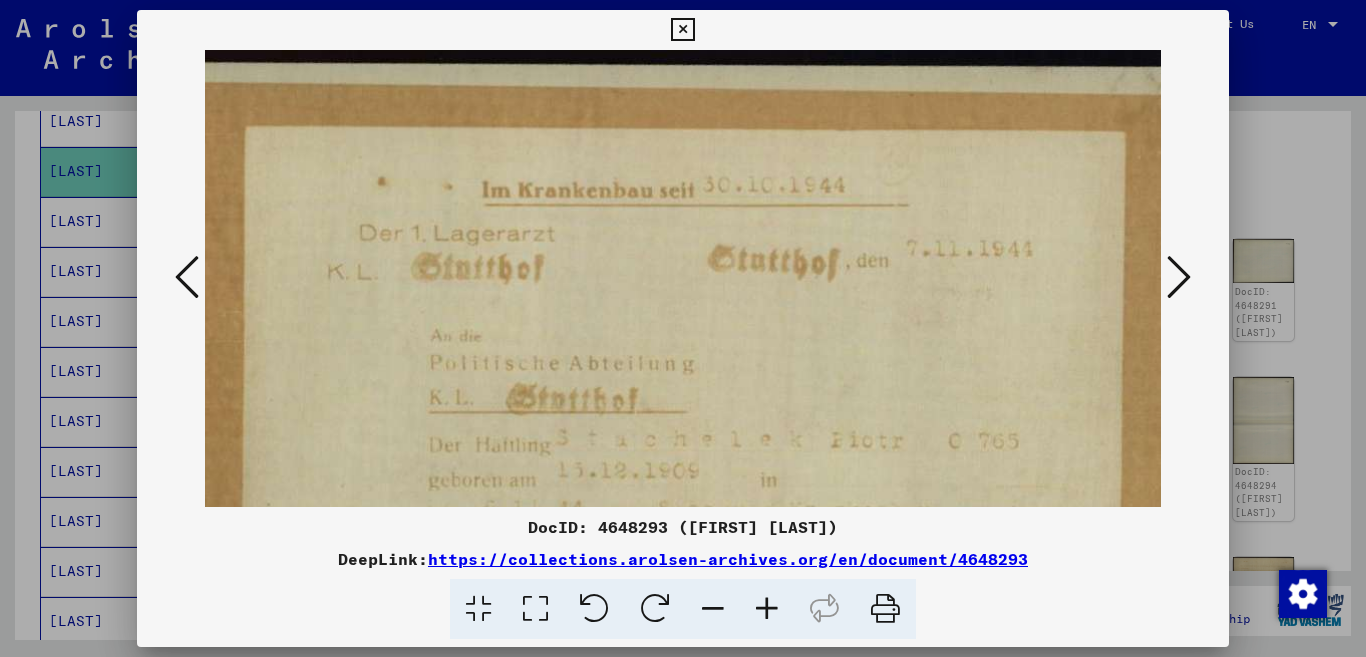 drag, startPoint x: 818, startPoint y: 472, endPoint x: 868, endPoint y: 263, distance: 214.89764 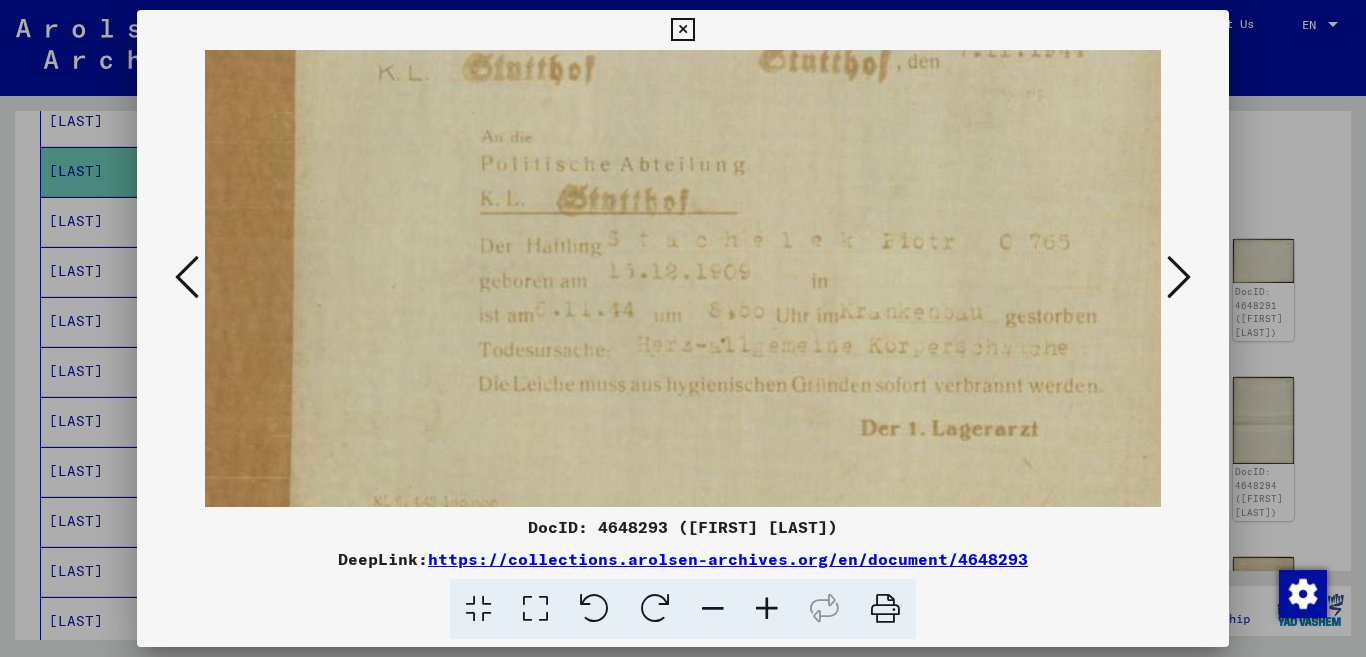 click at bounding box center [1179, 278] 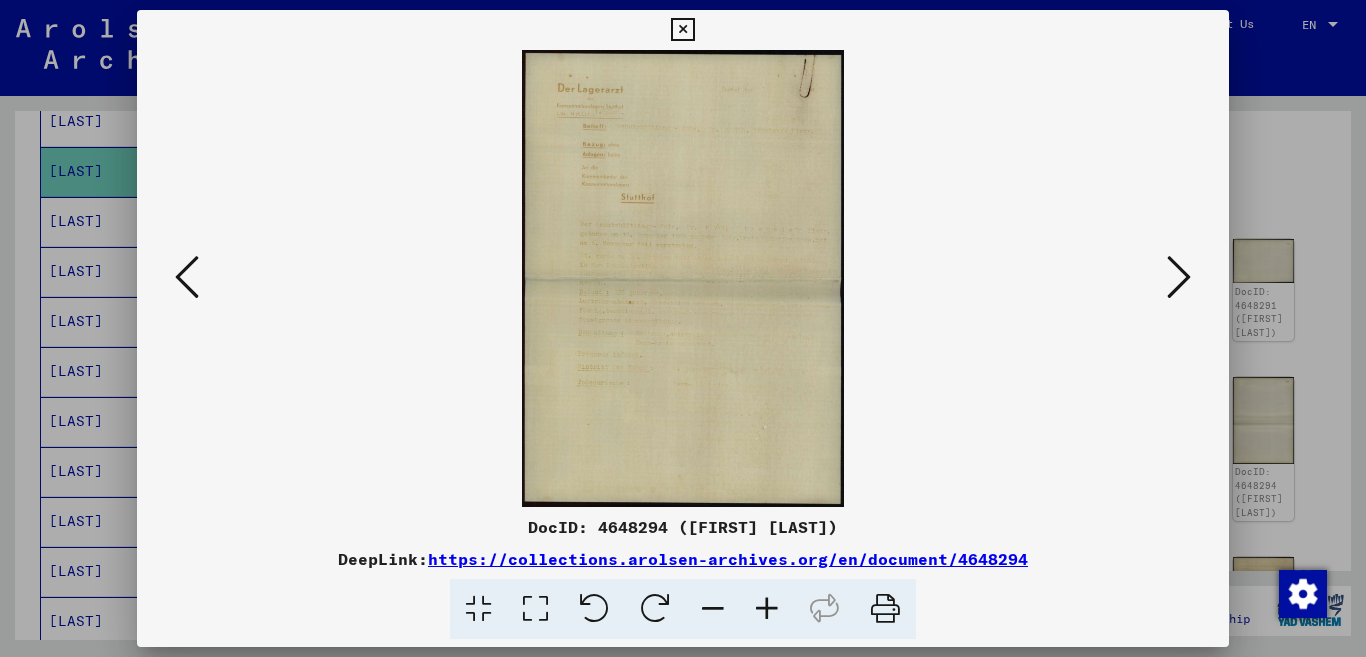 scroll, scrollTop: 0, scrollLeft: 0, axis: both 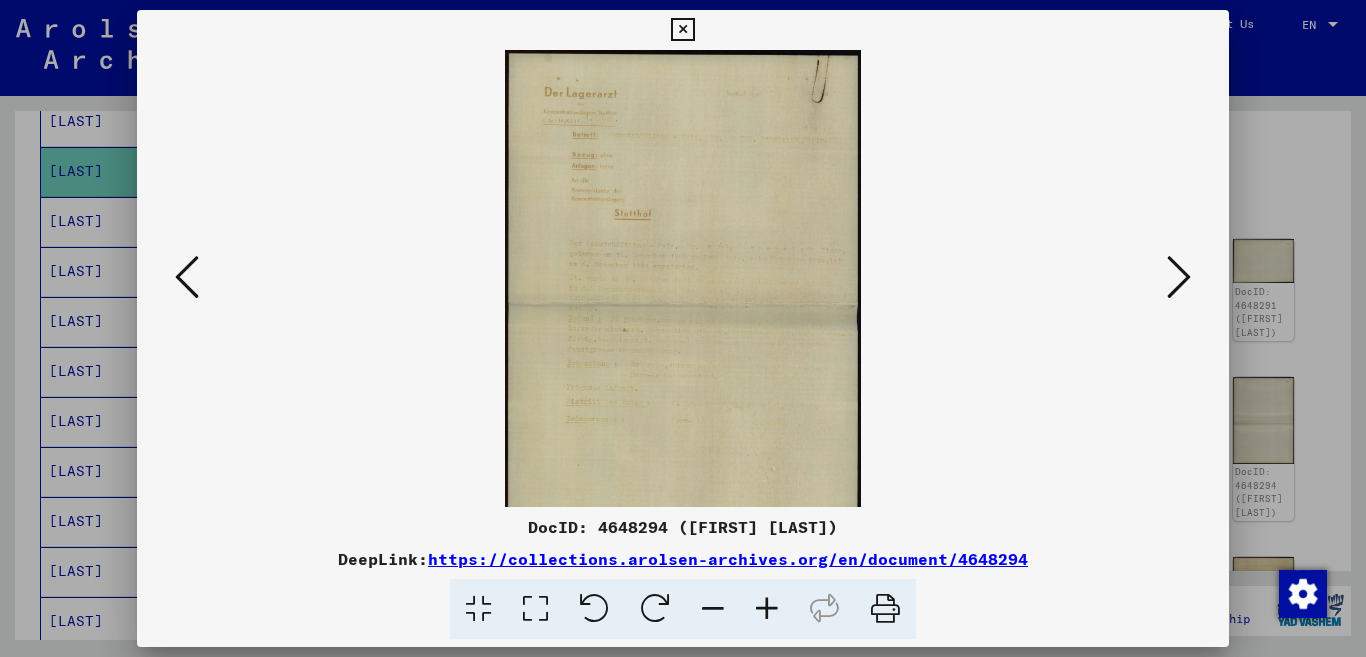 click at bounding box center [767, 609] 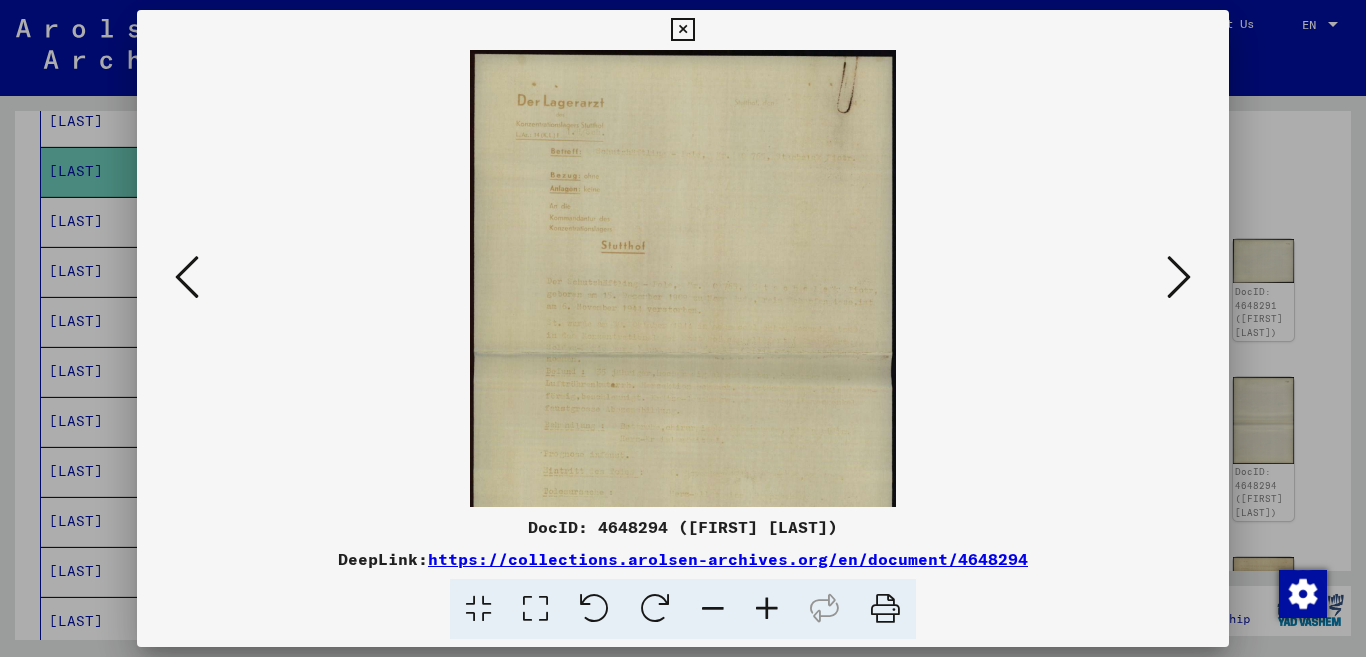 click at bounding box center [767, 609] 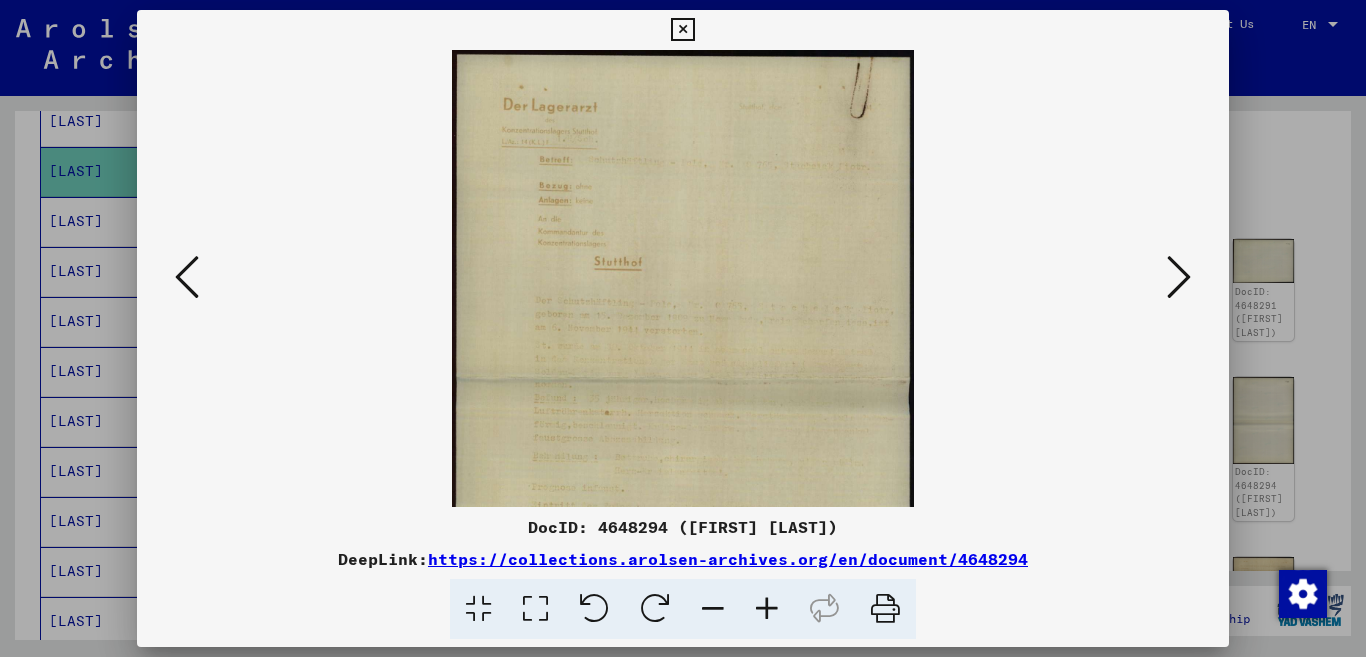 click at bounding box center [767, 609] 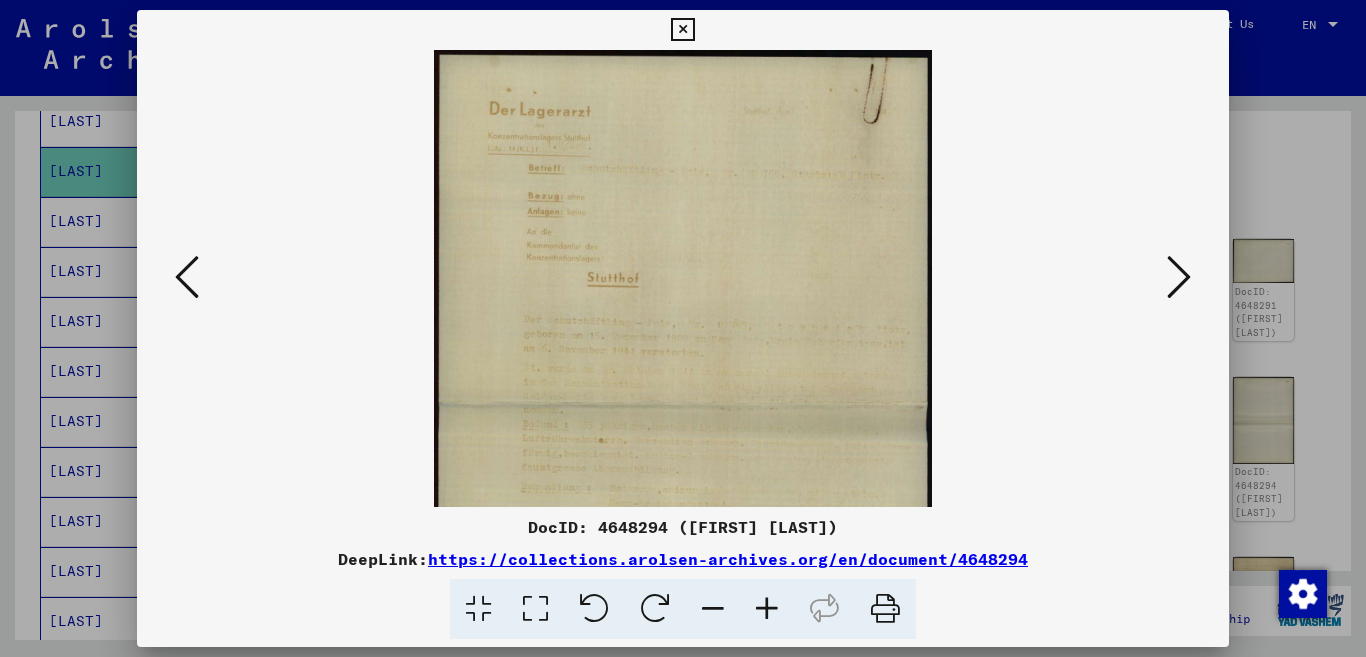 click at bounding box center [767, 609] 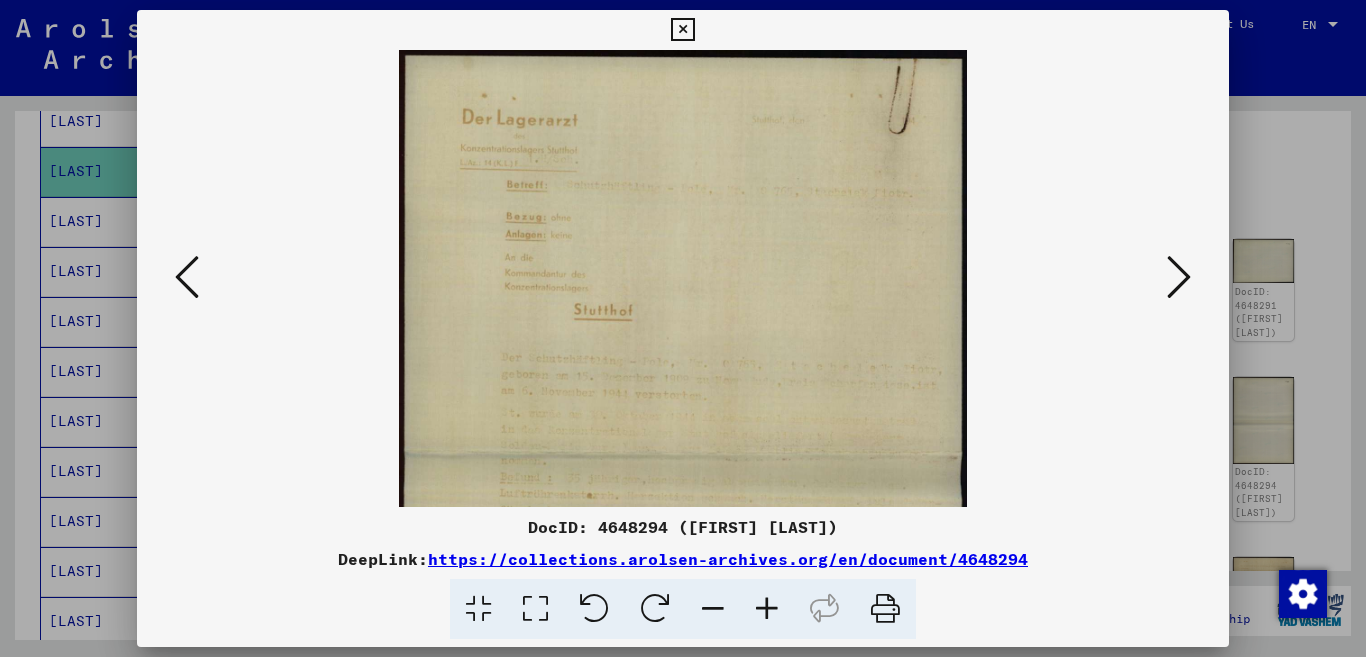 click at bounding box center [767, 609] 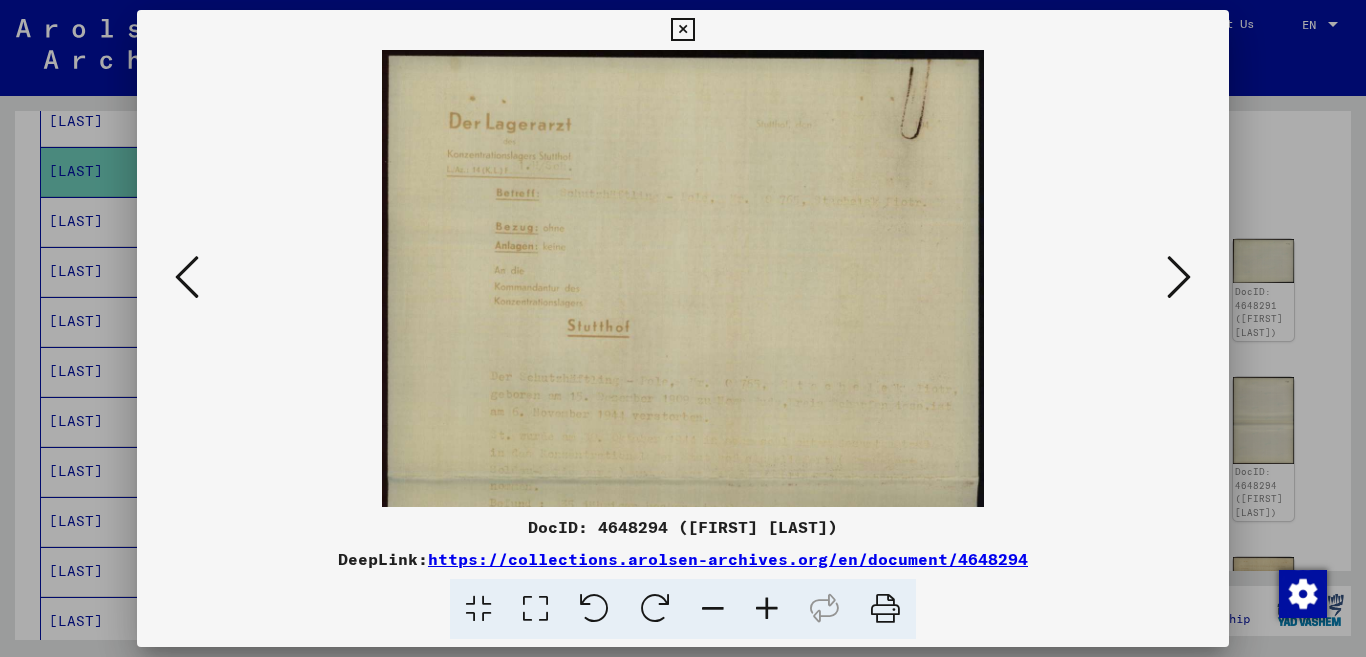 click at bounding box center (1179, 277) 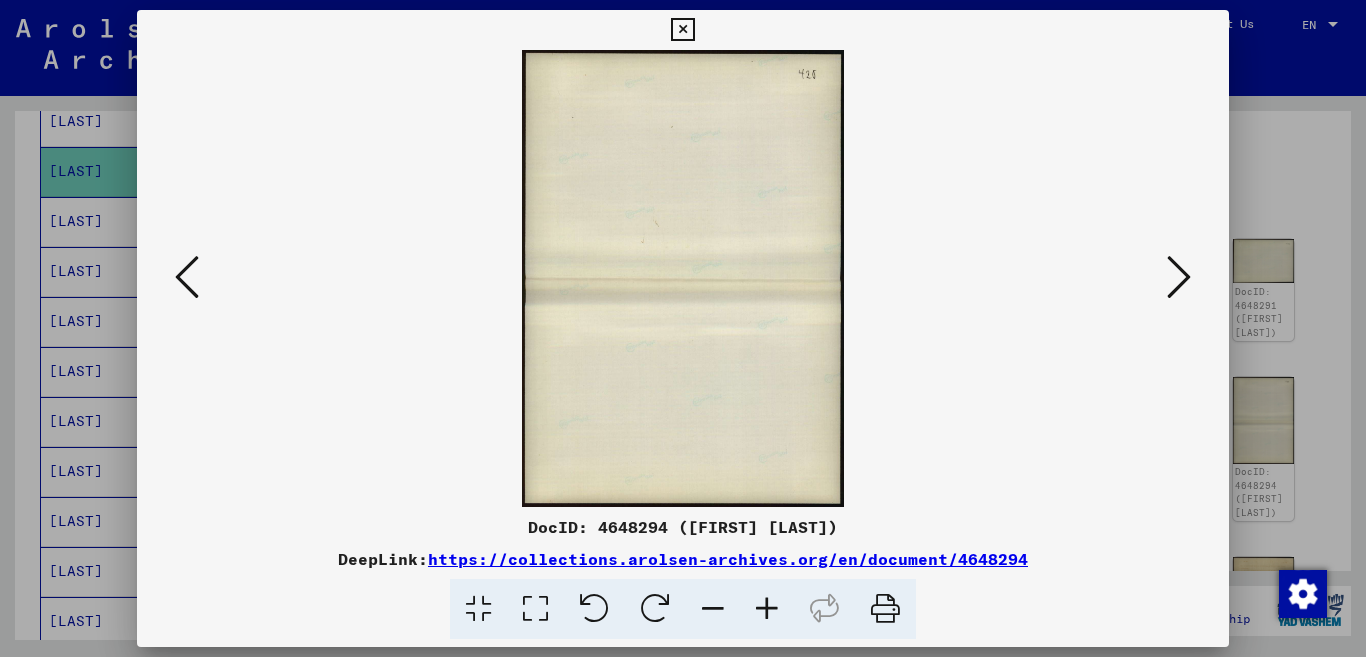 click at bounding box center [1179, 277] 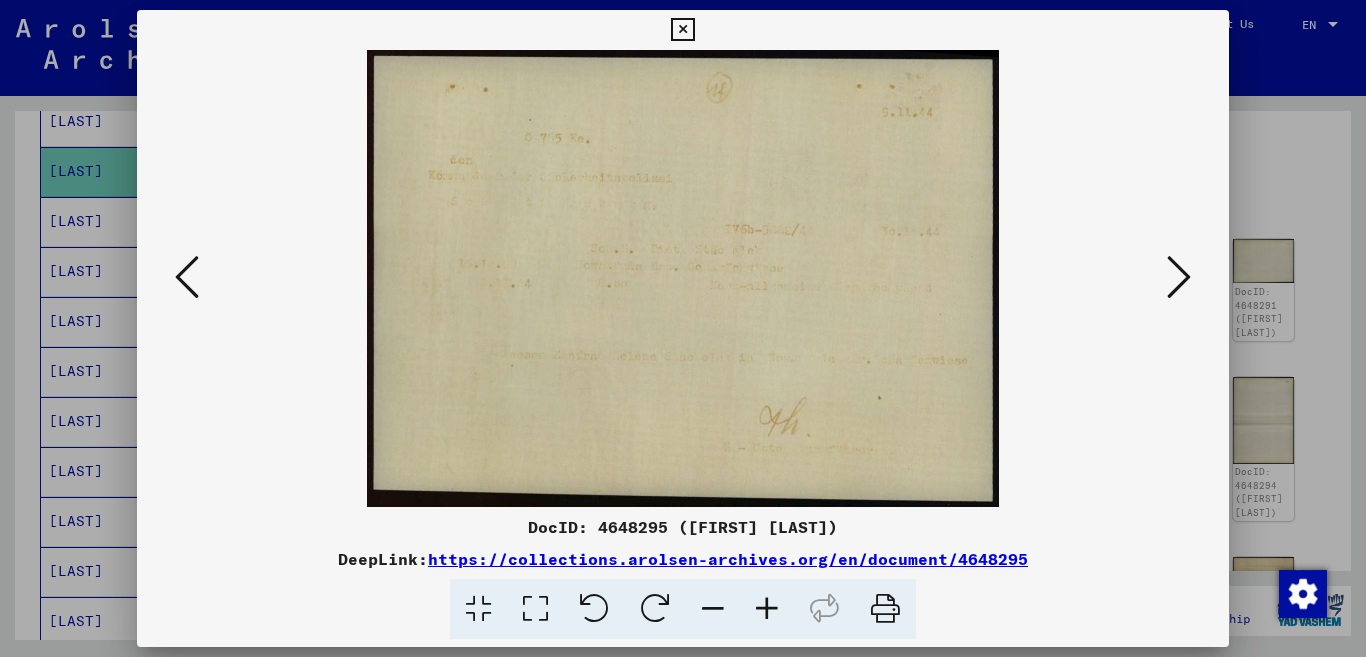 click at bounding box center [1179, 277] 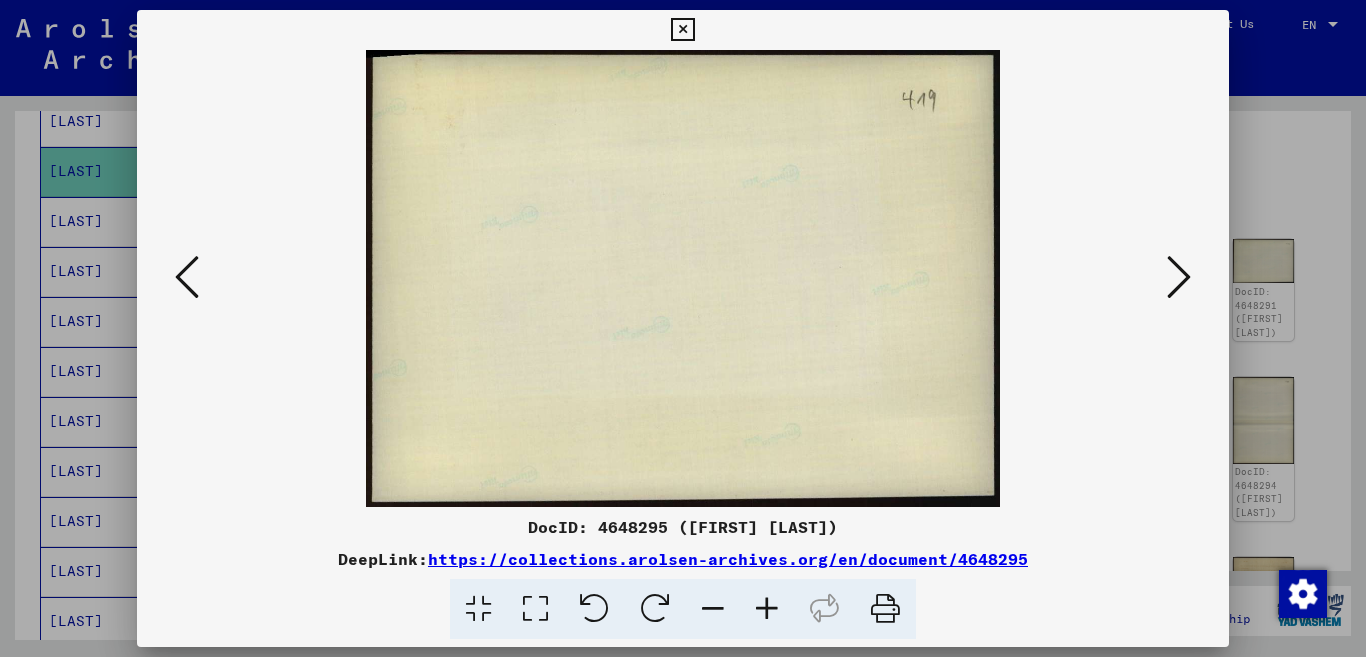 click at bounding box center [1179, 277] 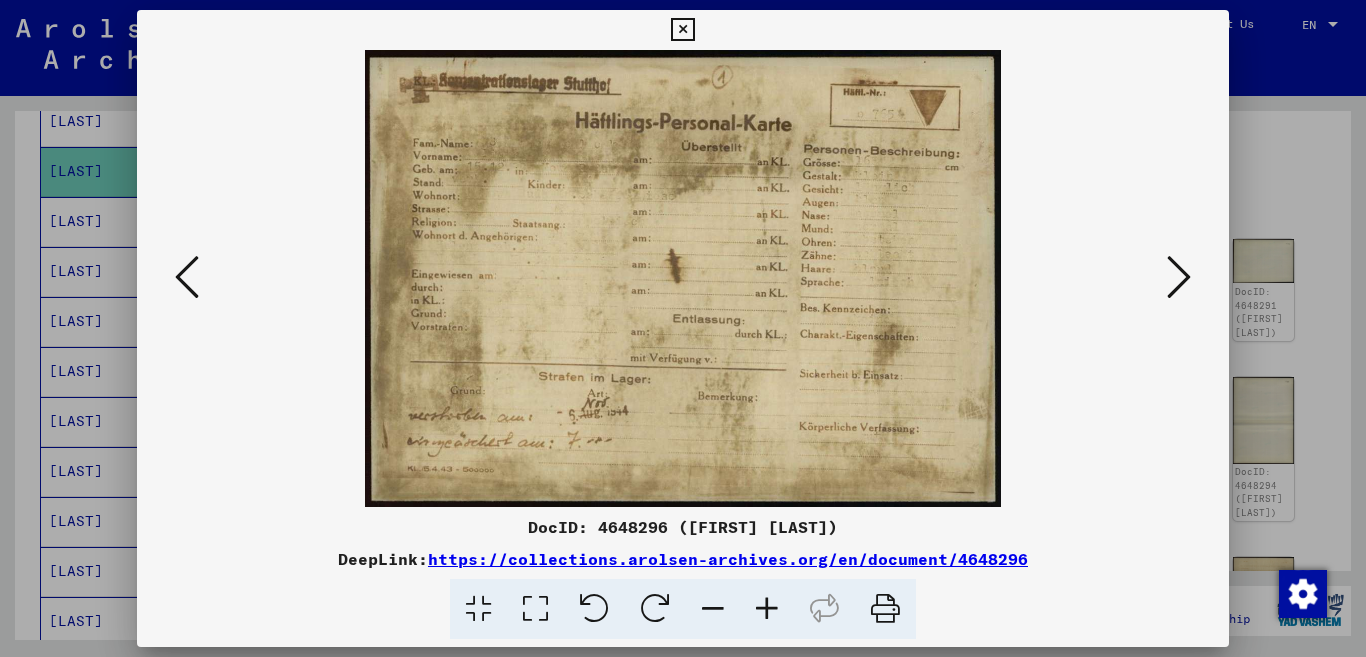 click at bounding box center [767, 609] 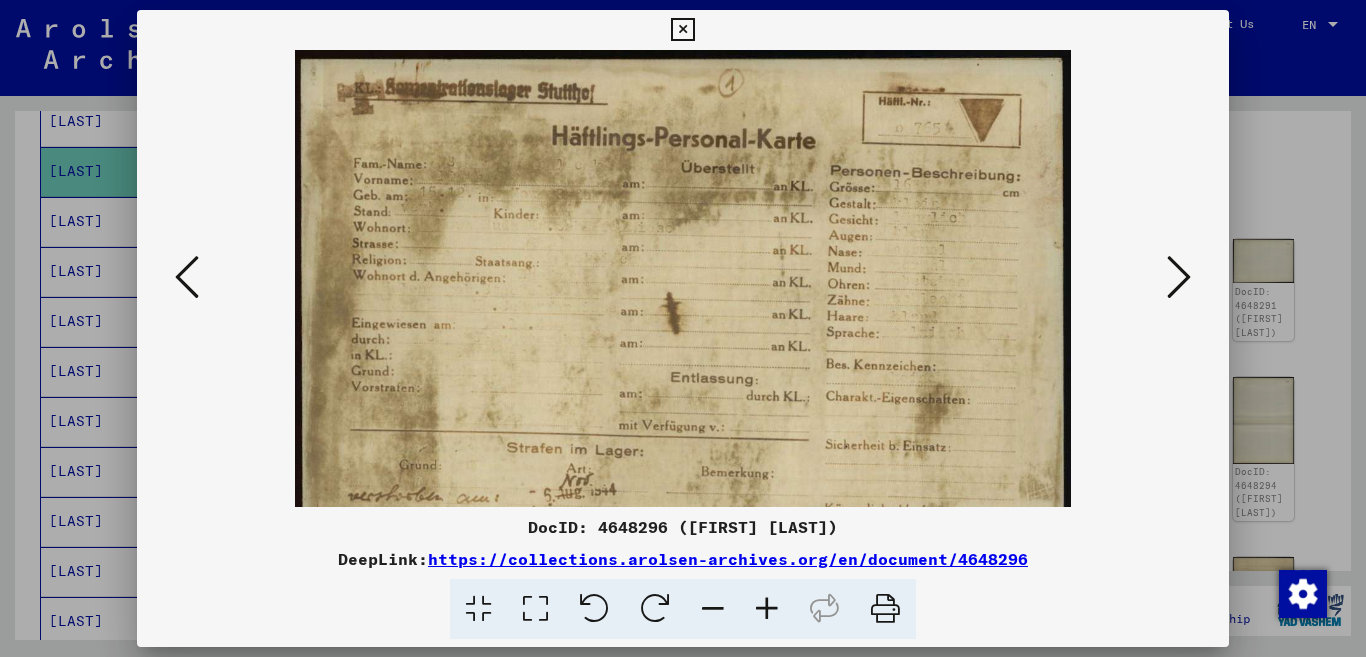 click at bounding box center (767, 609) 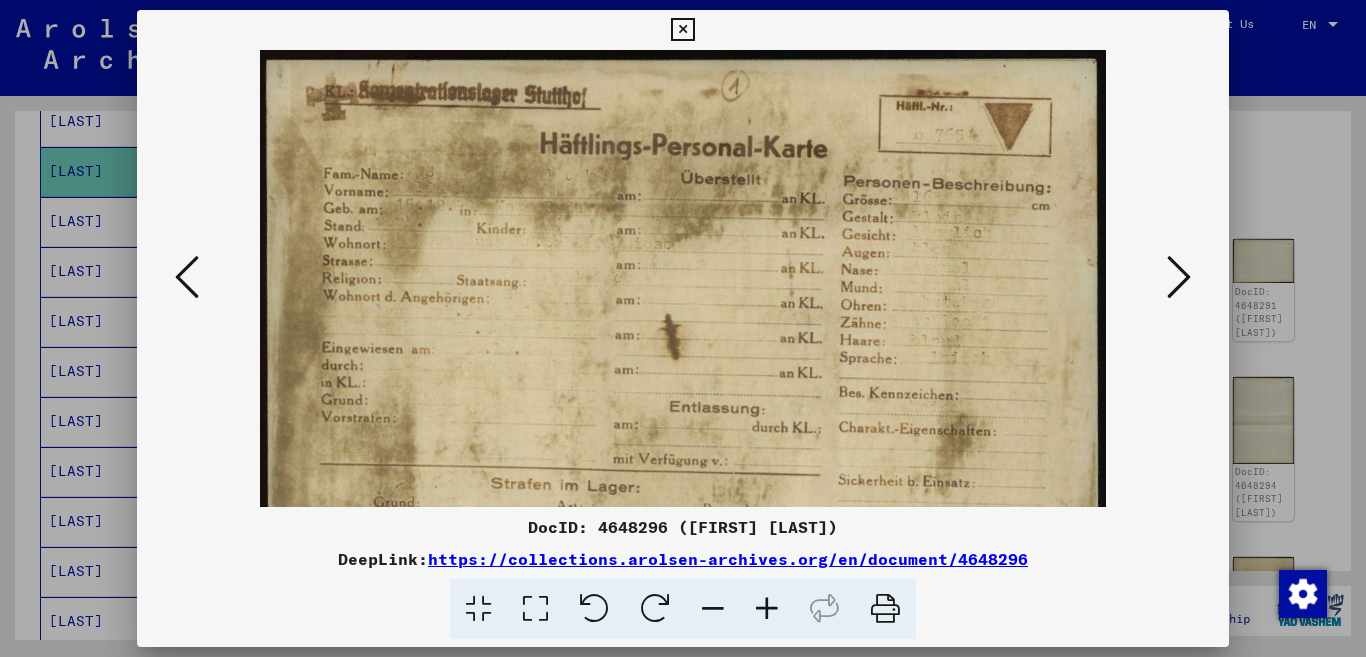 drag, startPoint x: 664, startPoint y: 490, endPoint x: 737, endPoint y: 252, distance: 248.94377 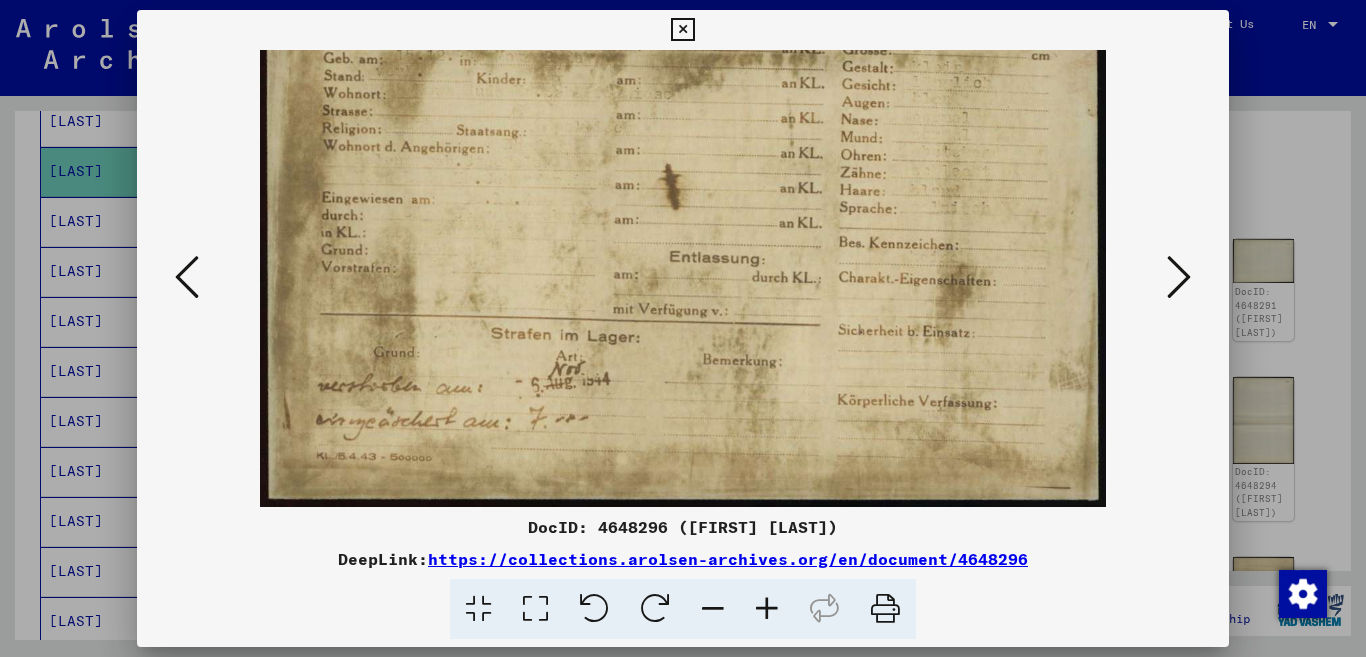 click at bounding box center [1179, 277] 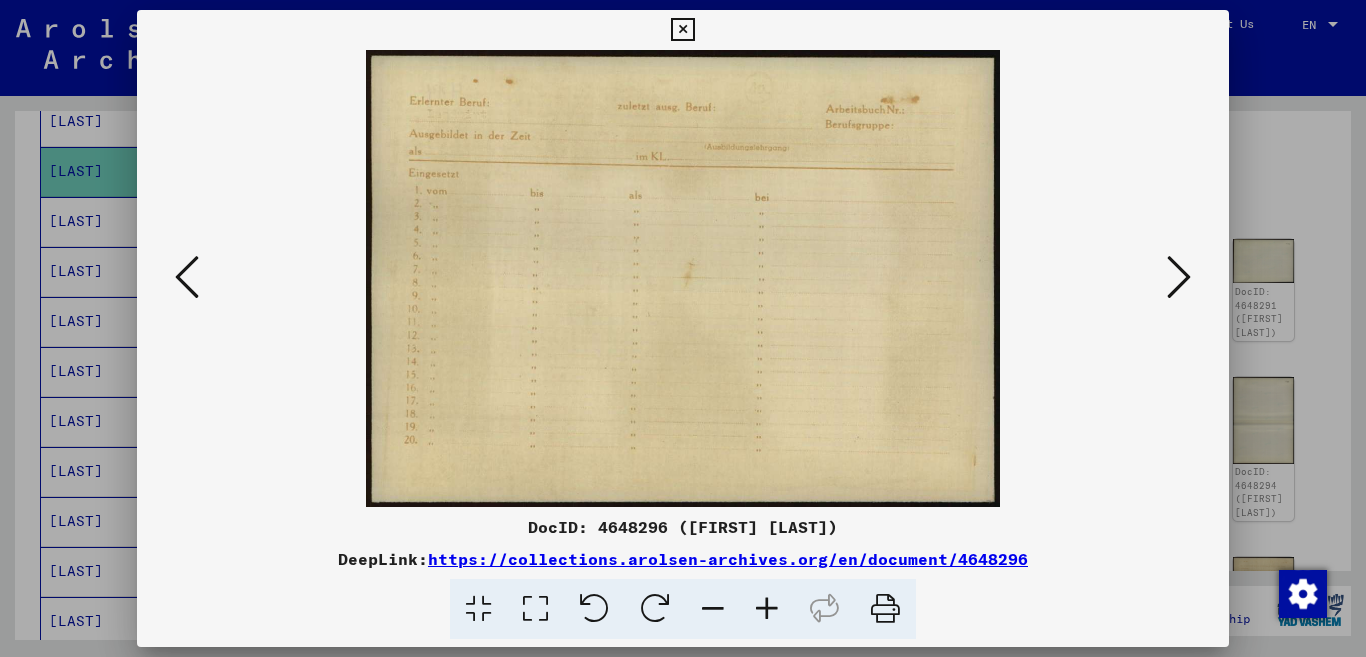 scroll, scrollTop: 0, scrollLeft: 0, axis: both 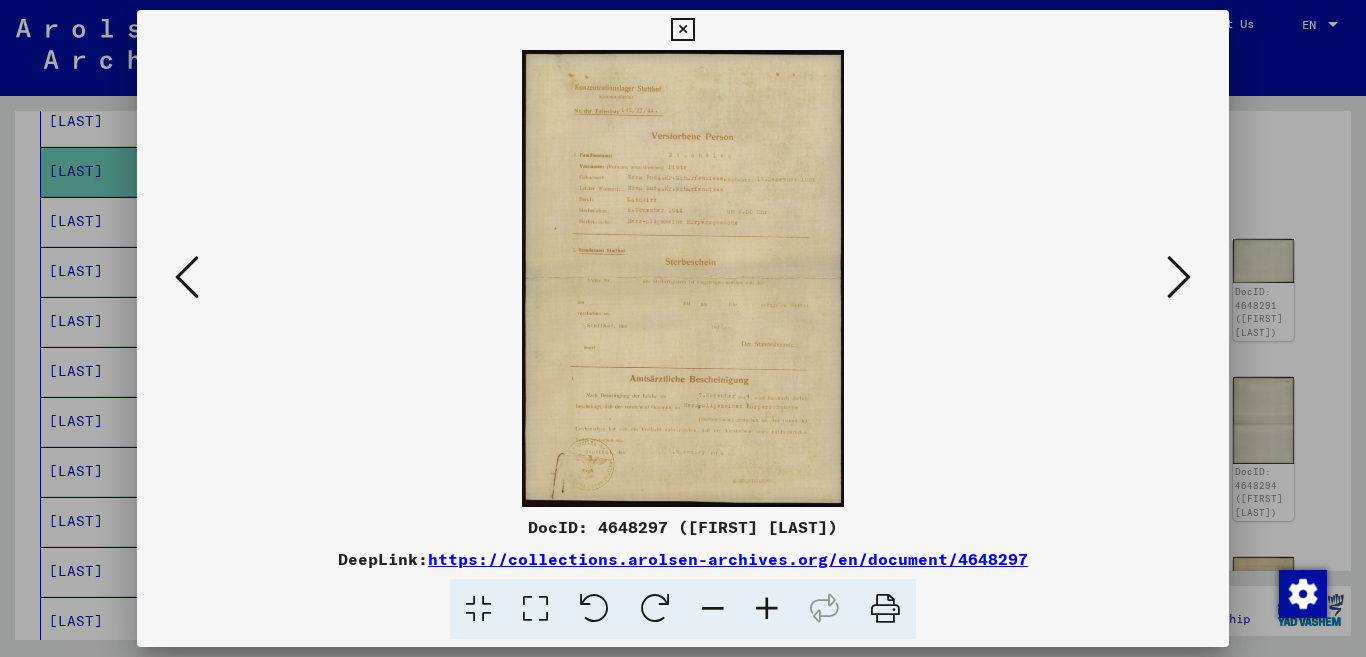 click at bounding box center [767, 609] 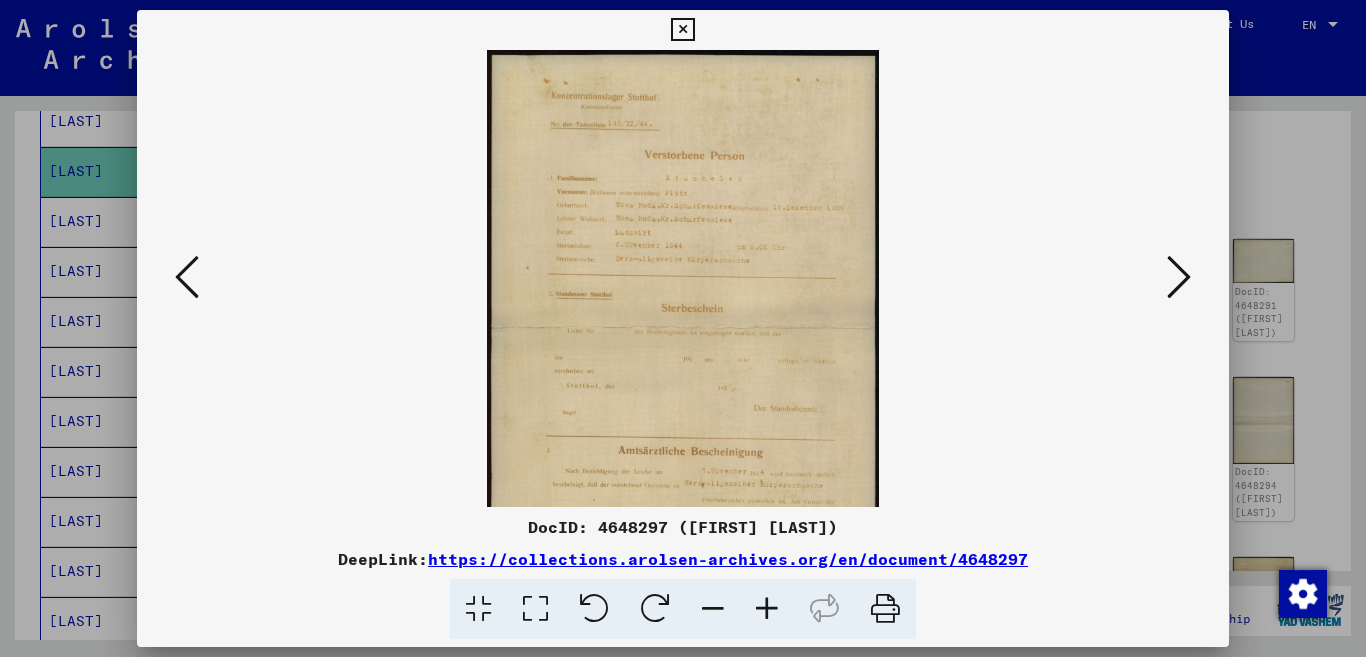 click at bounding box center [767, 609] 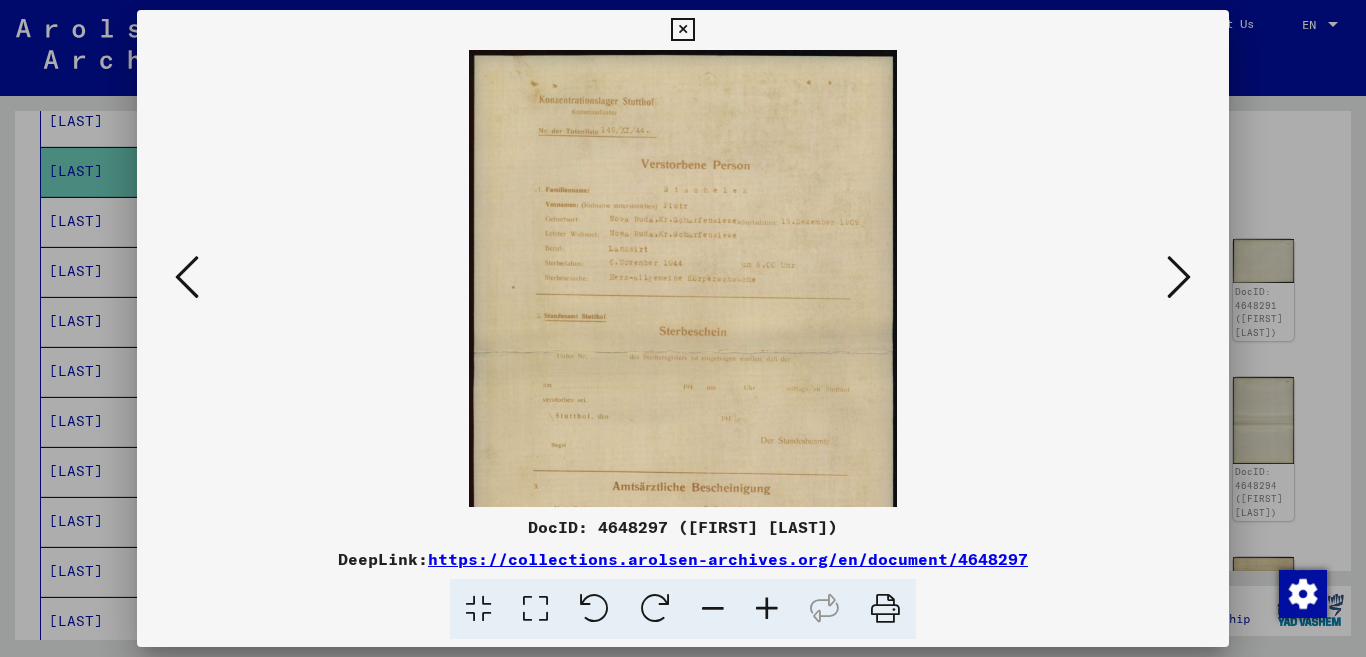 click at bounding box center (767, 609) 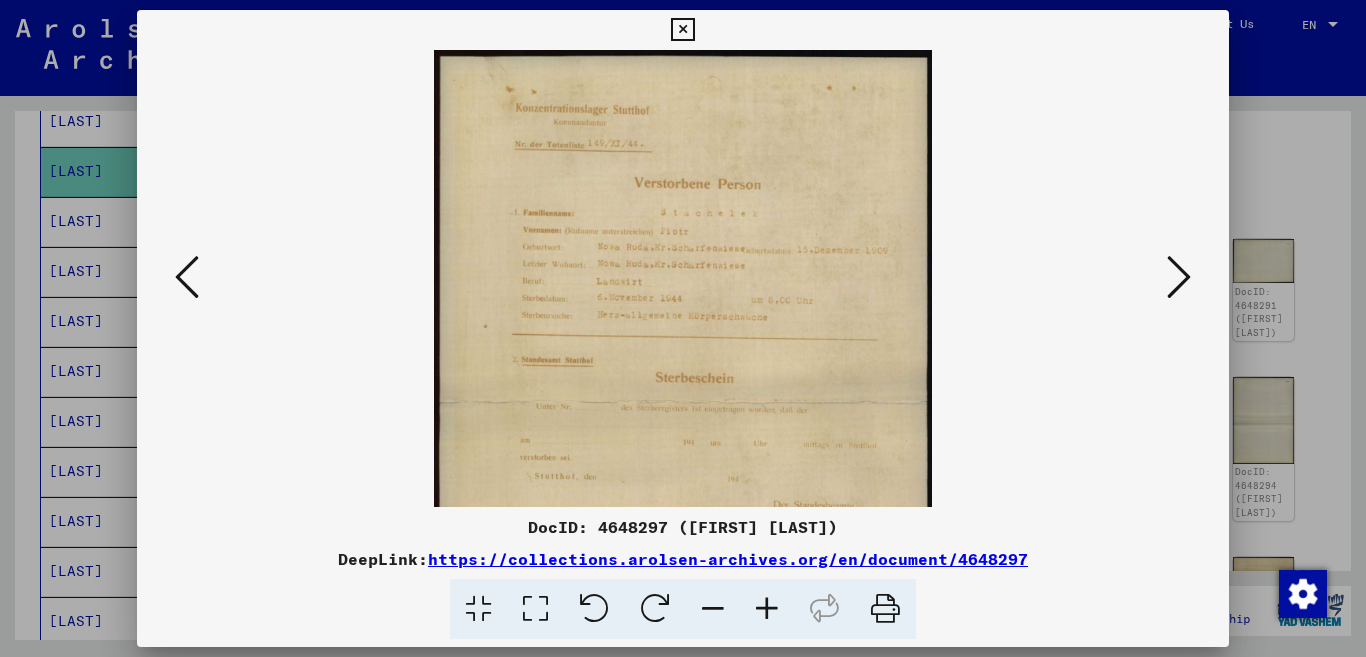 click at bounding box center (767, 609) 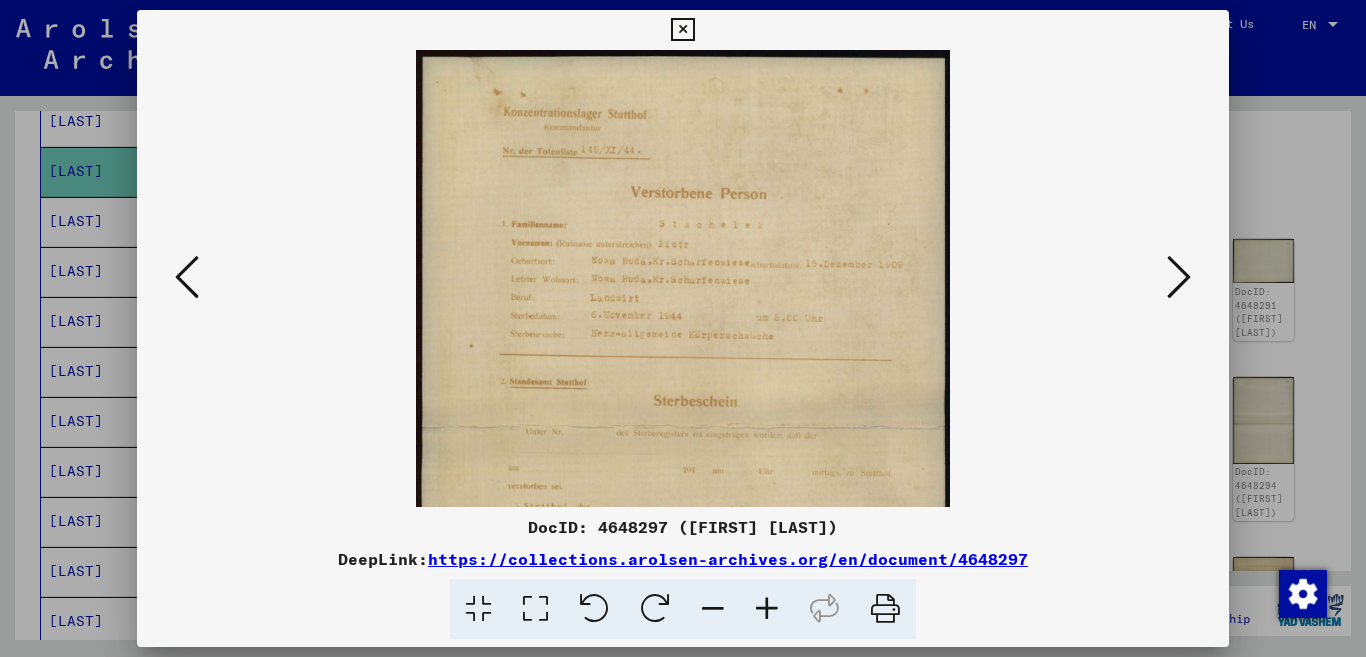 click at bounding box center (767, 609) 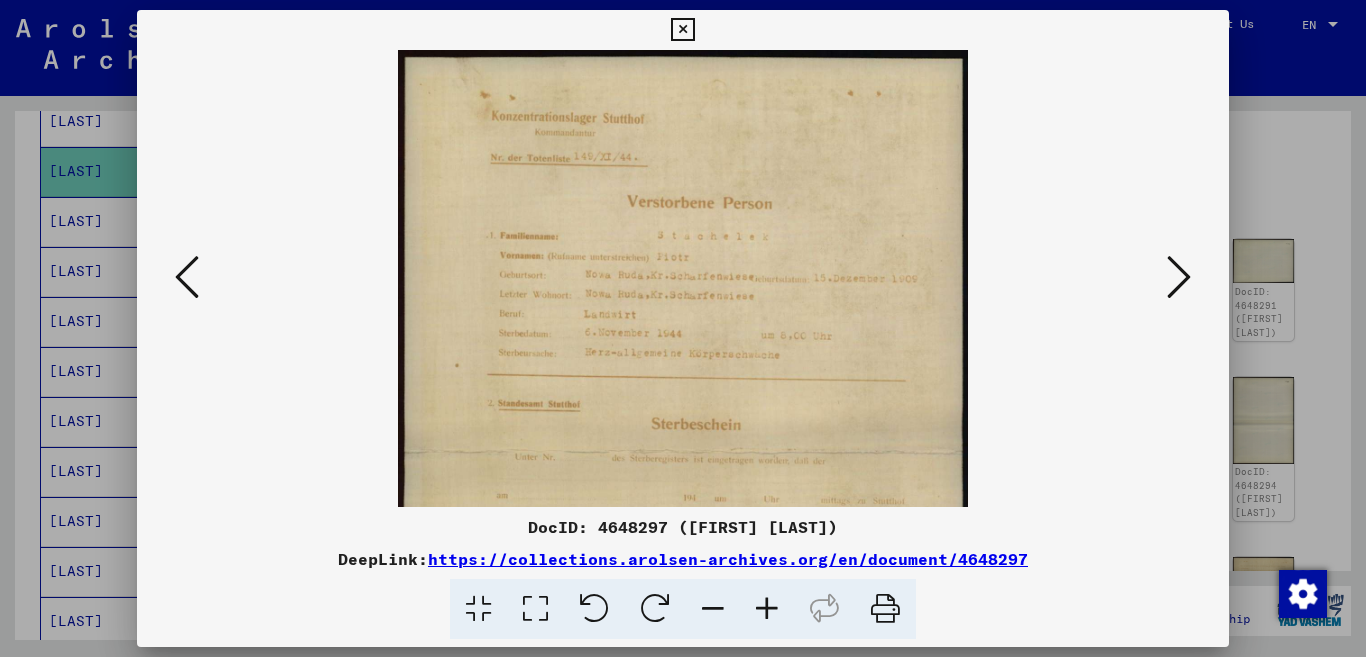 click at bounding box center (767, 609) 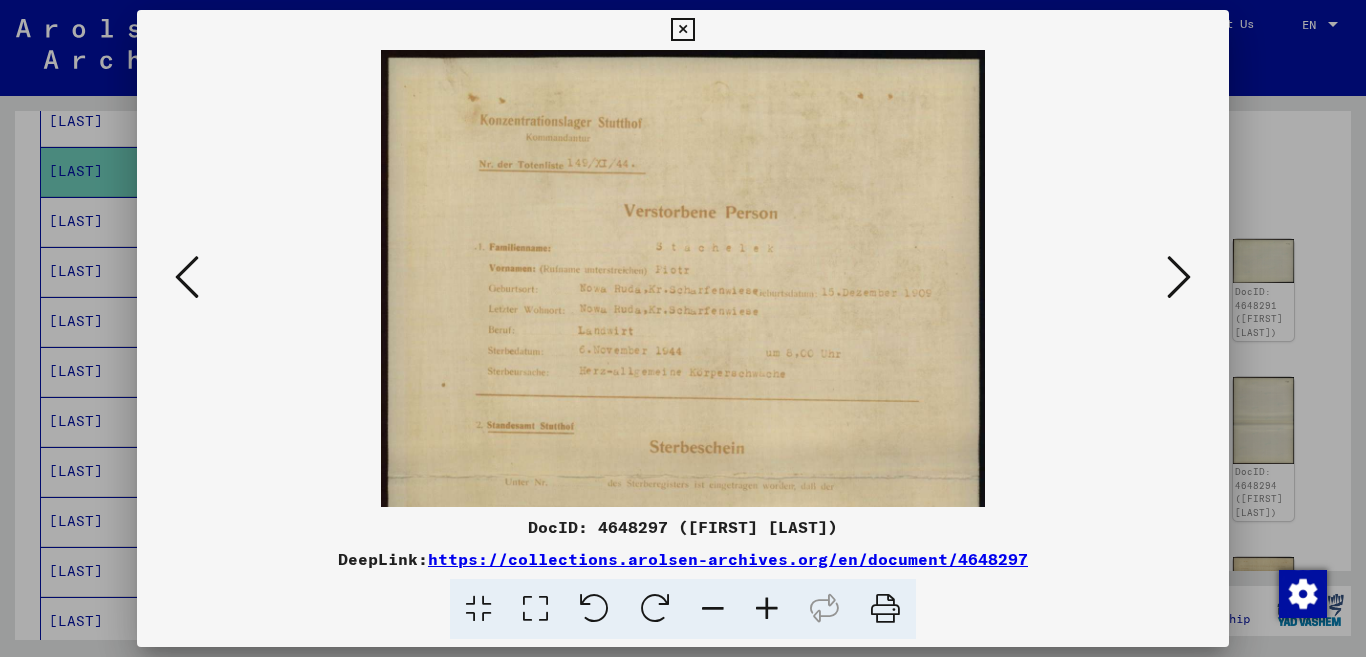 click at bounding box center (767, 609) 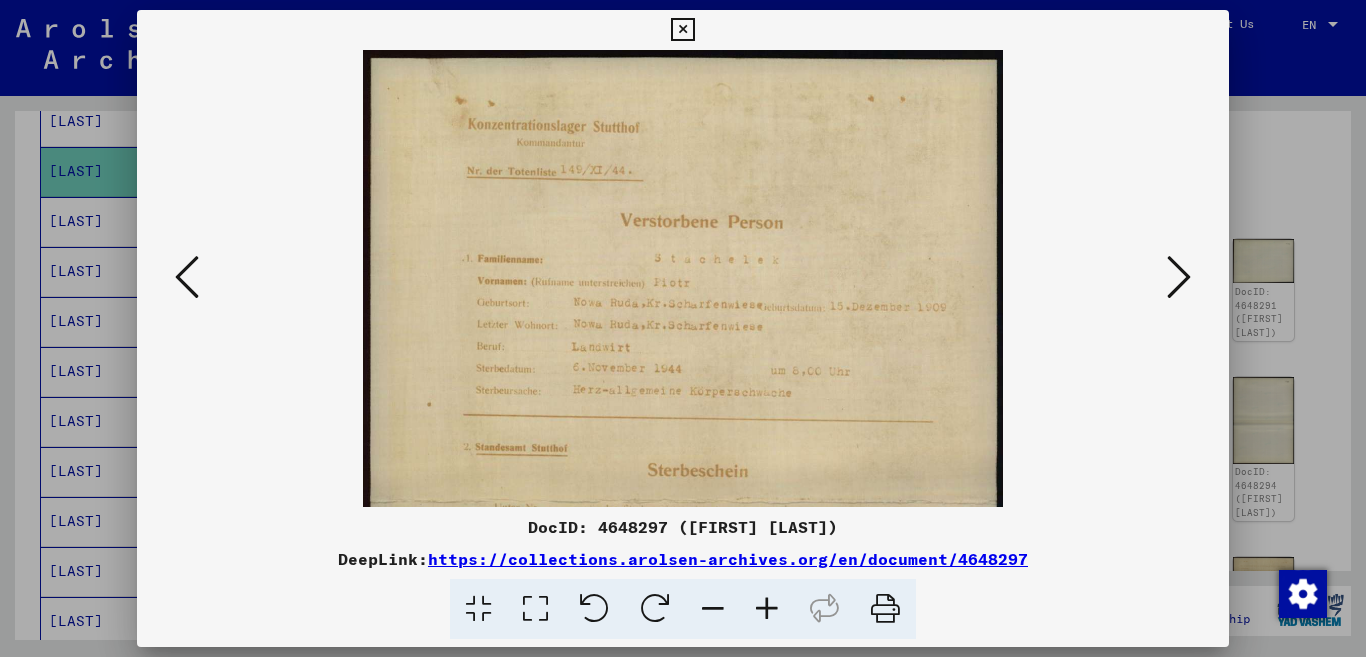 click at bounding box center (767, 609) 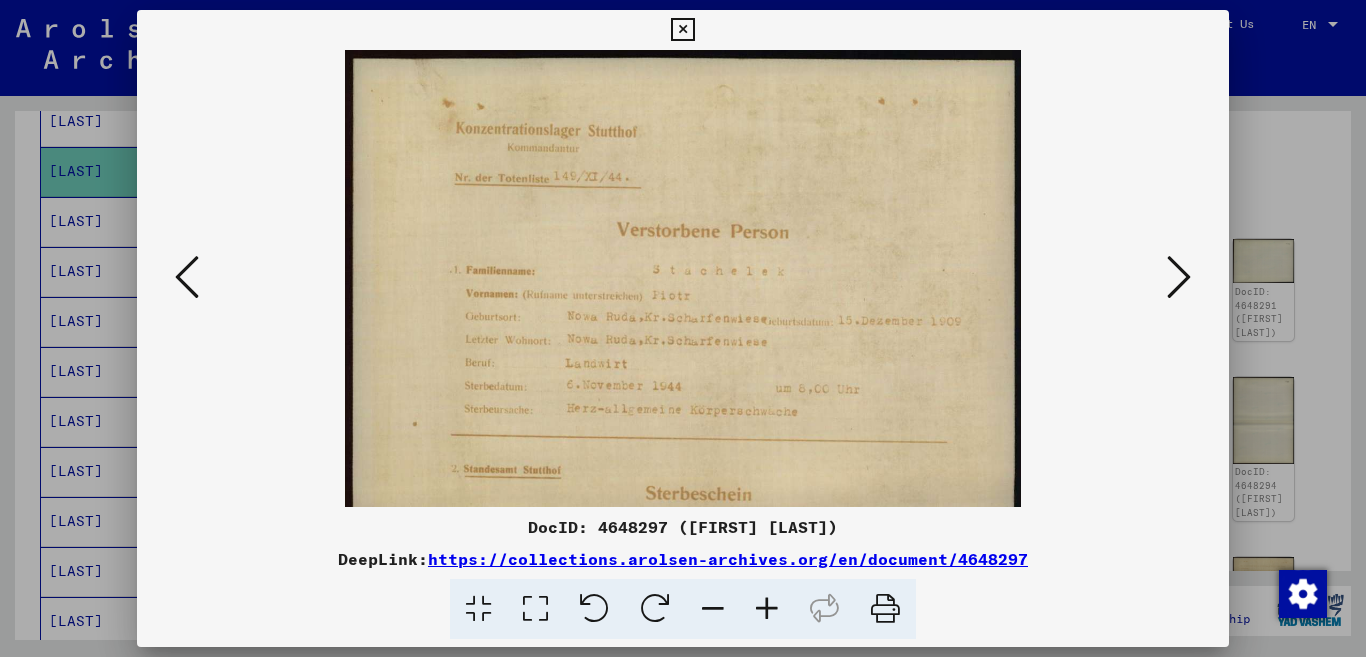 click at bounding box center (767, 609) 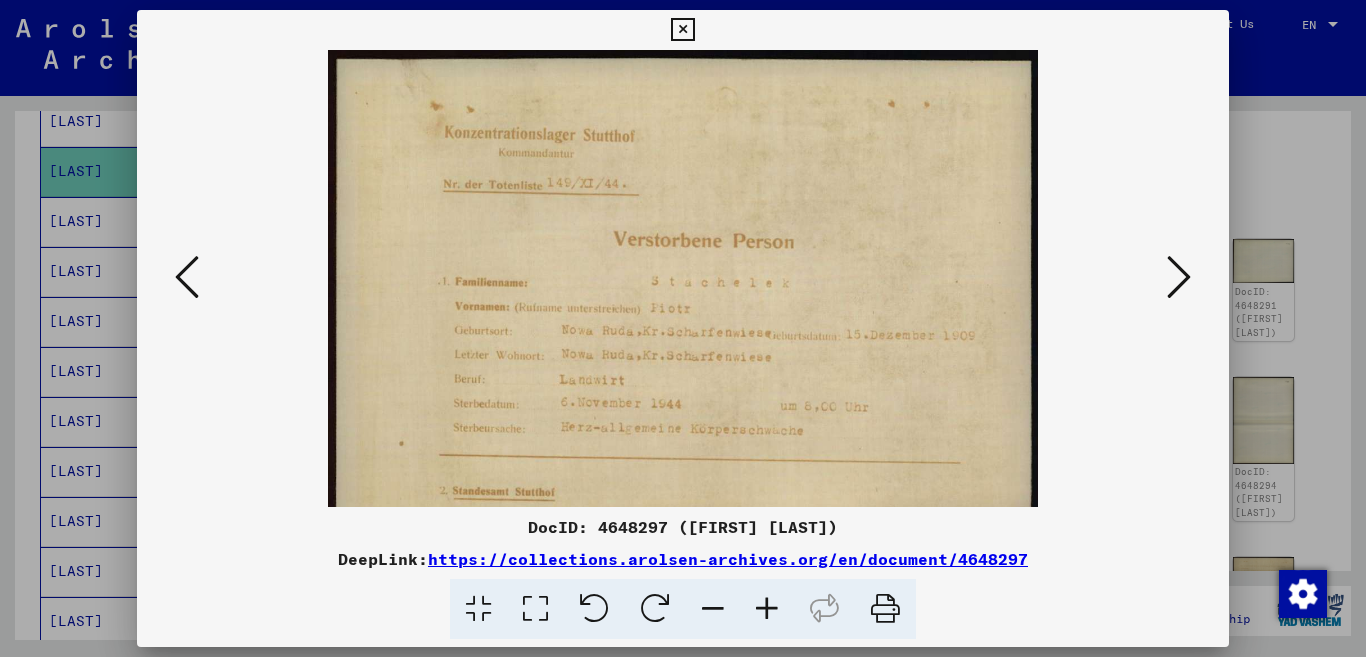click at bounding box center [767, 609] 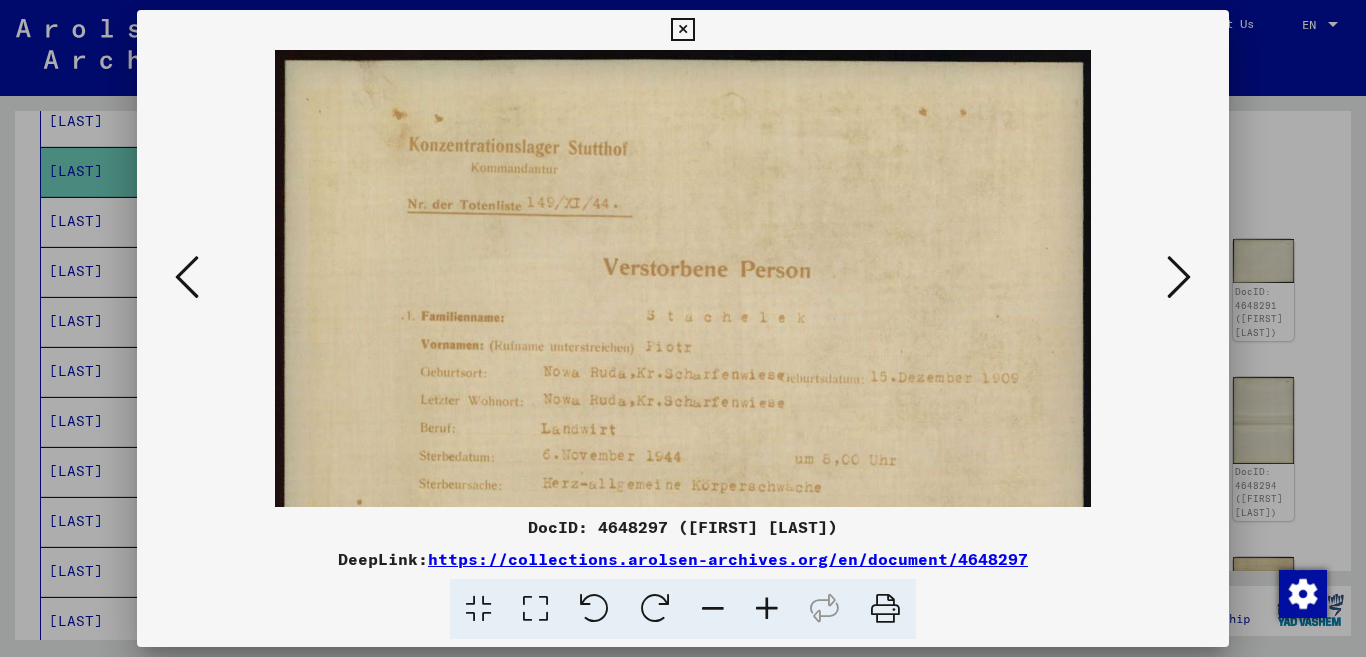 drag, startPoint x: 711, startPoint y: 450, endPoint x: 753, endPoint y: 185, distance: 268.30765 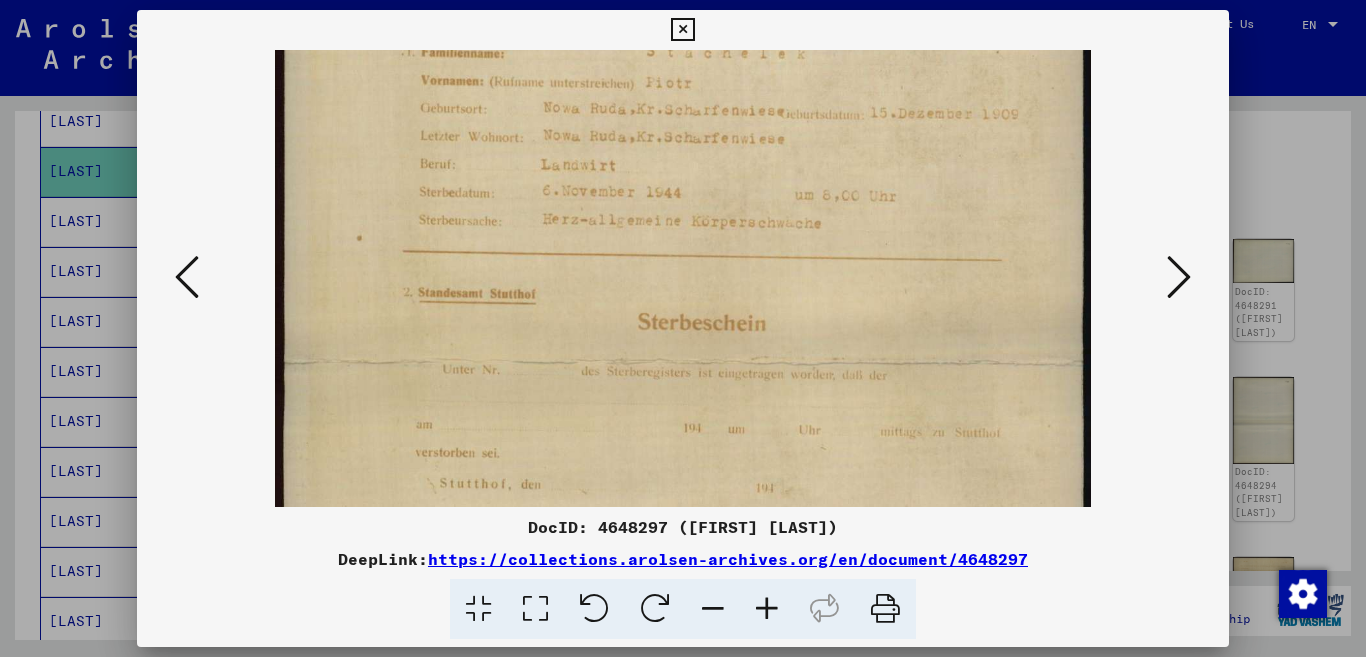 click at bounding box center (767, 609) 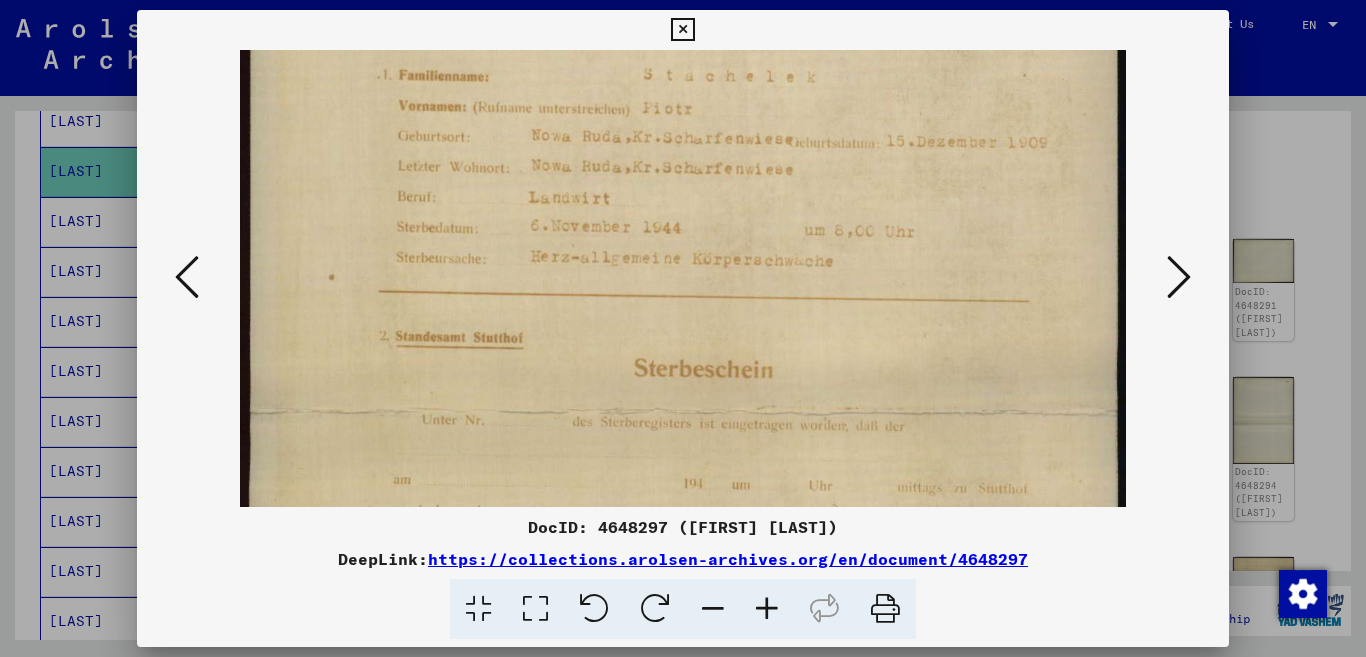click at bounding box center (767, 609) 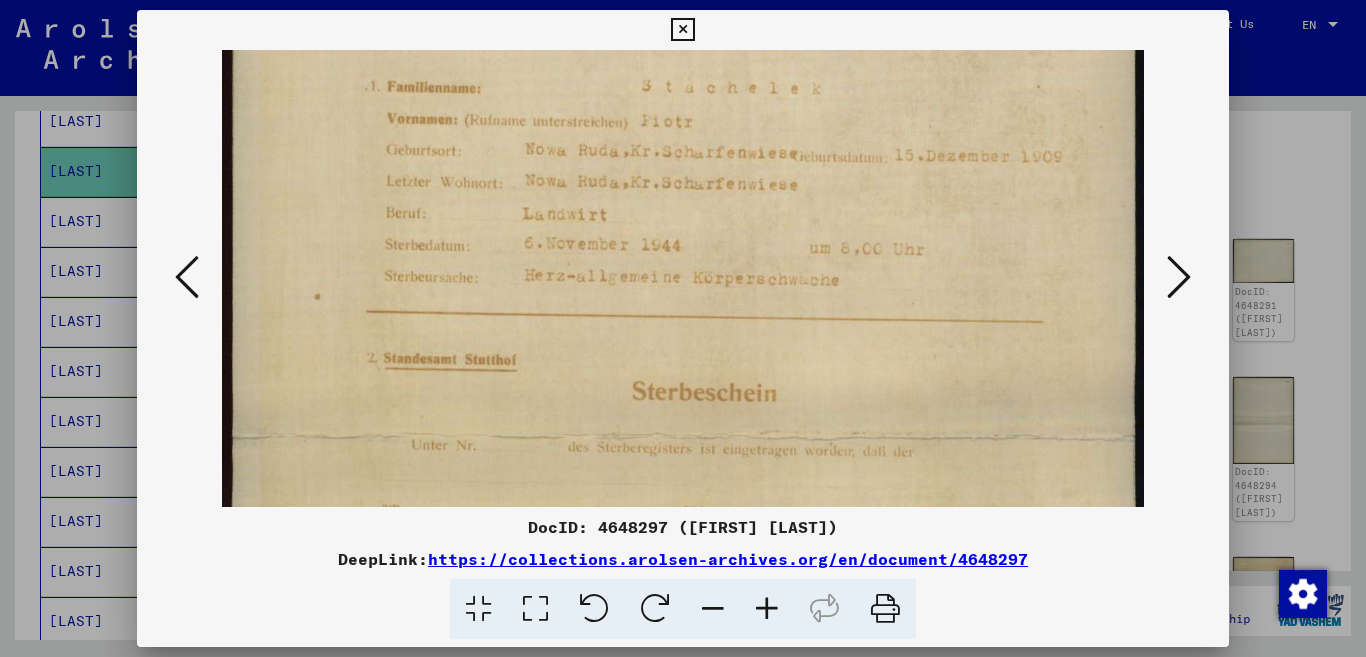 click at bounding box center (767, 609) 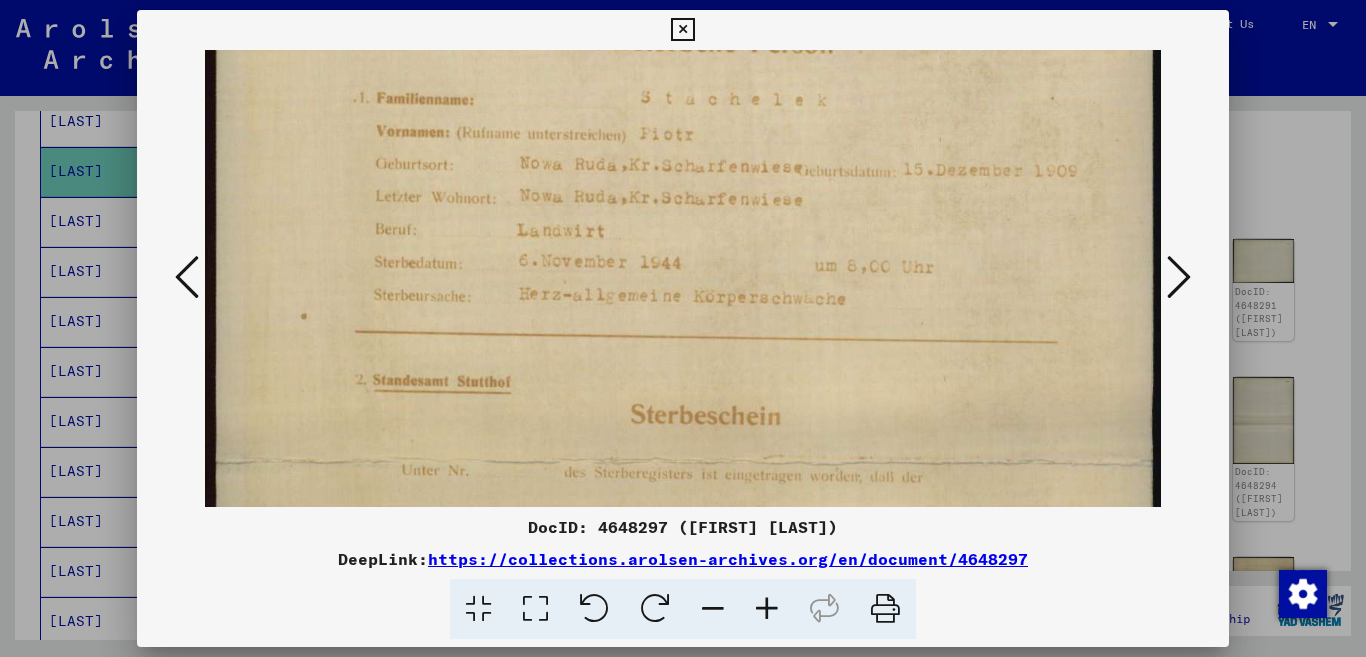 click at bounding box center (1179, 277) 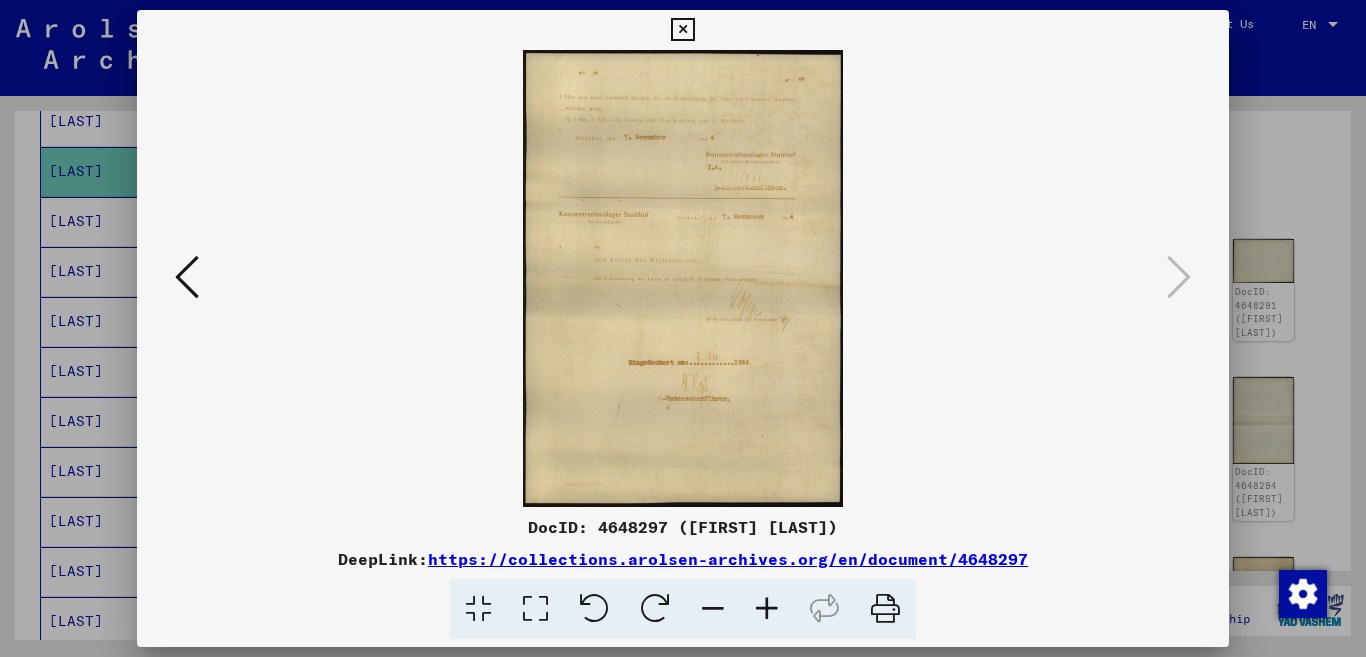 scroll, scrollTop: 0, scrollLeft: 0, axis: both 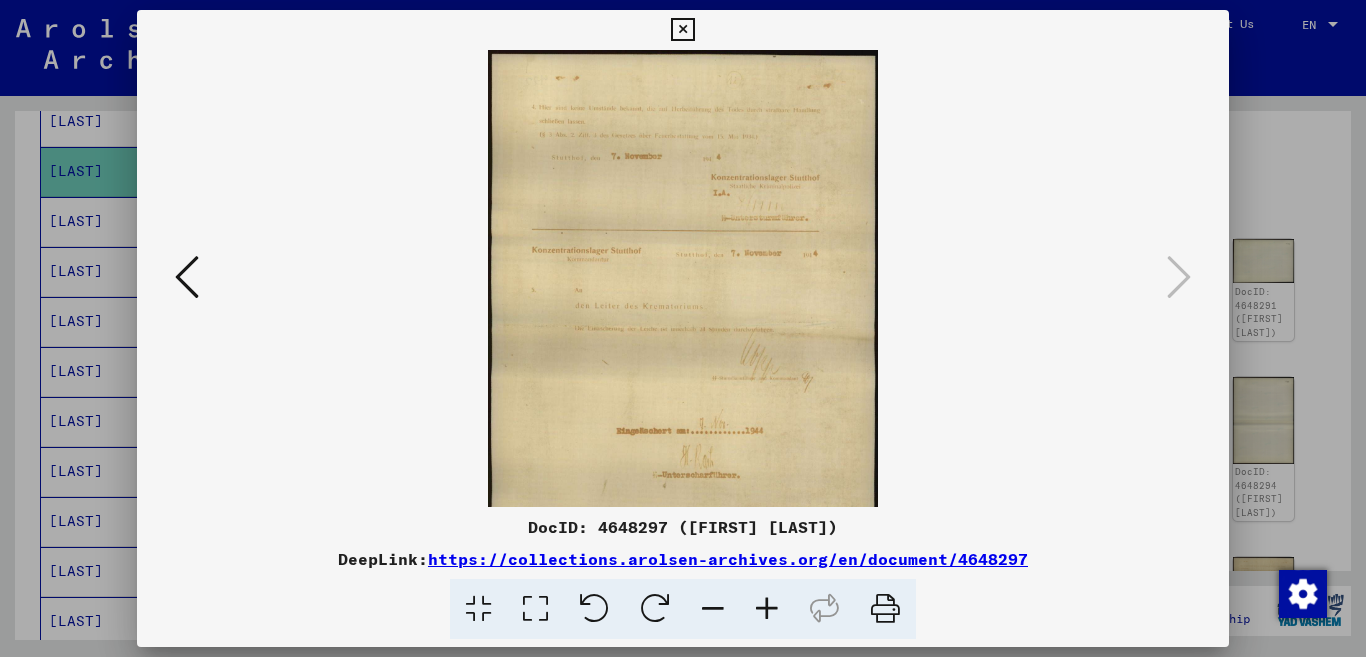 click at bounding box center [767, 609] 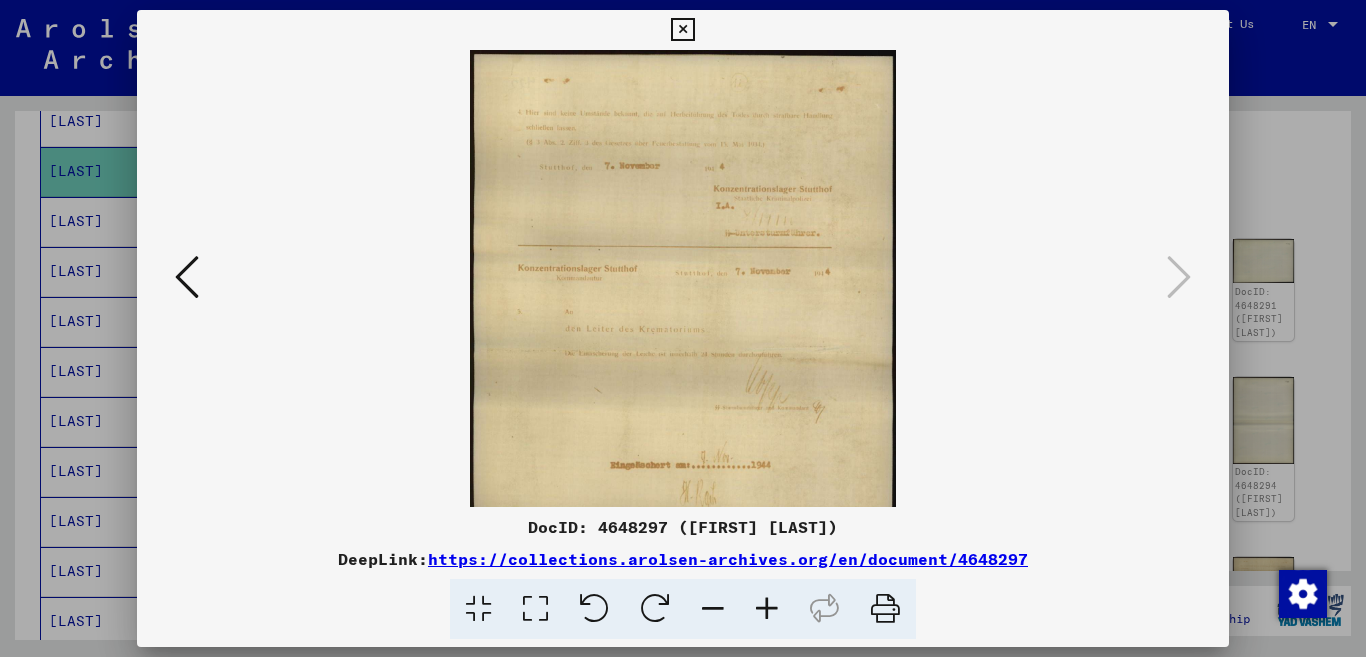 click at bounding box center [767, 609] 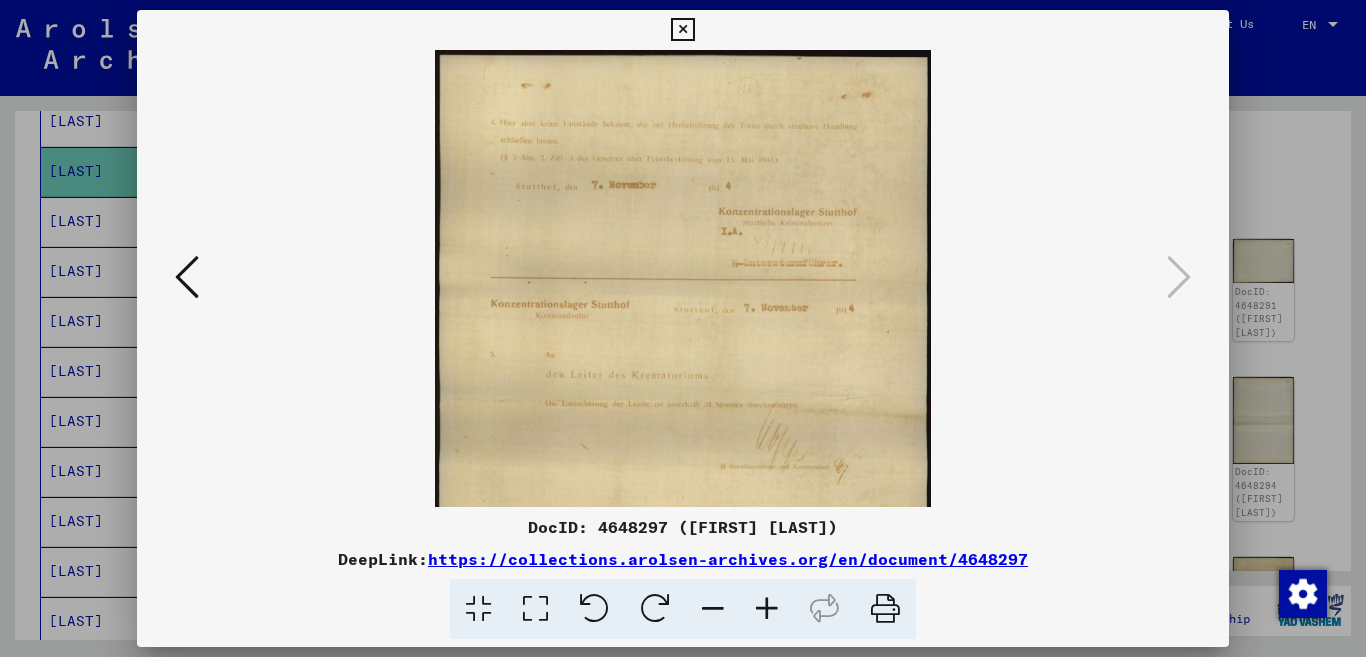 click at bounding box center [767, 609] 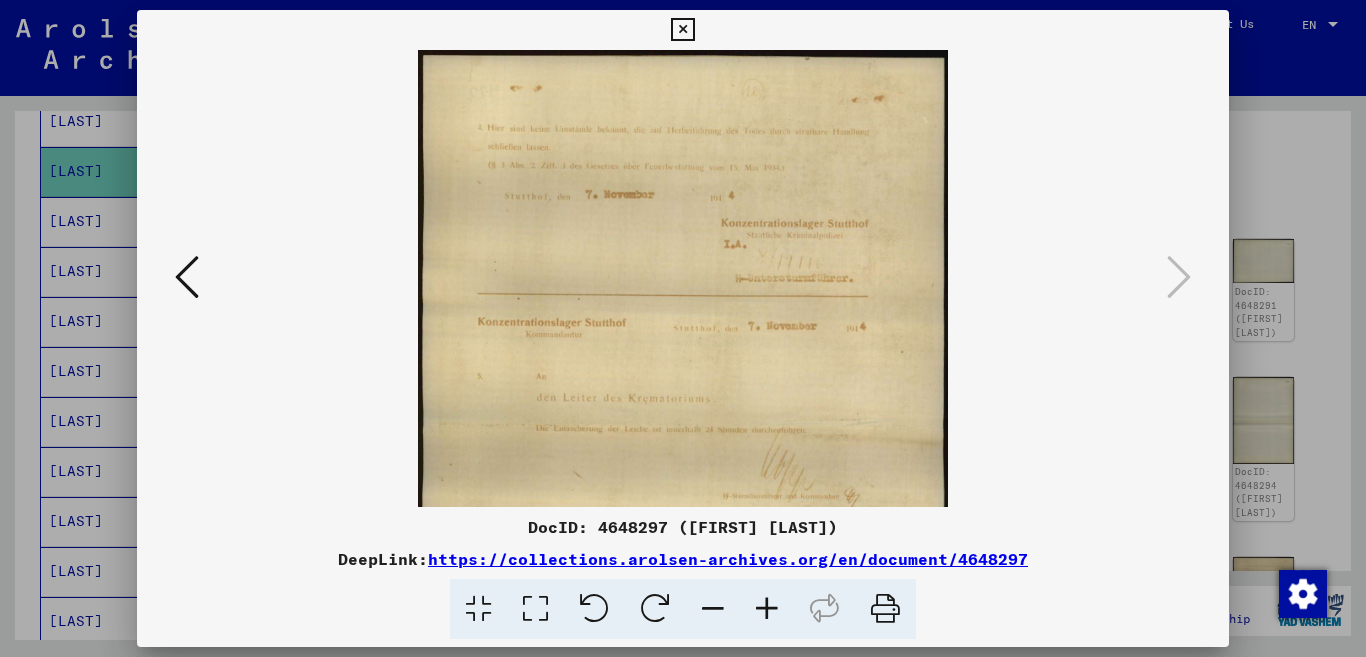 click at bounding box center (767, 609) 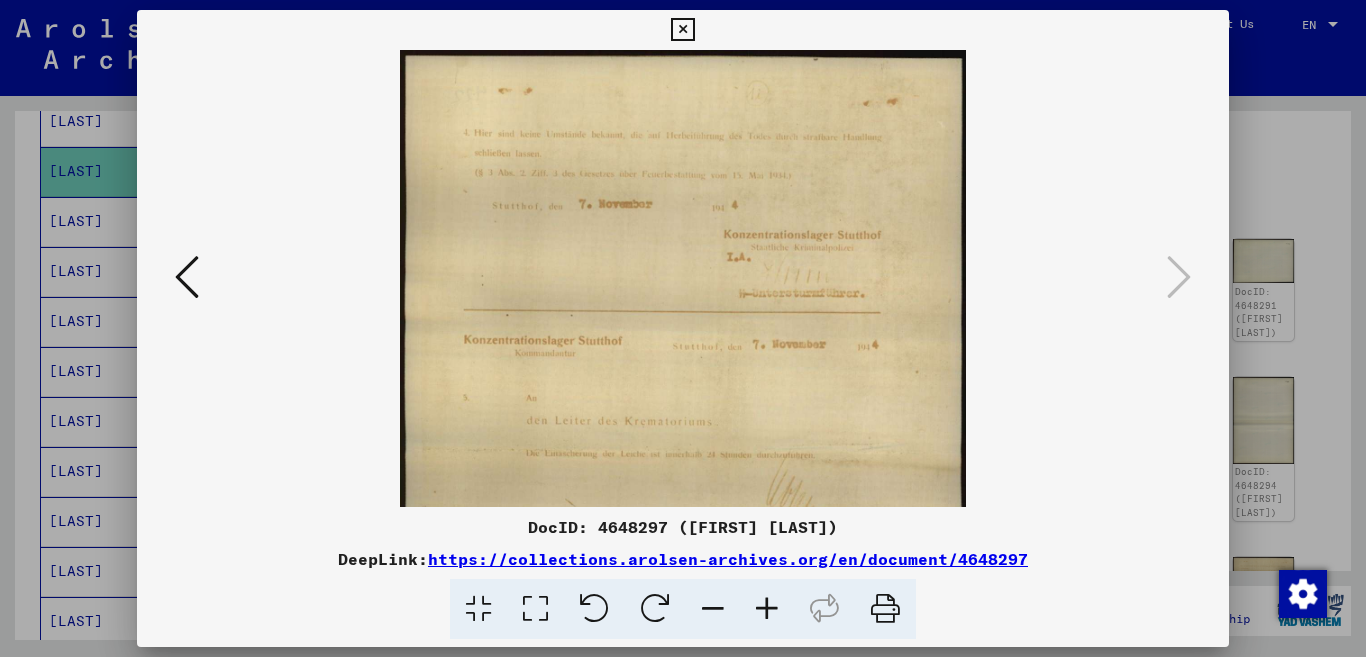 click at bounding box center (767, 609) 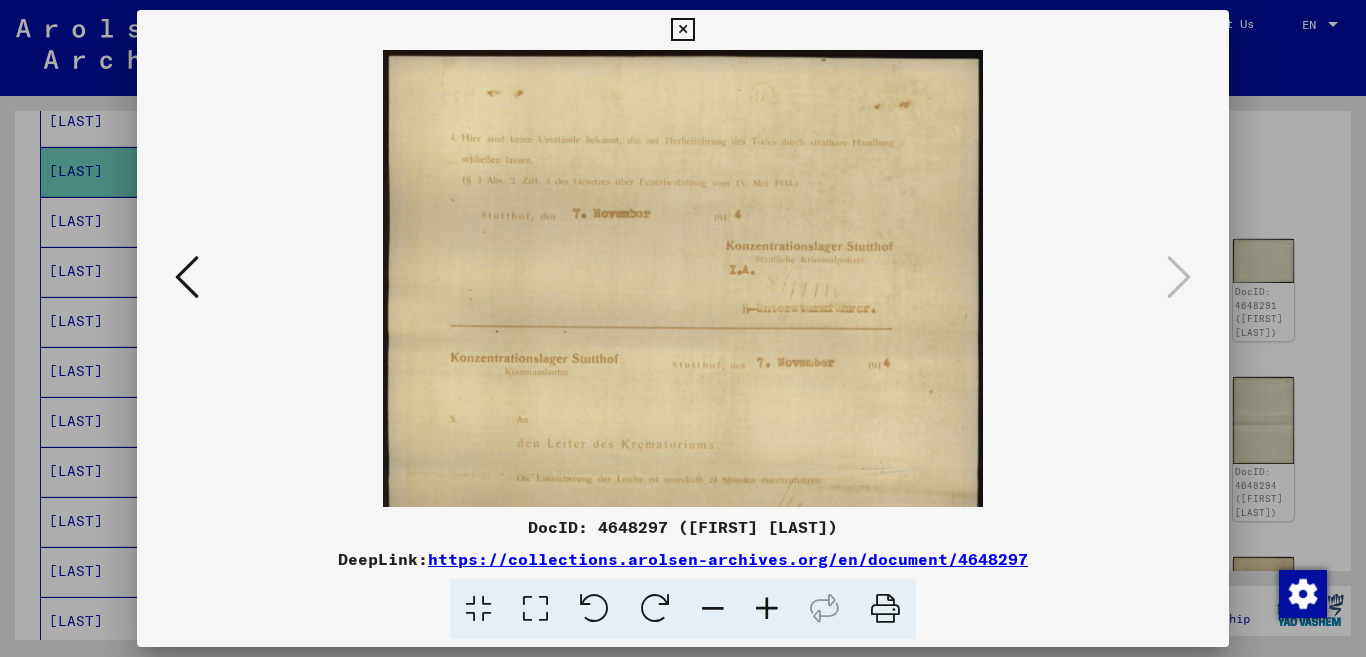 click at bounding box center [767, 609] 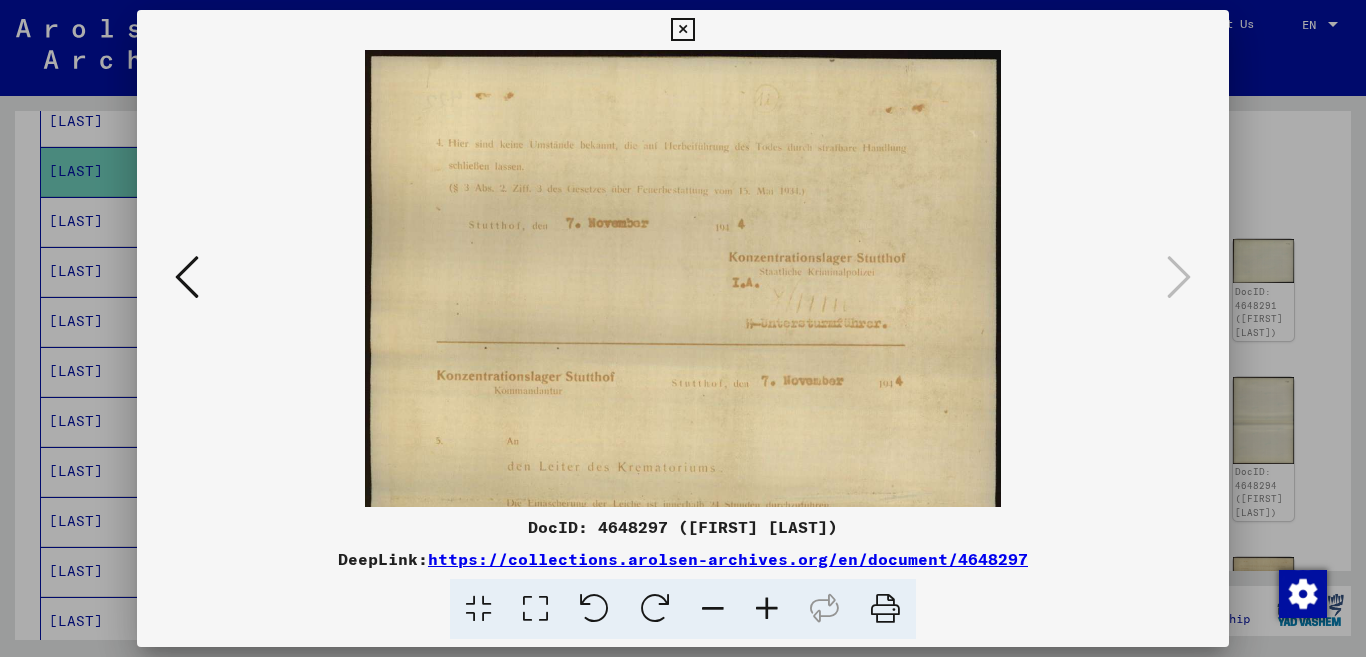 click at bounding box center (767, 609) 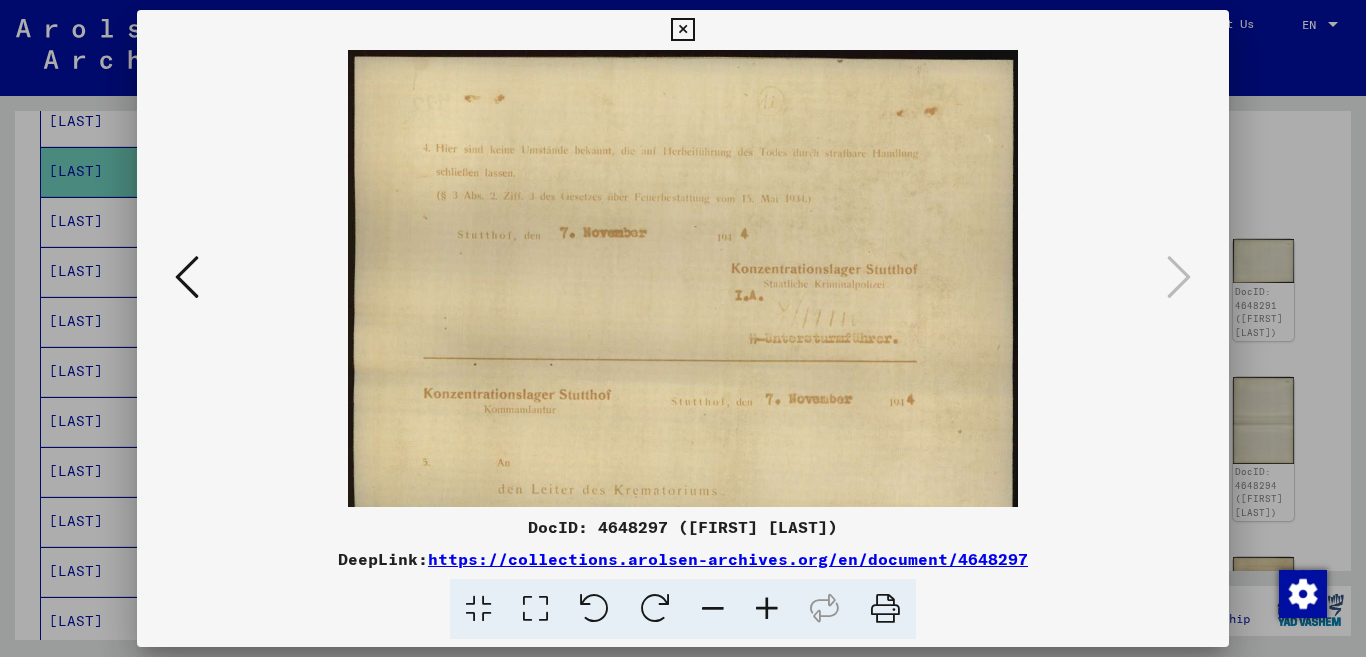 click at bounding box center [767, 609] 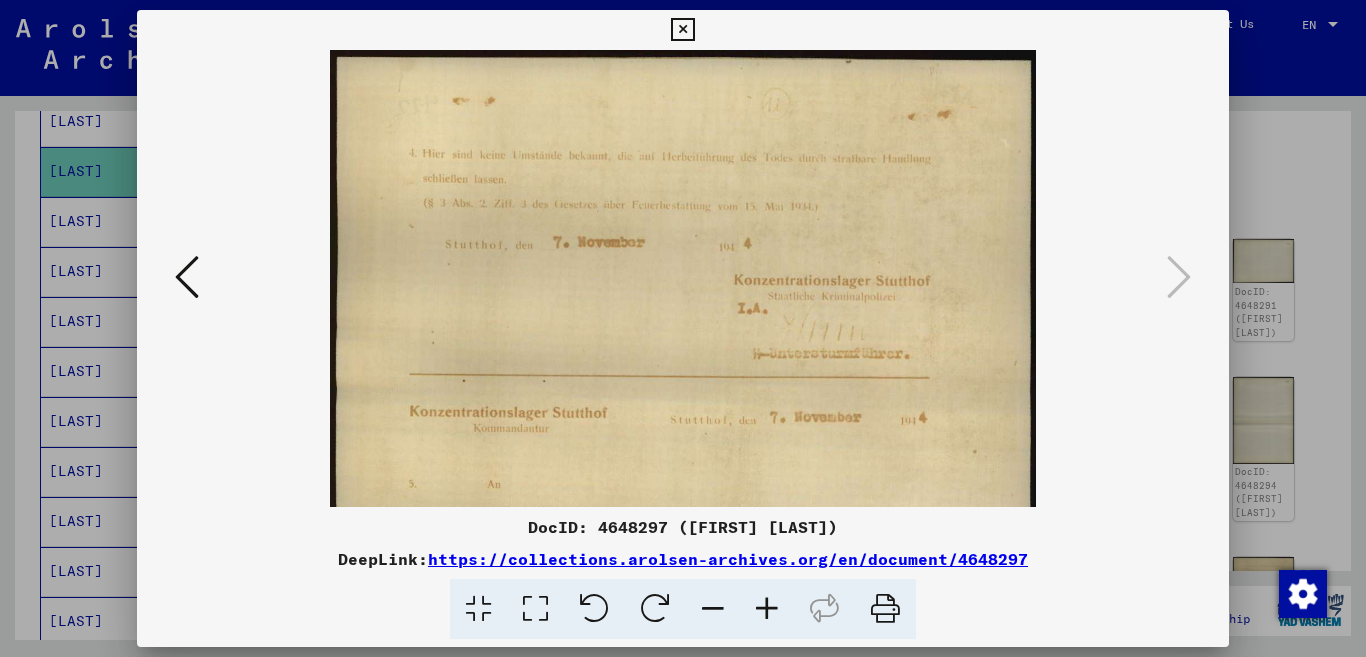 click at bounding box center [1179, 277] 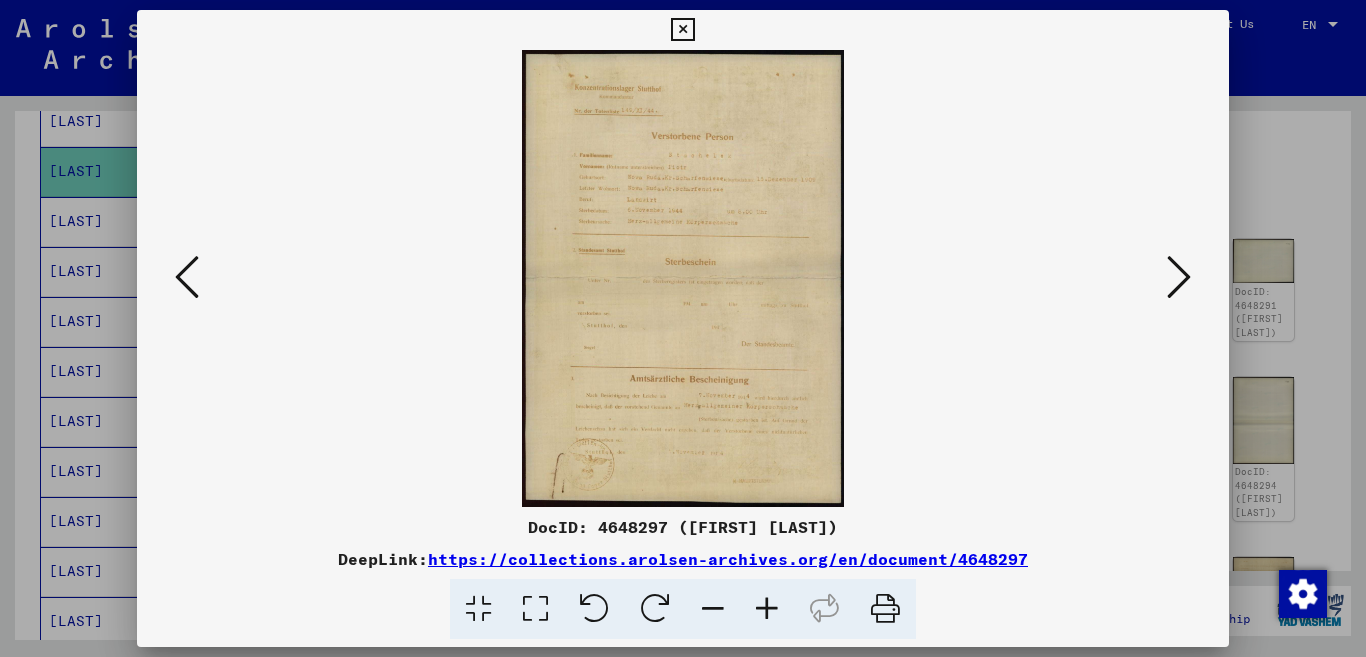 click at bounding box center (187, 277) 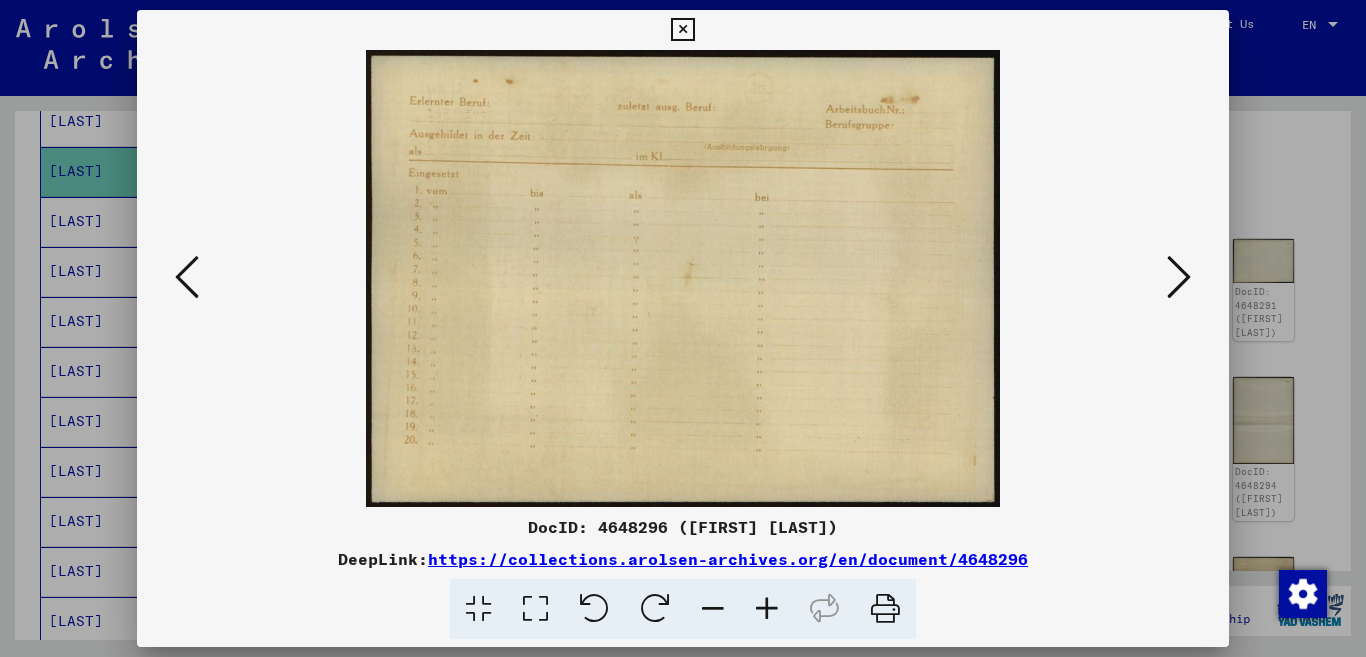 click at bounding box center (187, 277) 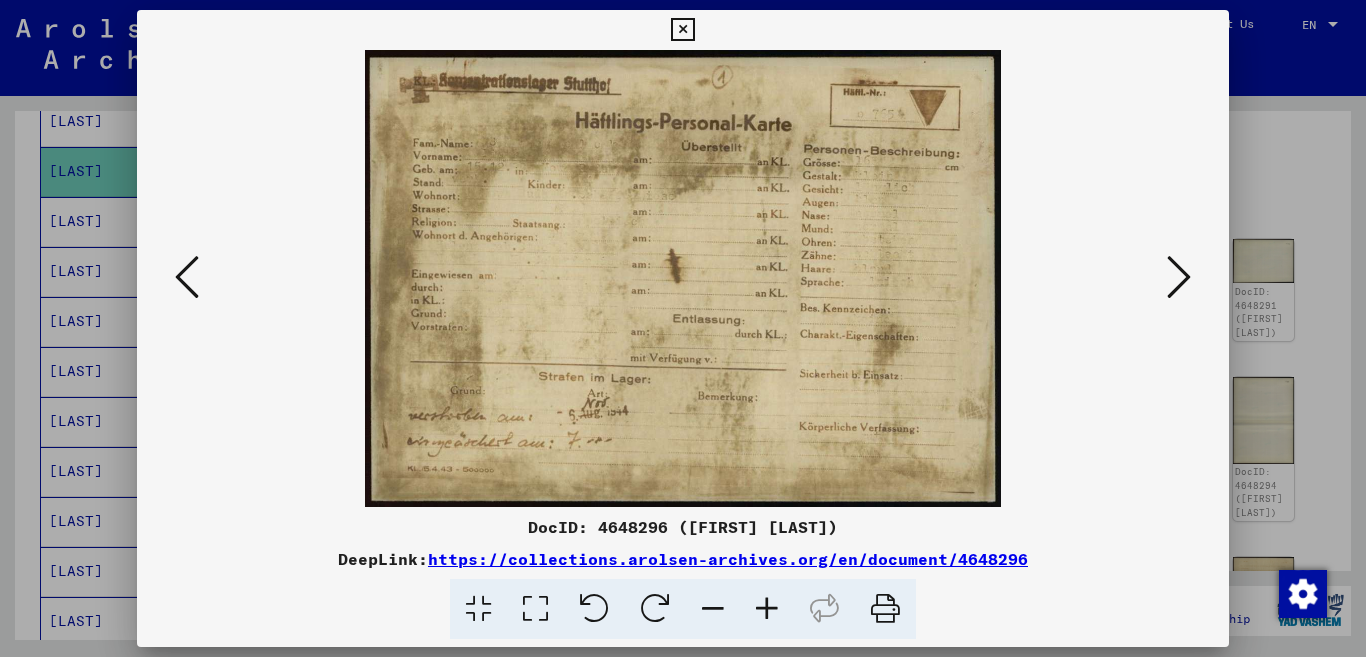 click at bounding box center [187, 277] 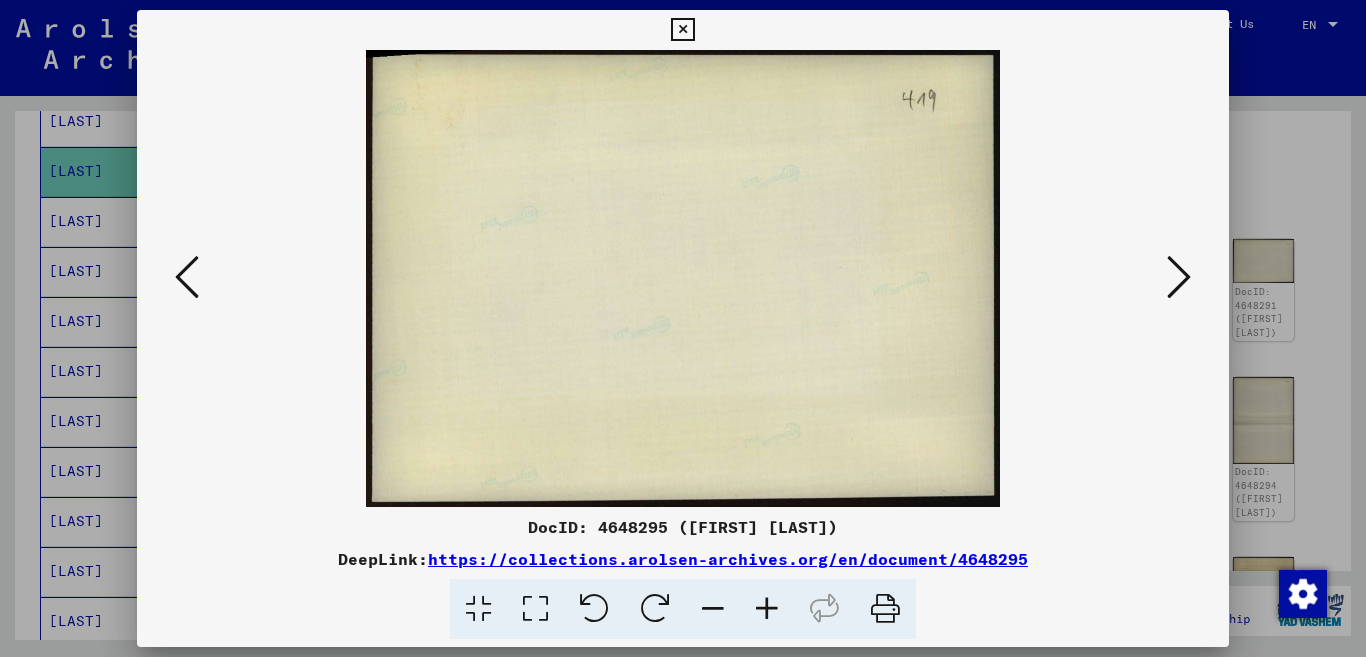 click at bounding box center [187, 277] 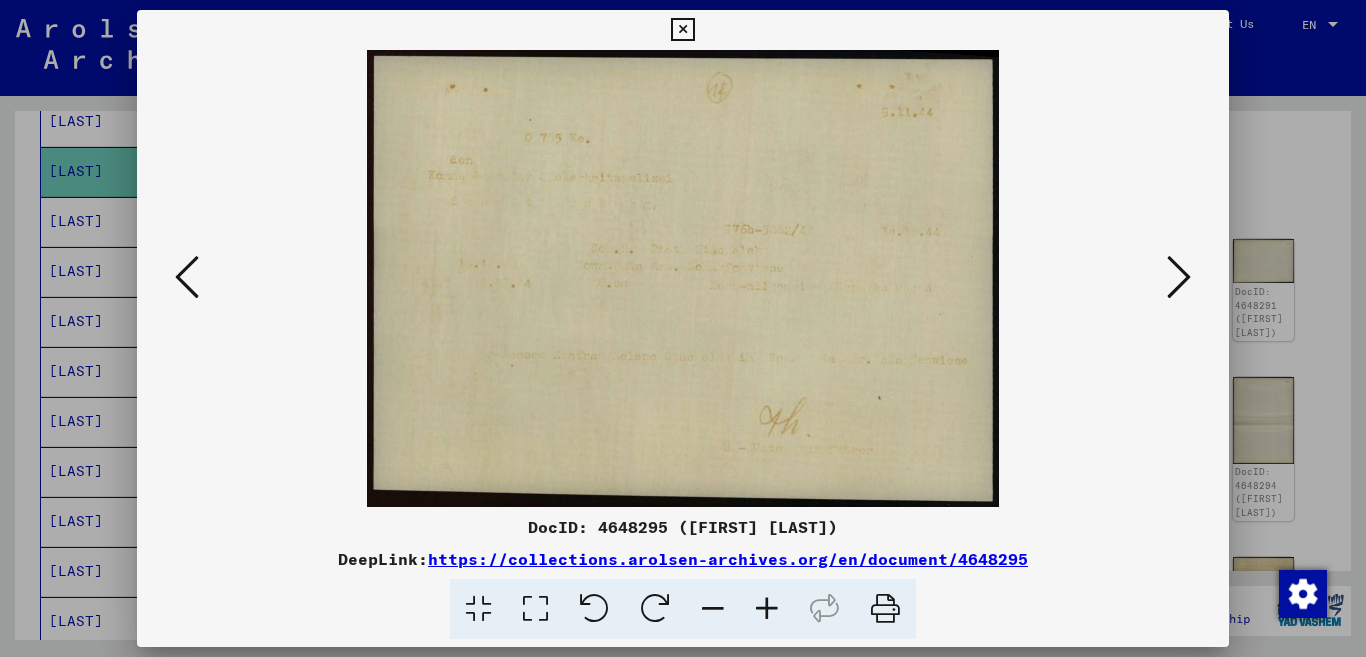click at bounding box center (187, 277) 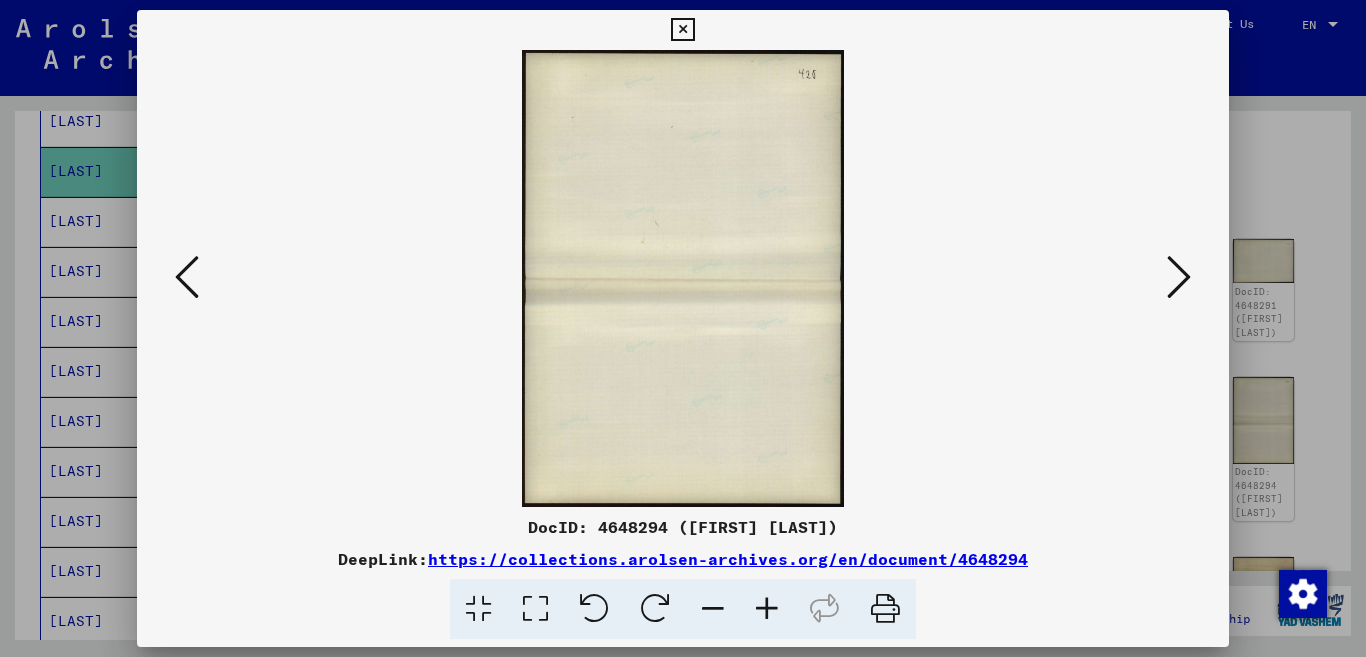 click at bounding box center (187, 277) 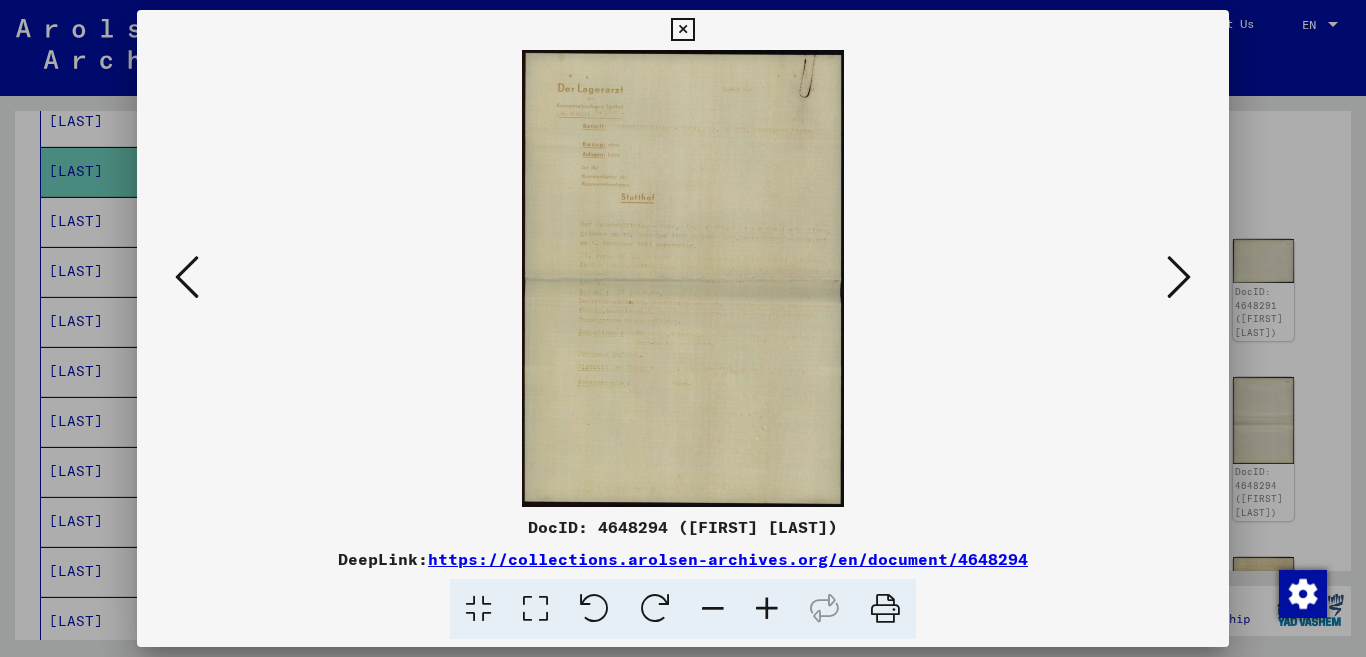 click at bounding box center [187, 277] 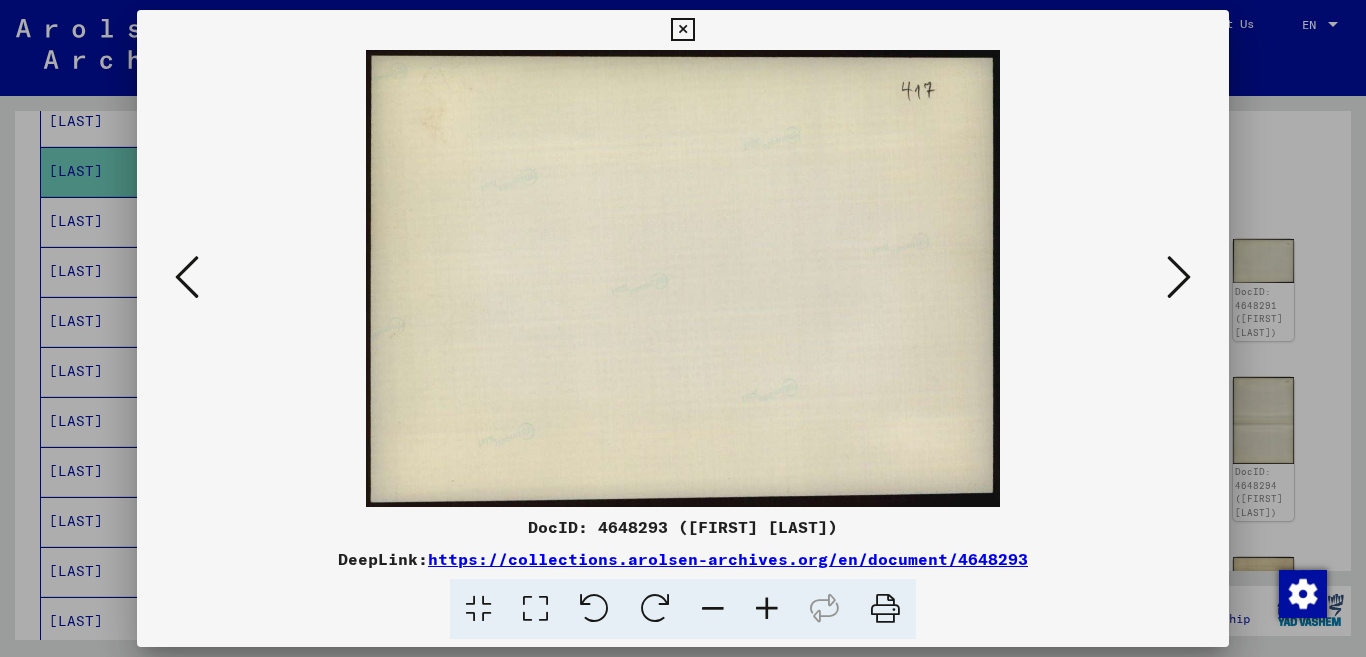 click at bounding box center (187, 277) 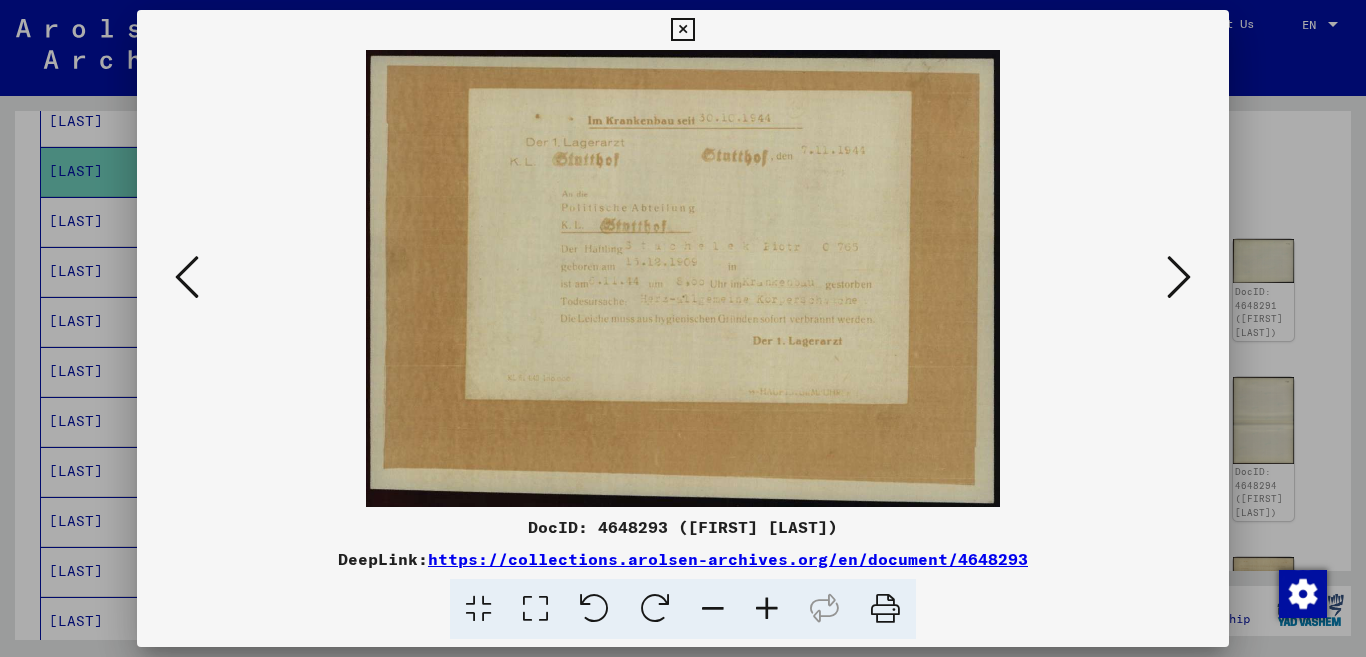 click at bounding box center [187, 277] 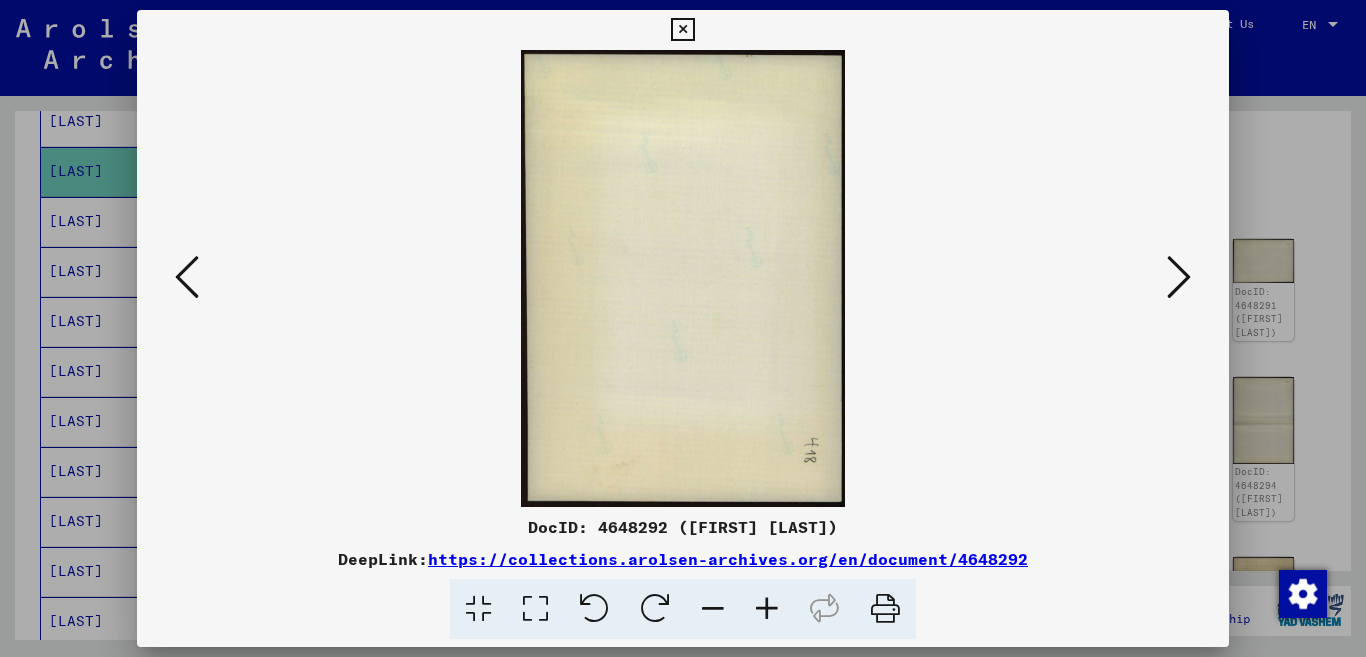 click at bounding box center [187, 277] 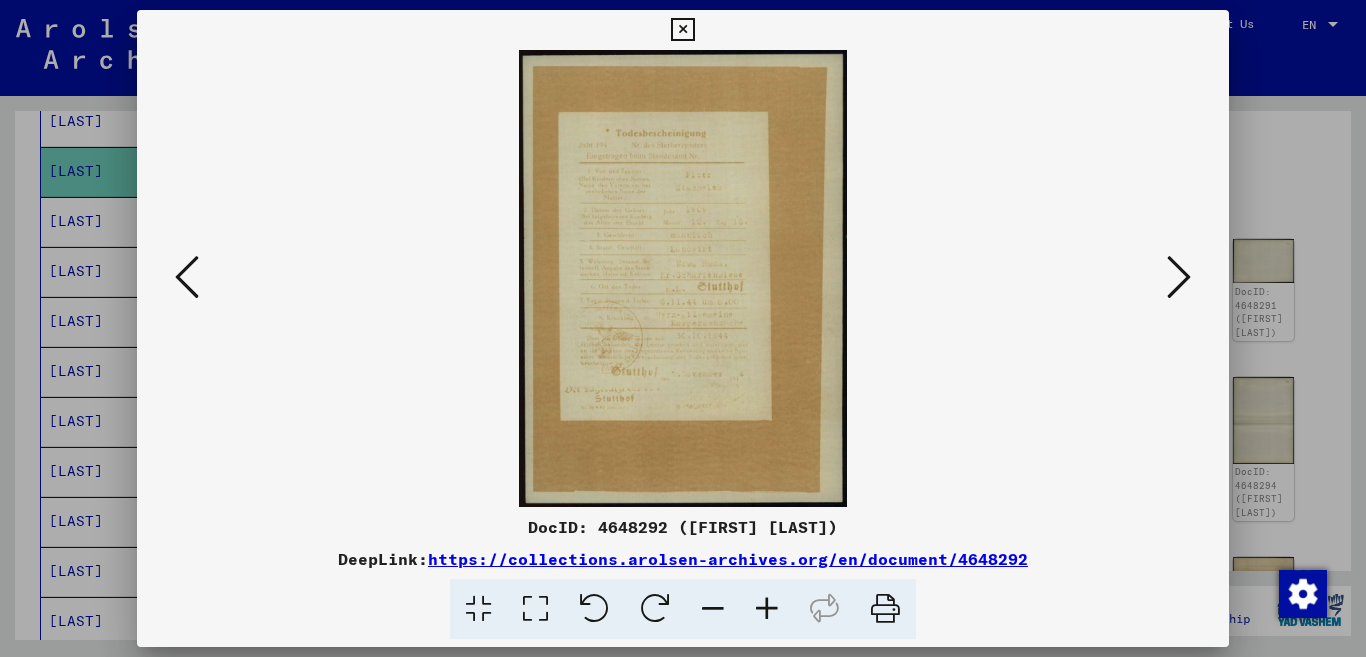 click at bounding box center (767, 609) 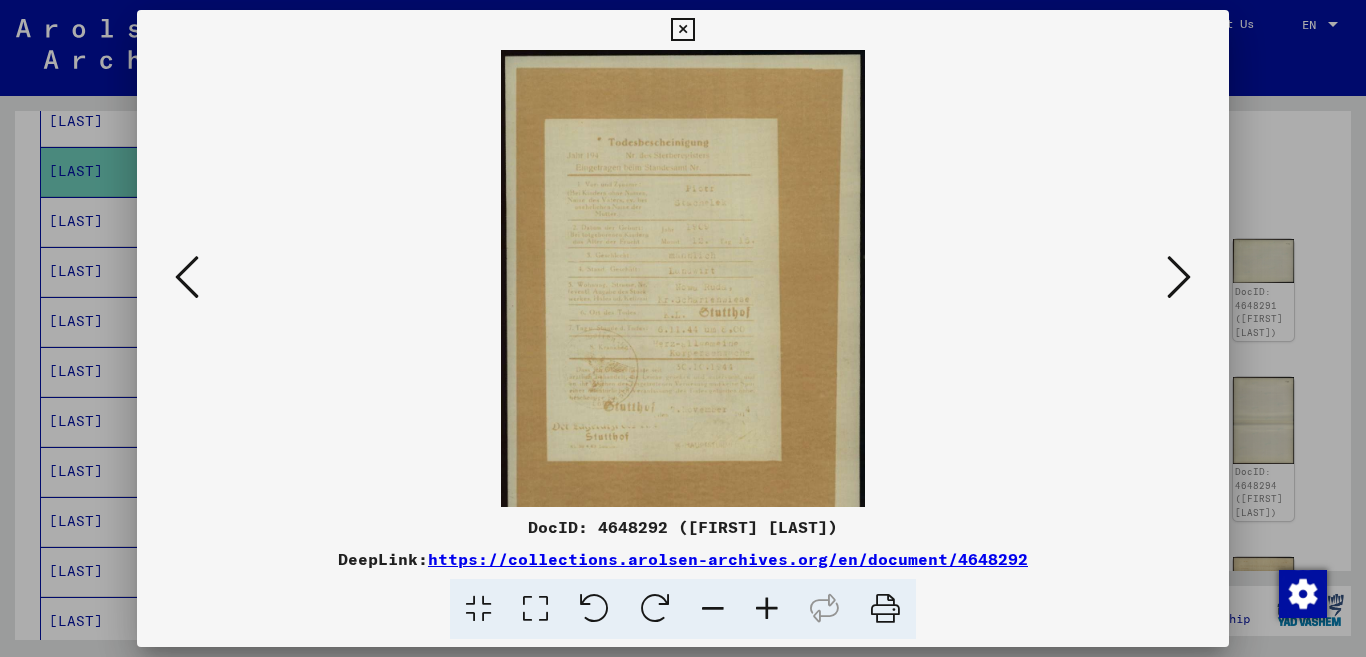 click at bounding box center [767, 609] 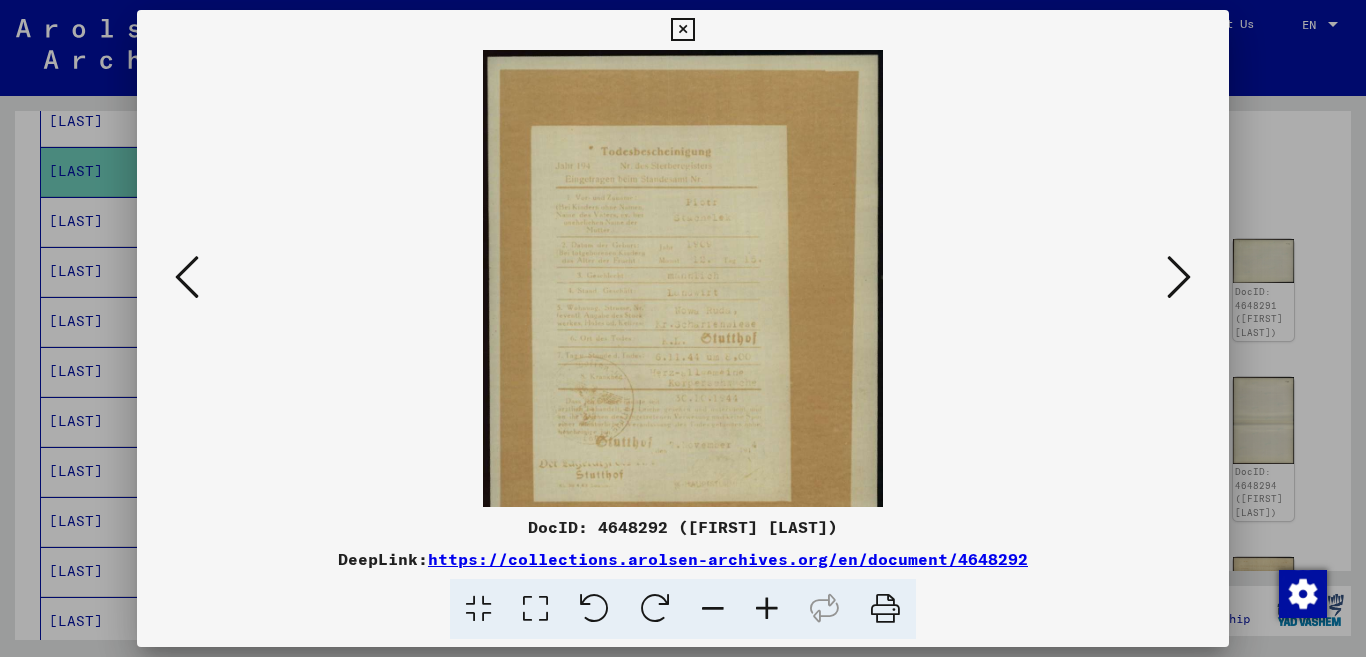 click at bounding box center (767, 609) 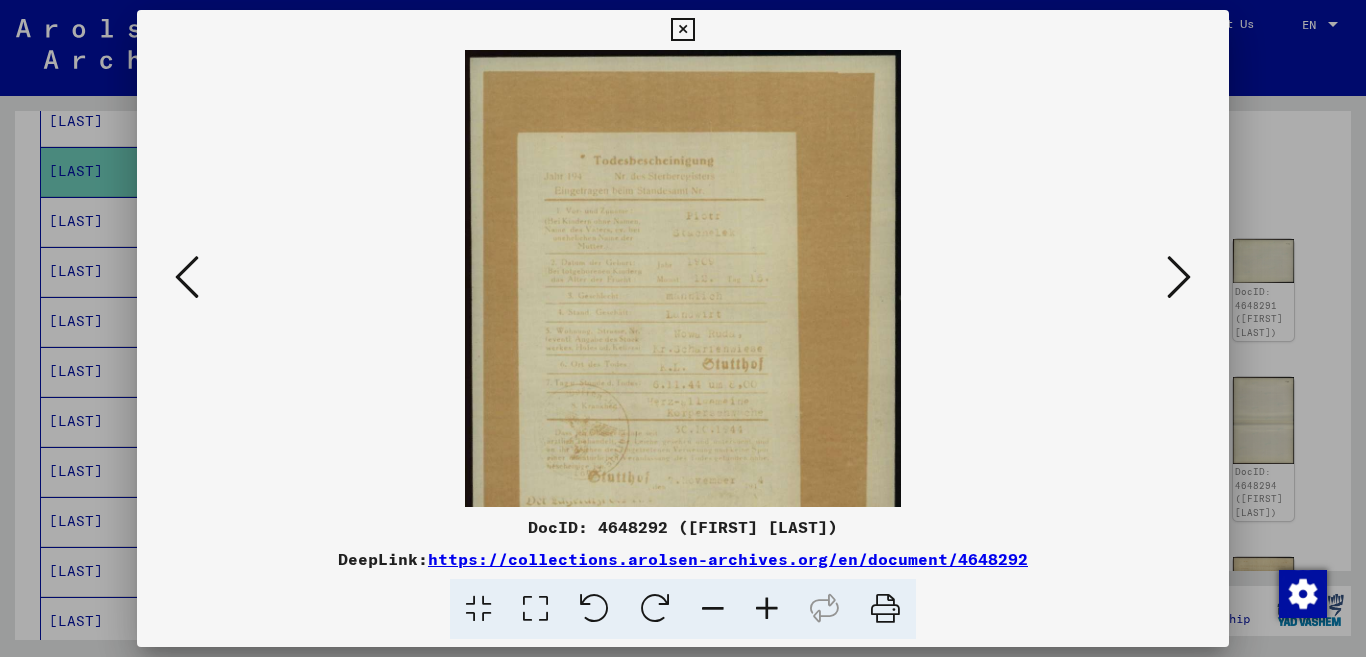click at bounding box center [767, 609] 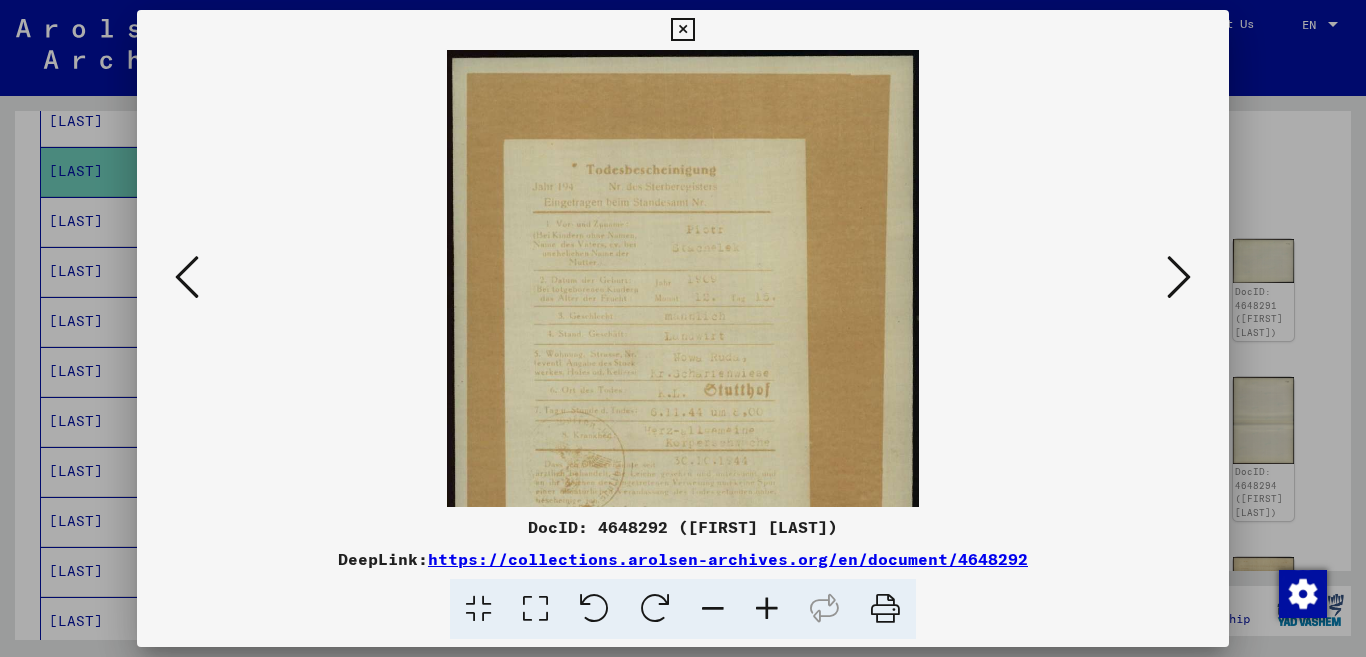 click at bounding box center [767, 609] 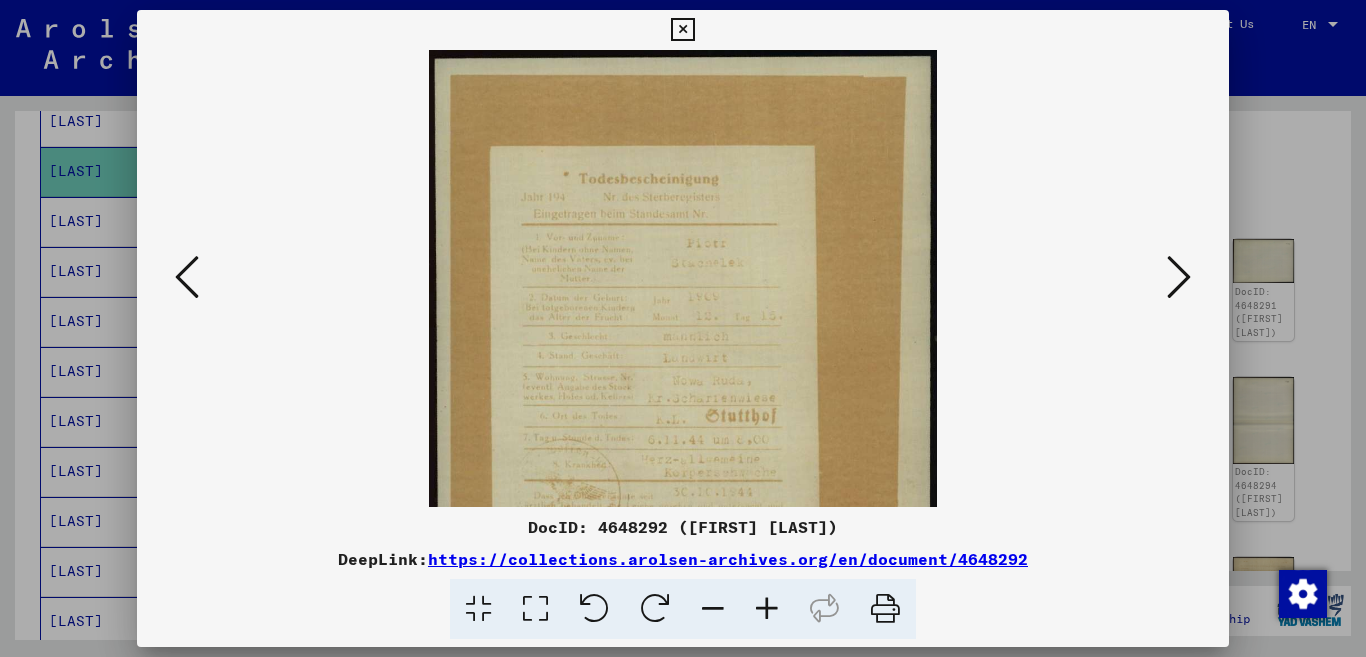 click at bounding box center [767, 609] 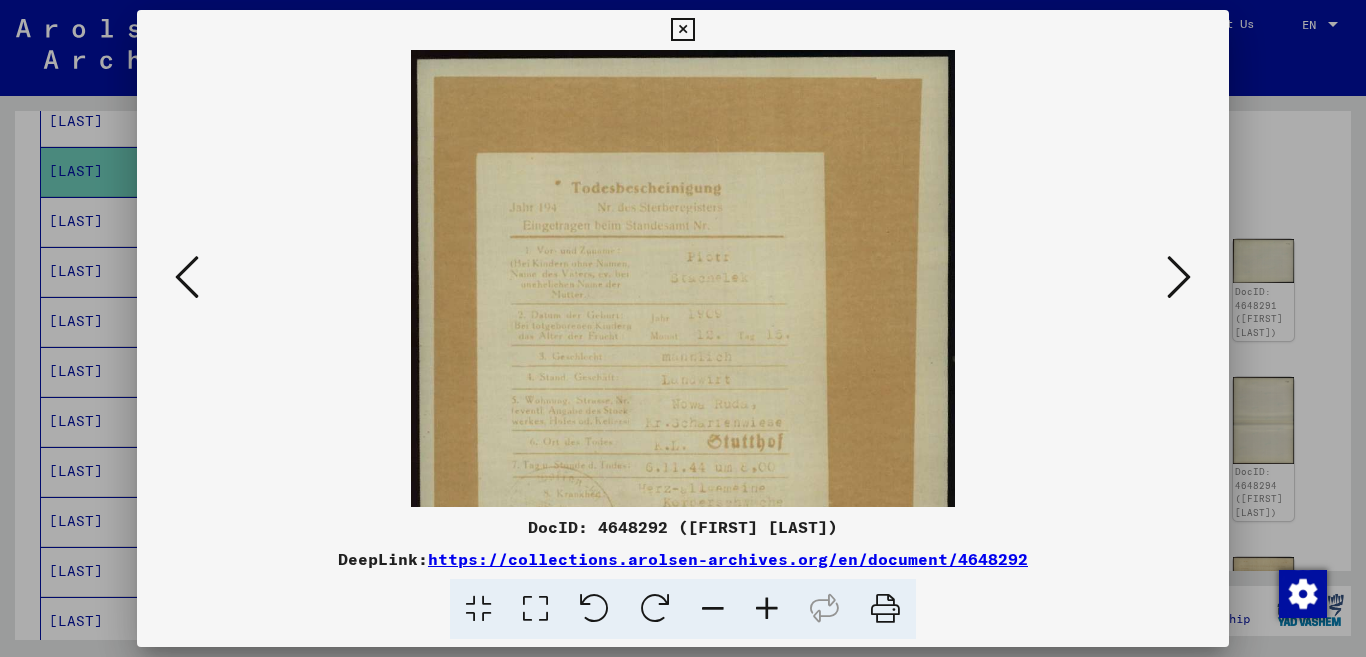 click at bounding box center [767, 609] 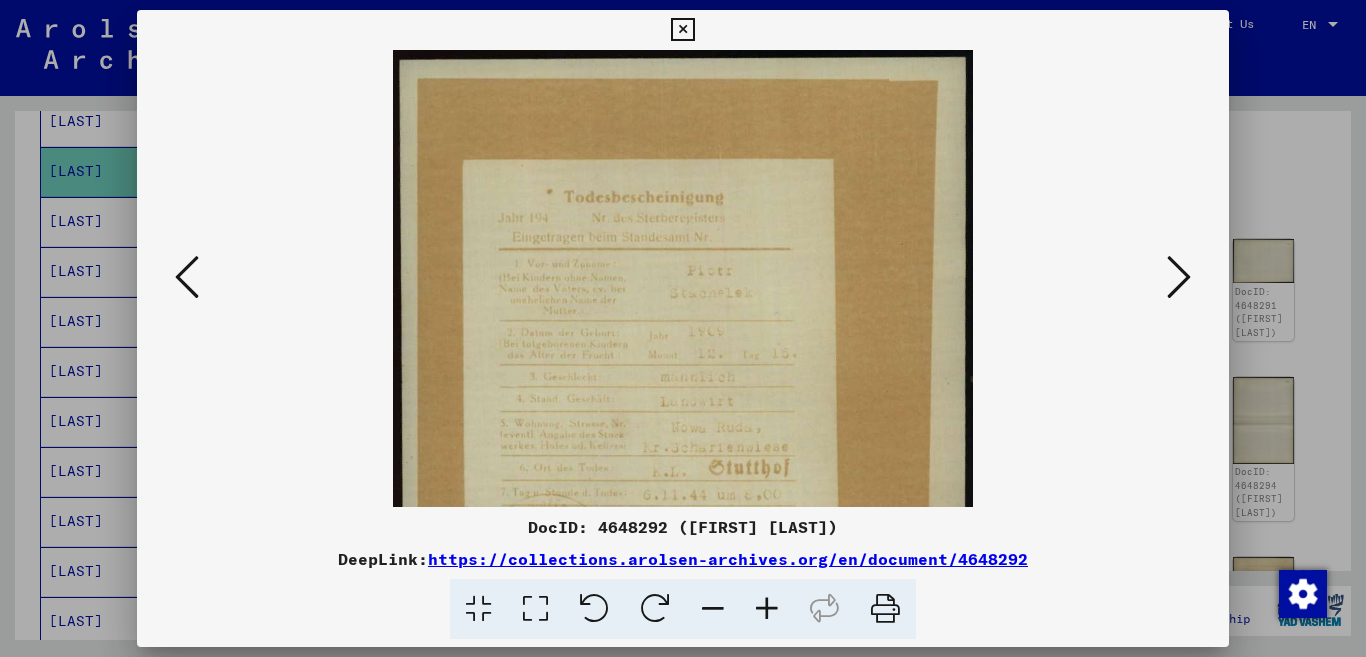 click at bounding box center (767, 609) 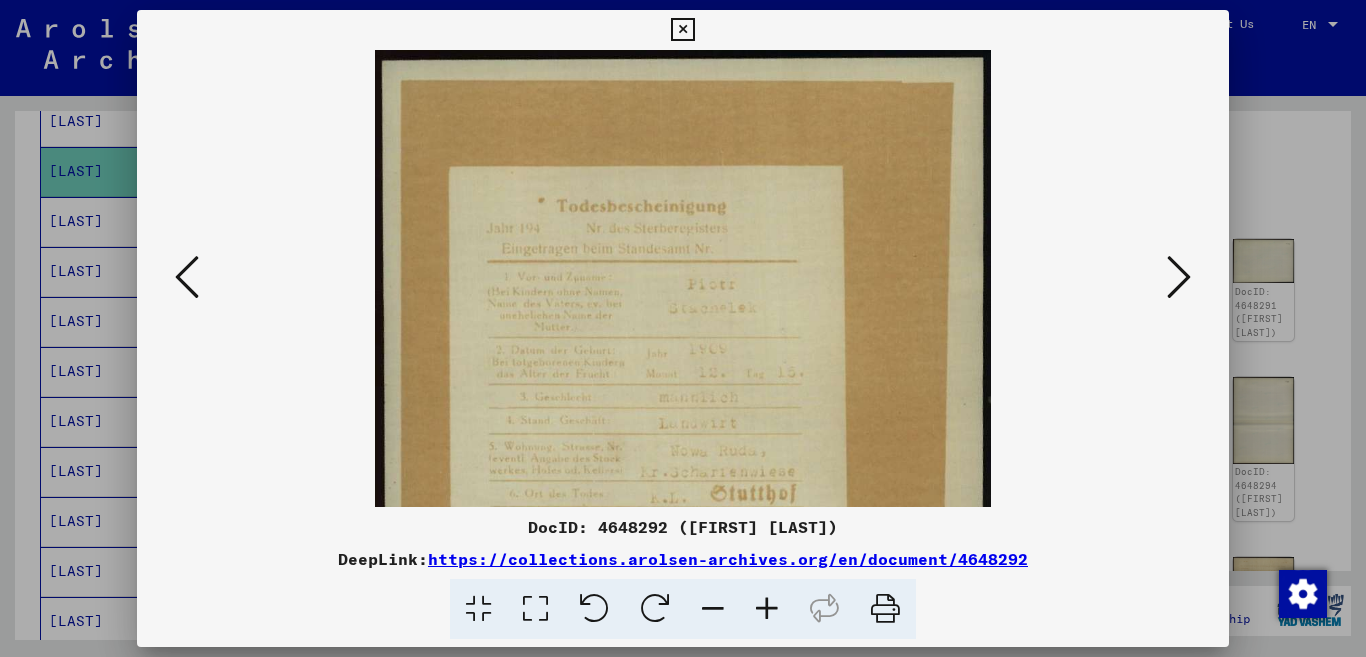 click at bounding box center [187, 277] 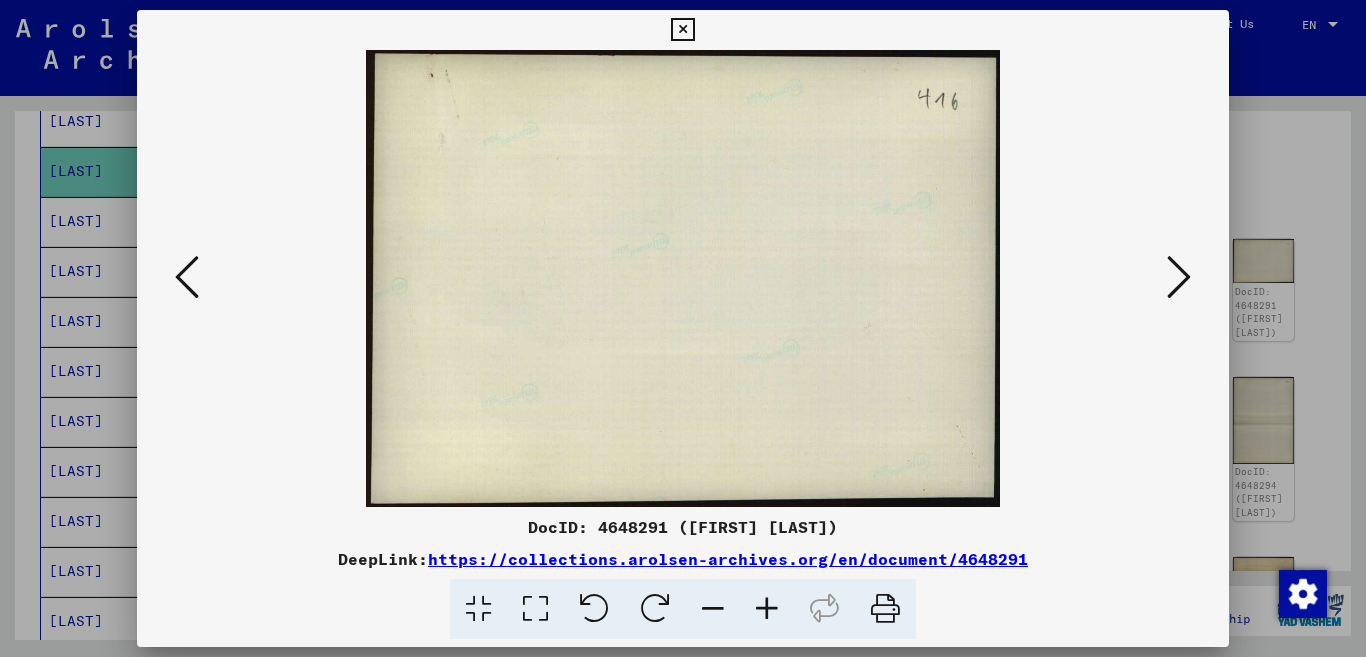 click at bounding box center [187, 277] 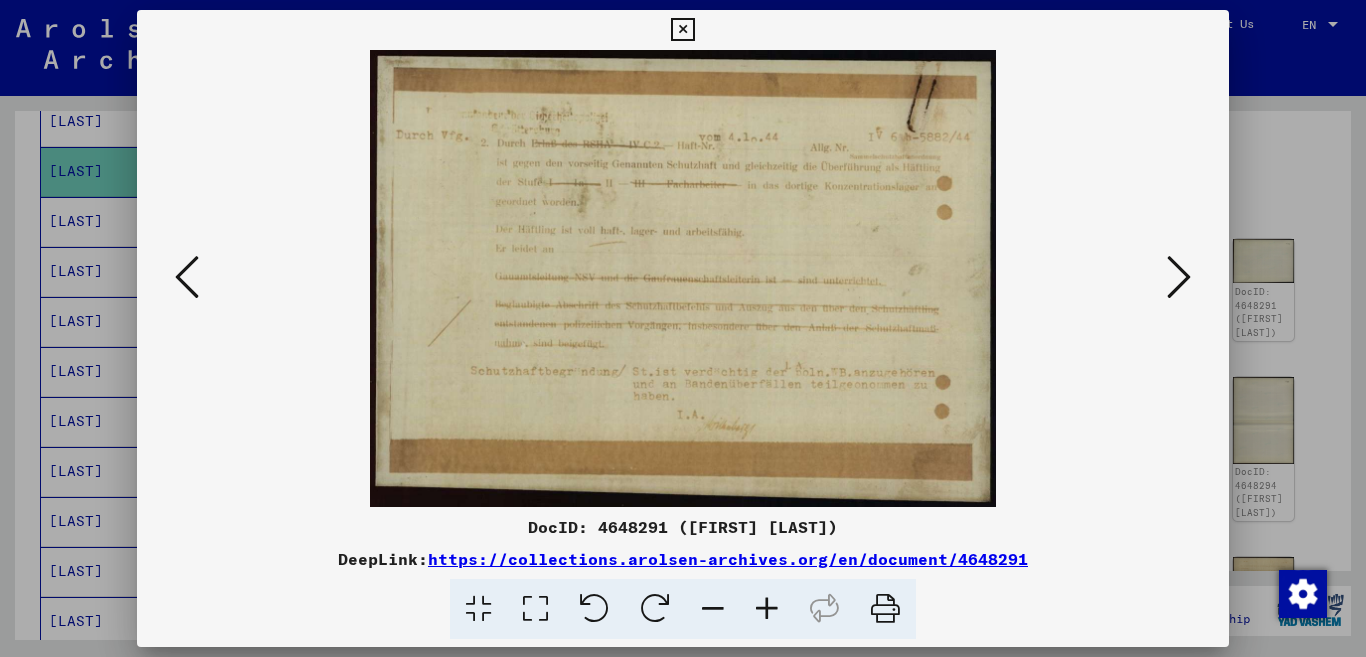click at bounding box center [187, 277] 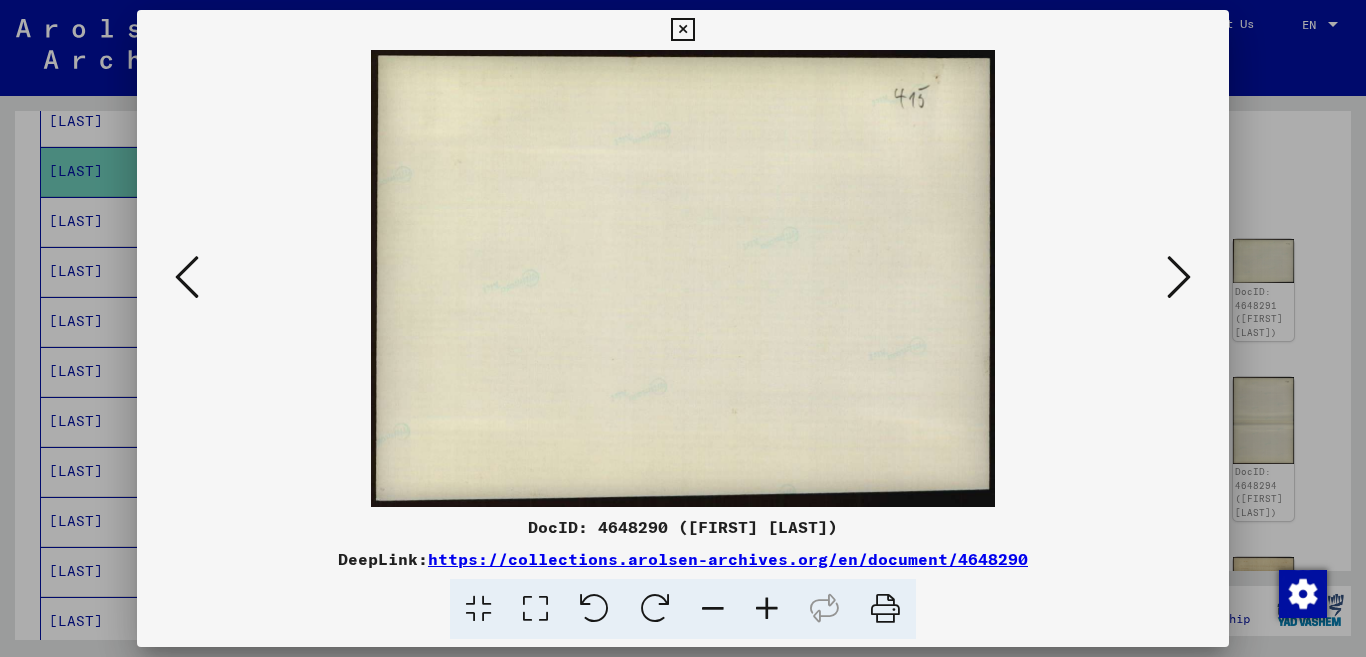click at bounding box center [187, 277] 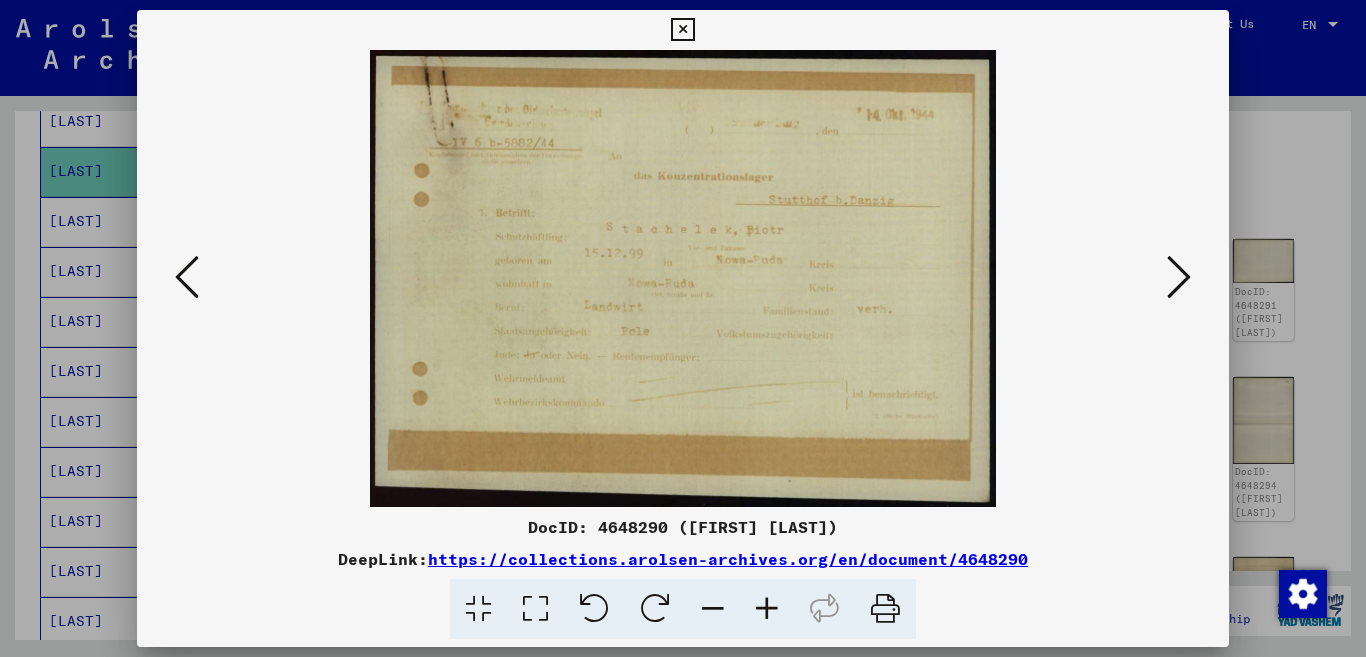 click at bounding box center (767, 609) 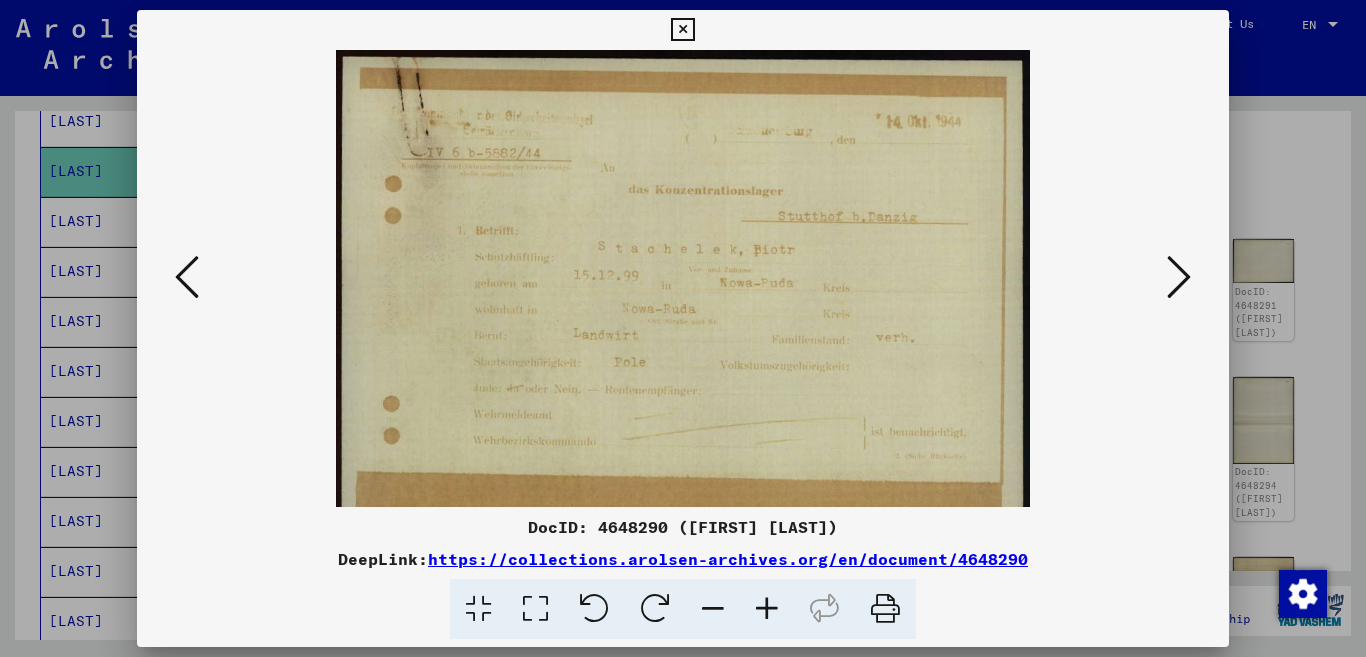 click at bounding box center (767, 609) 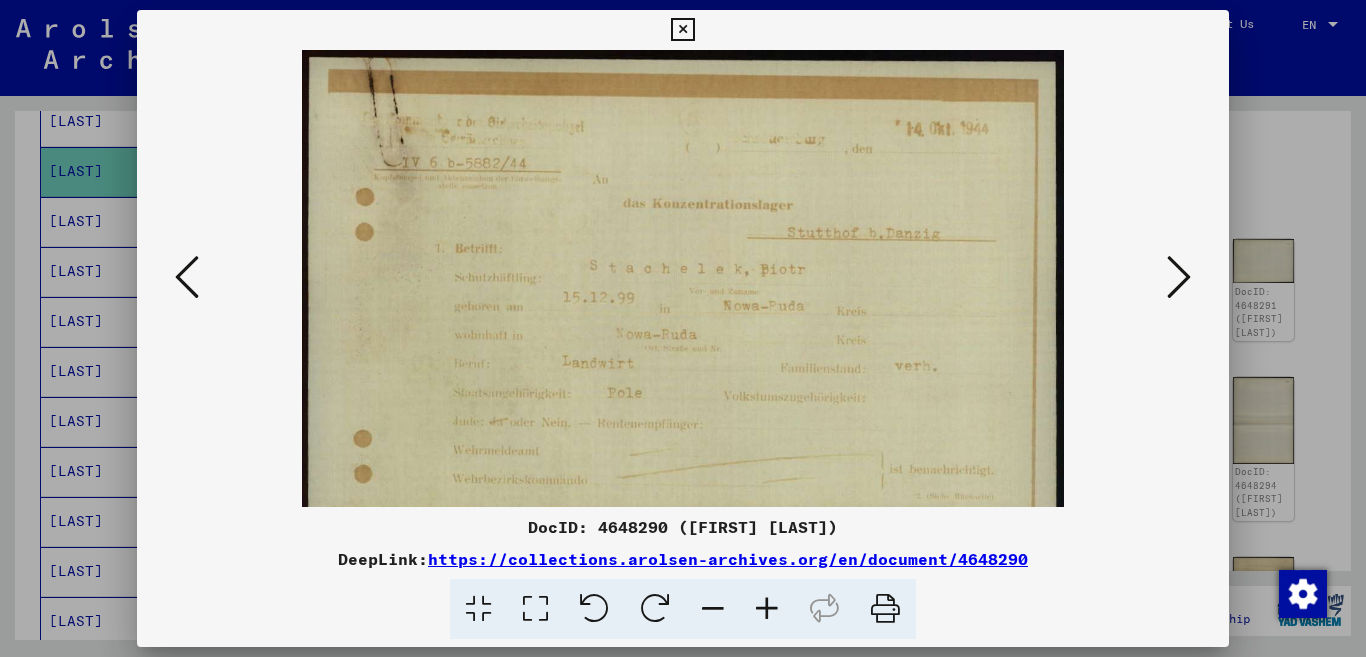 click at bounding box center (187, 277) 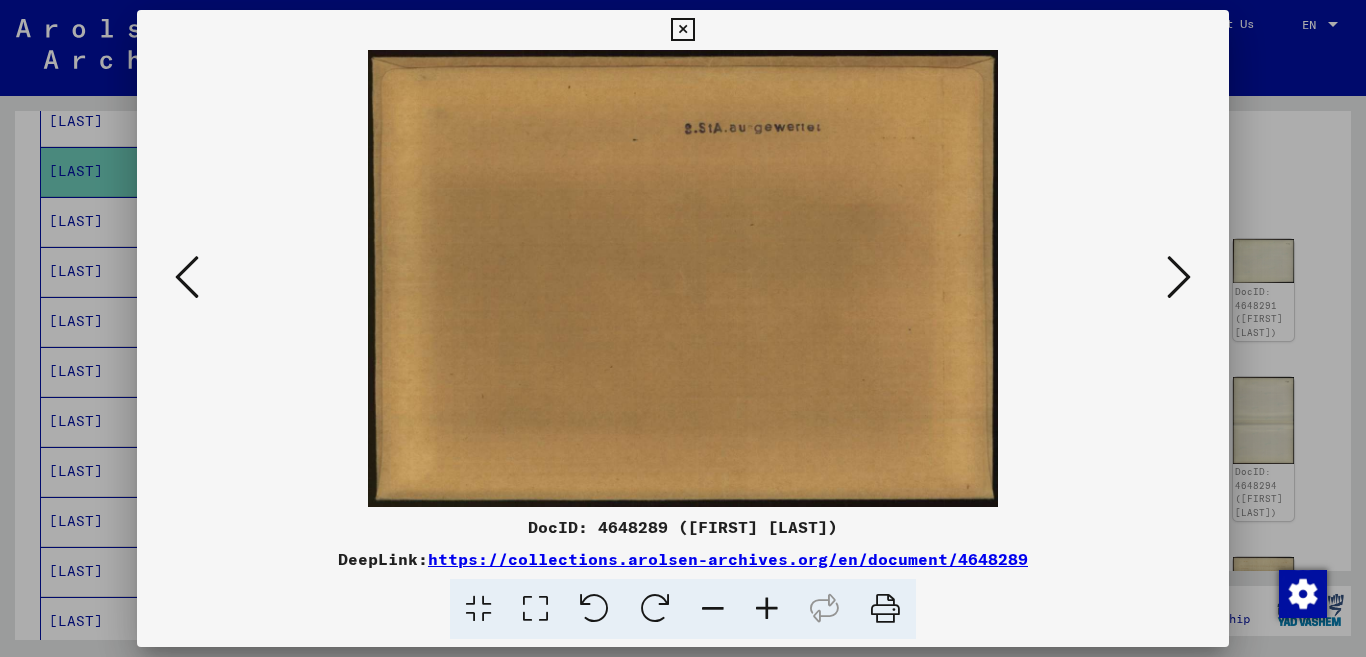 click at bounding box center [187, 277] 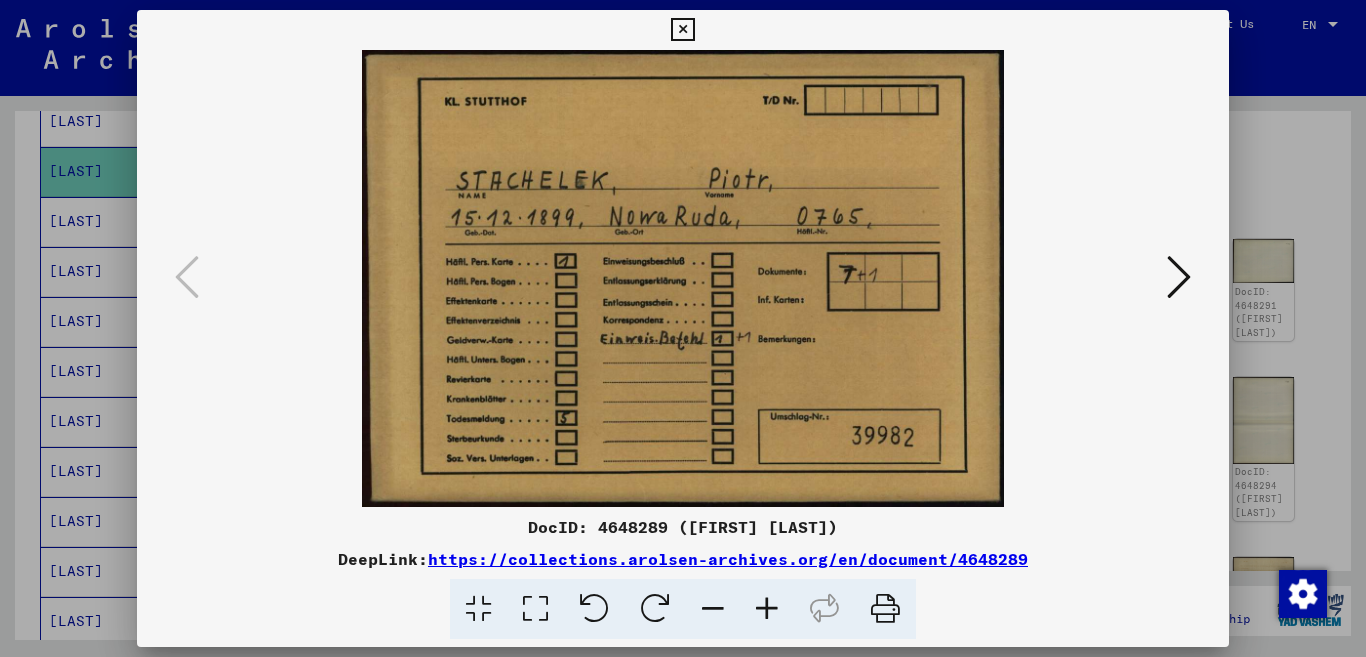 click at bounding box center [682, 30] 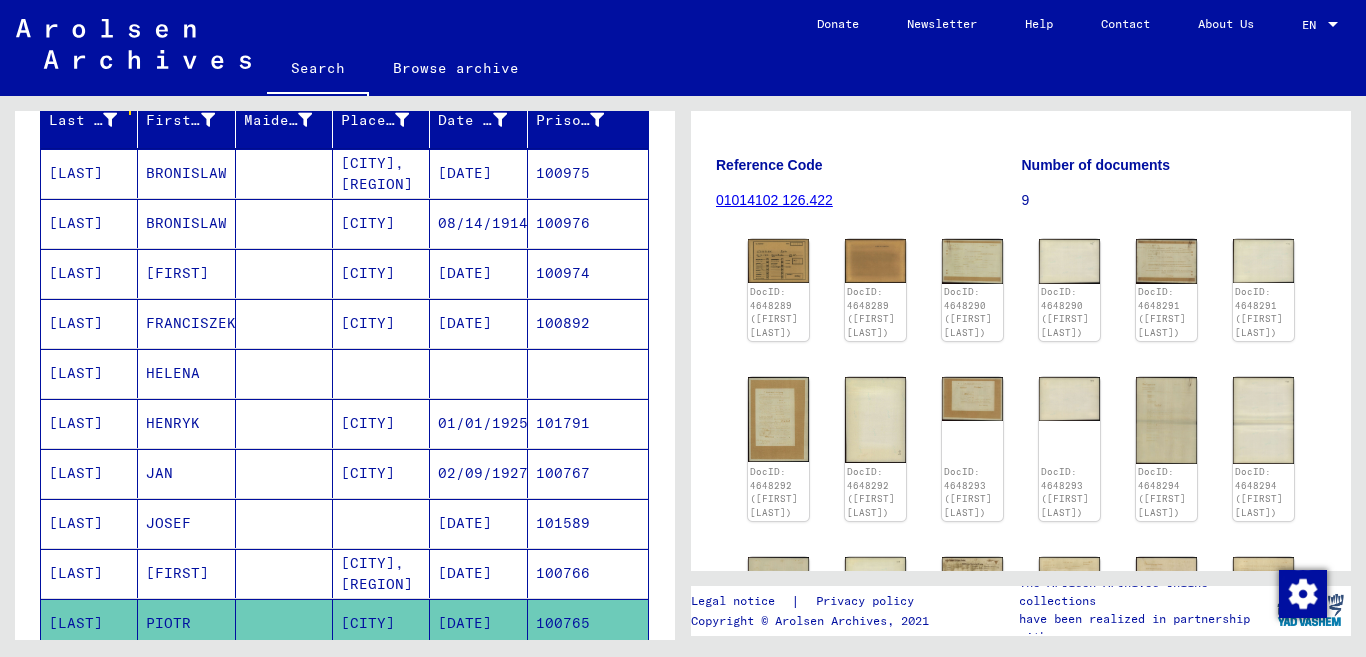 scroll, scrollTop: 208, scrollLeft: 0, axis: vertical 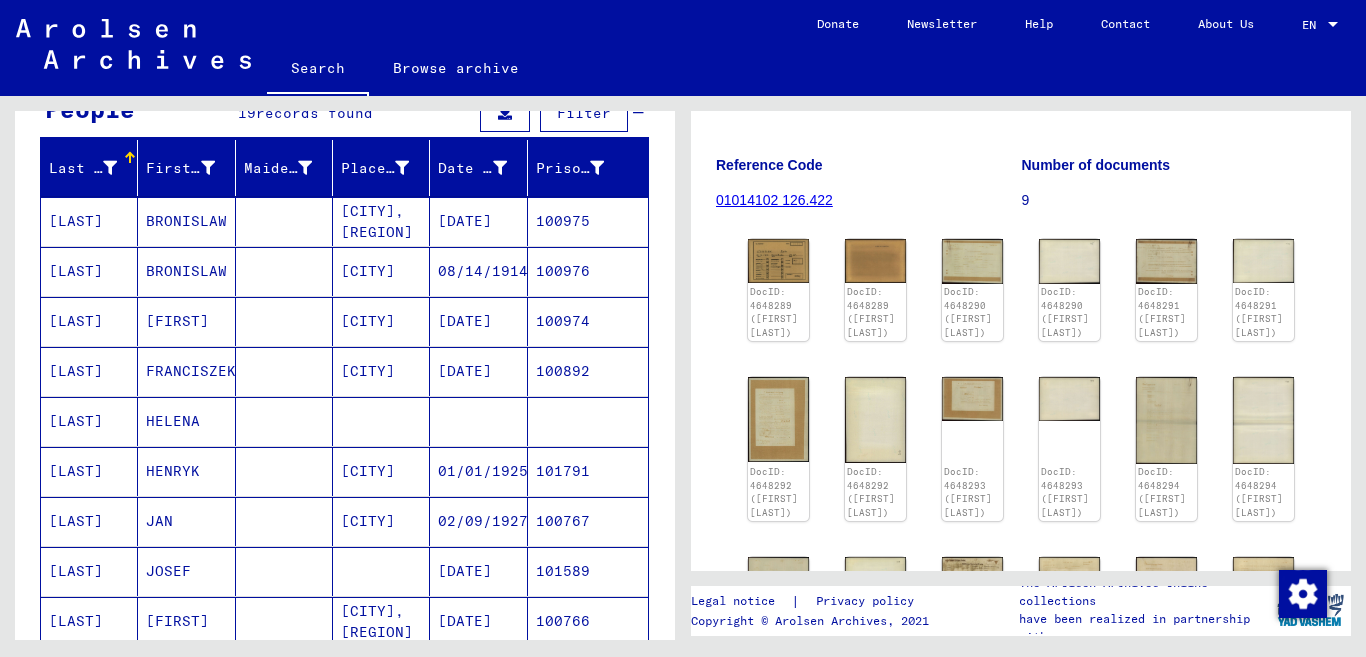 click on "HELENA" at bounding box center [186, 471] 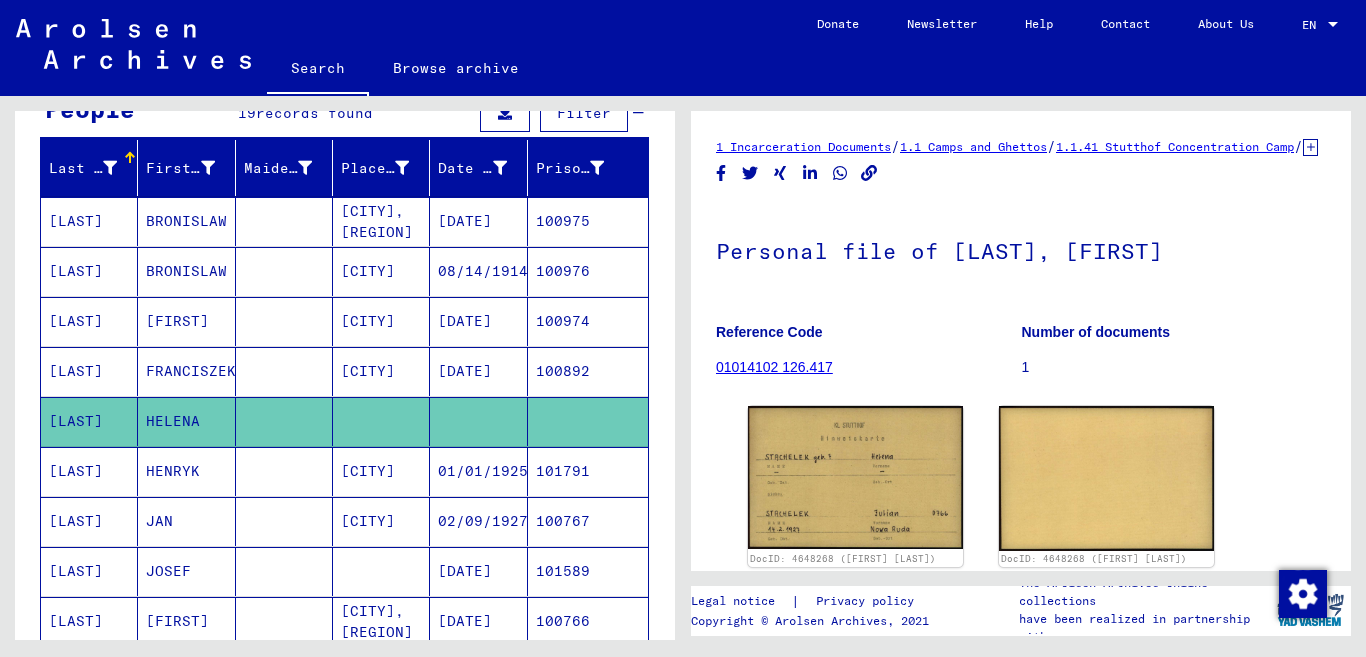 scroll, scrollTop: 173, scrollLeft: 0, axis: vertical 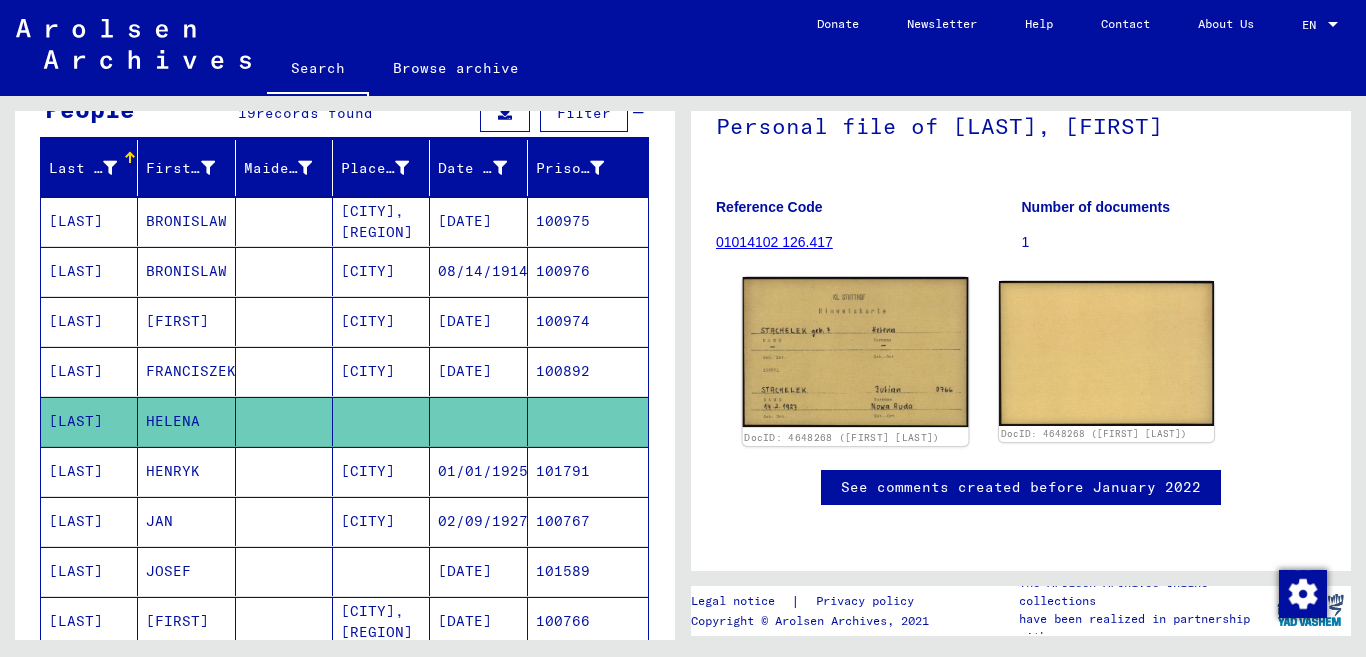 click 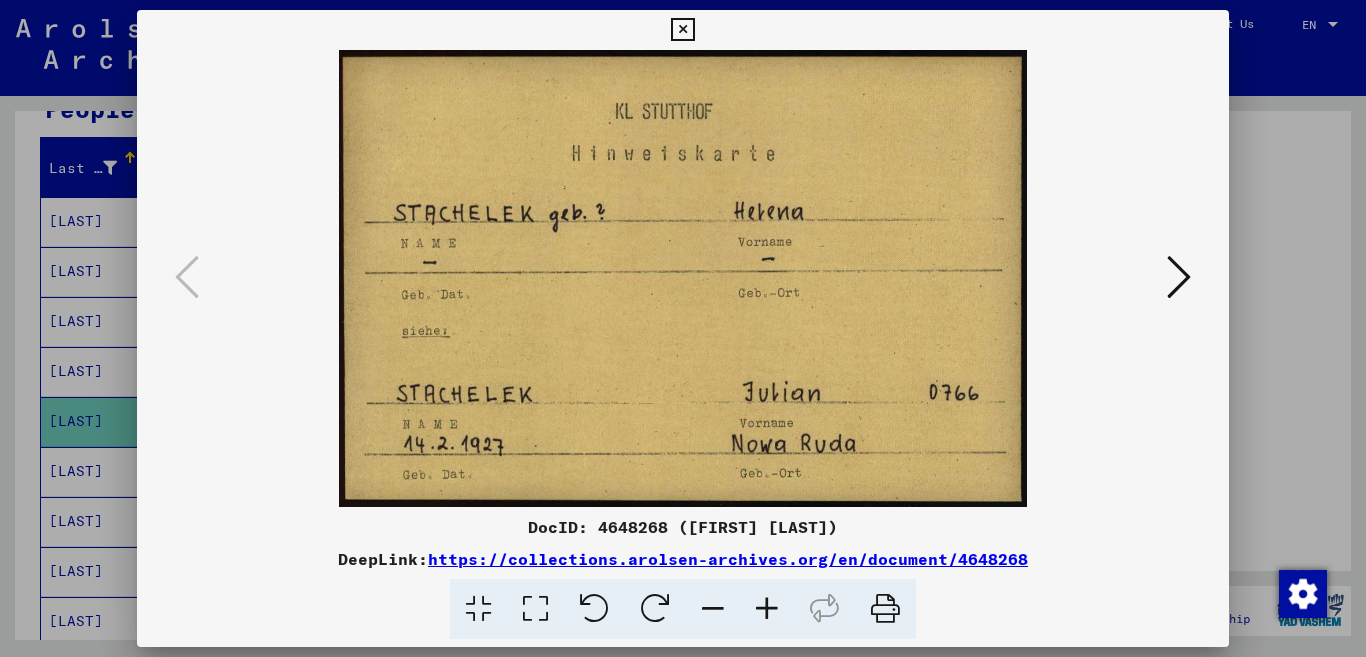 scroll, scrollTop: 0, scrollLeft: 0, axis: both 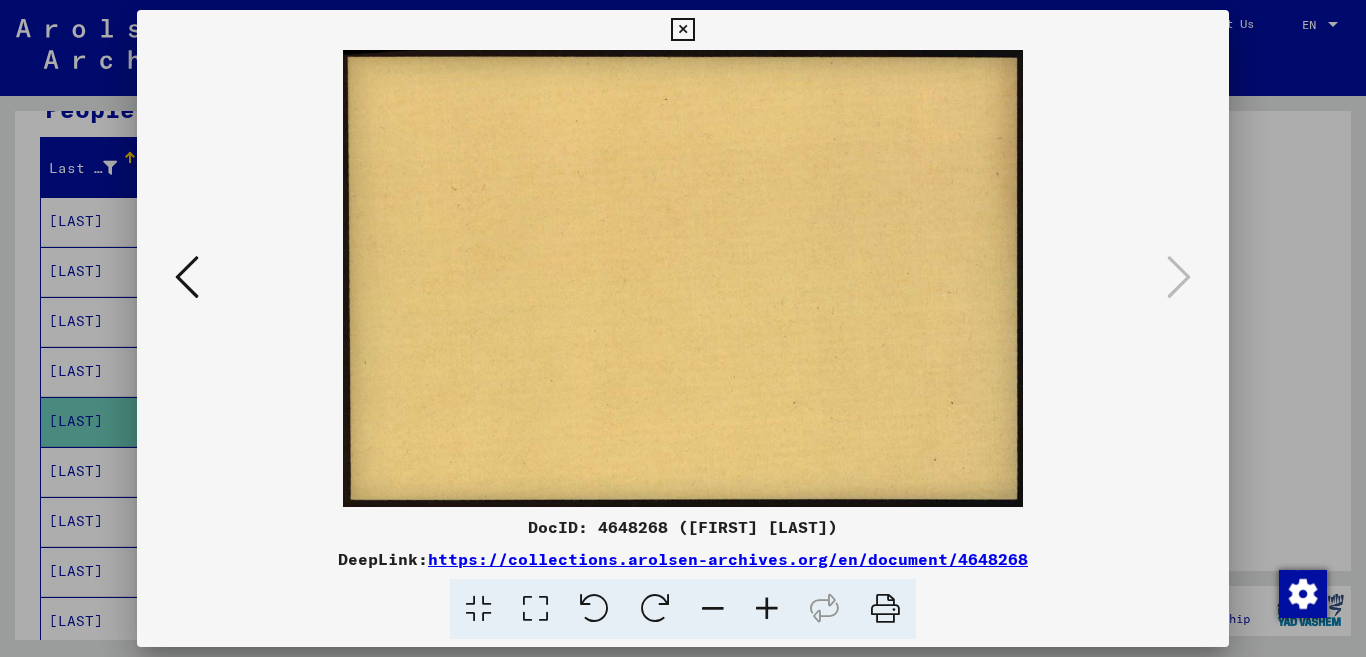 click at bounding box center [187, 277] 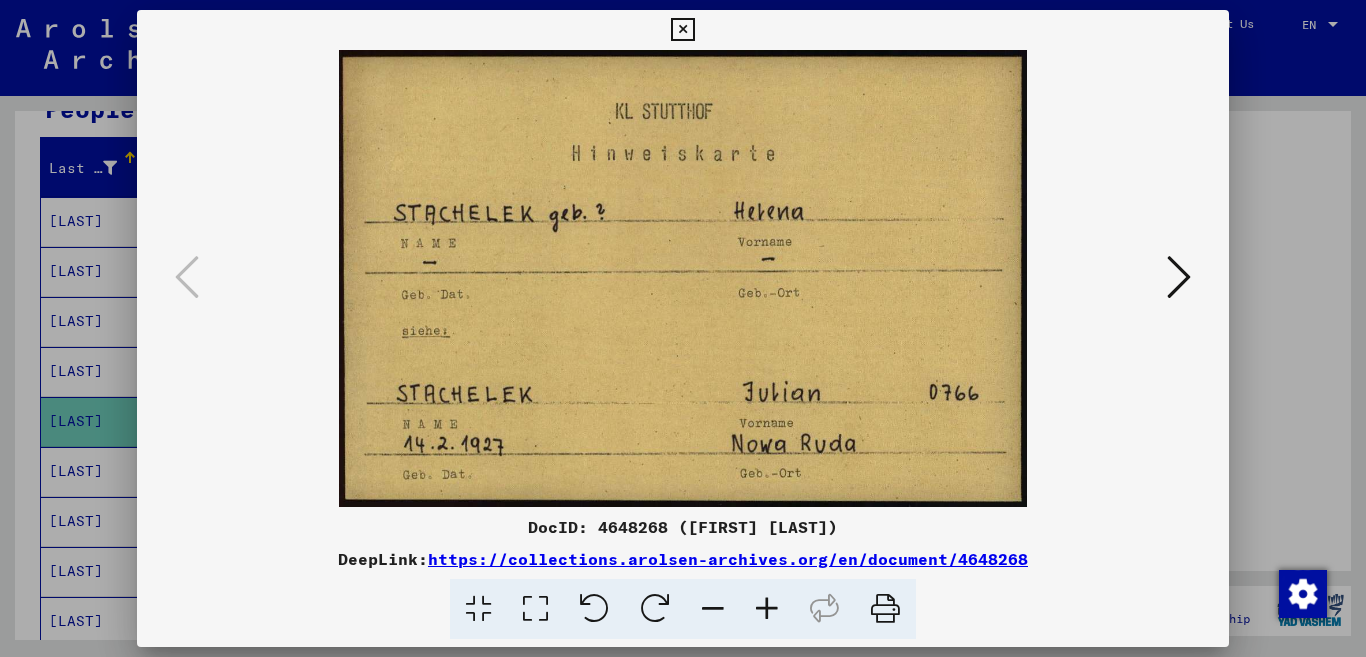 click at bounding box center (767, 609) 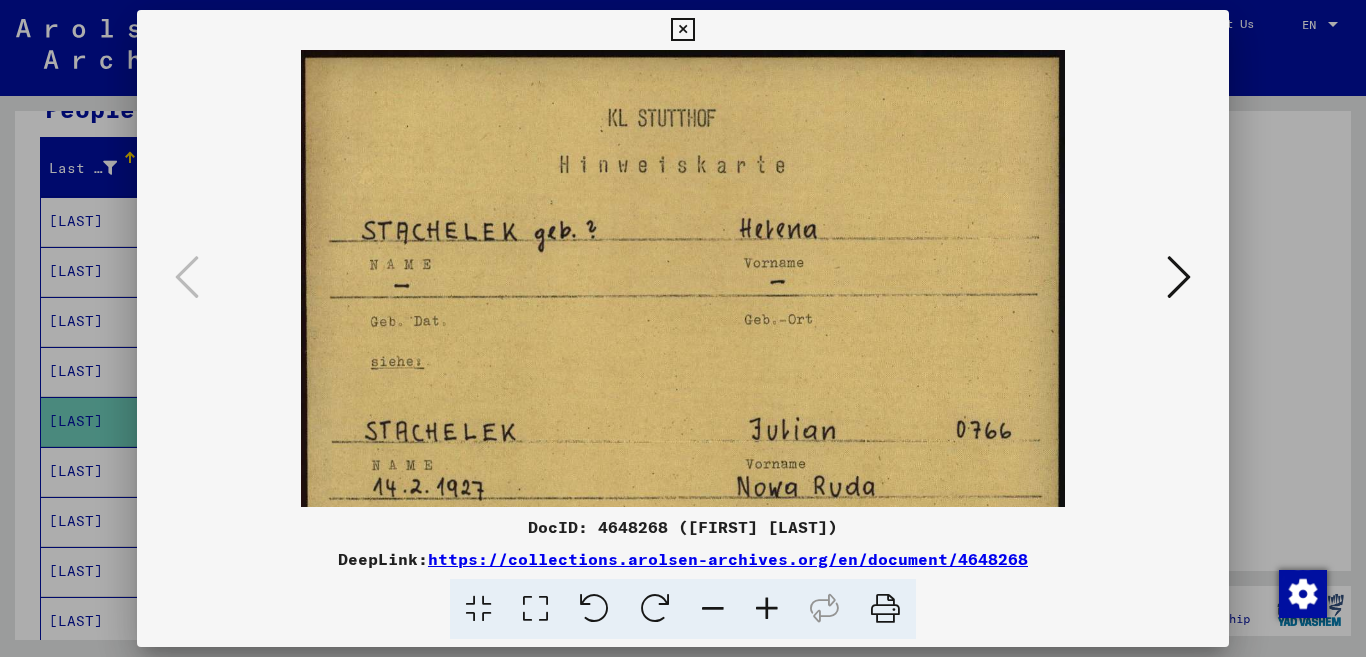 click at bounding box center [767, 609] 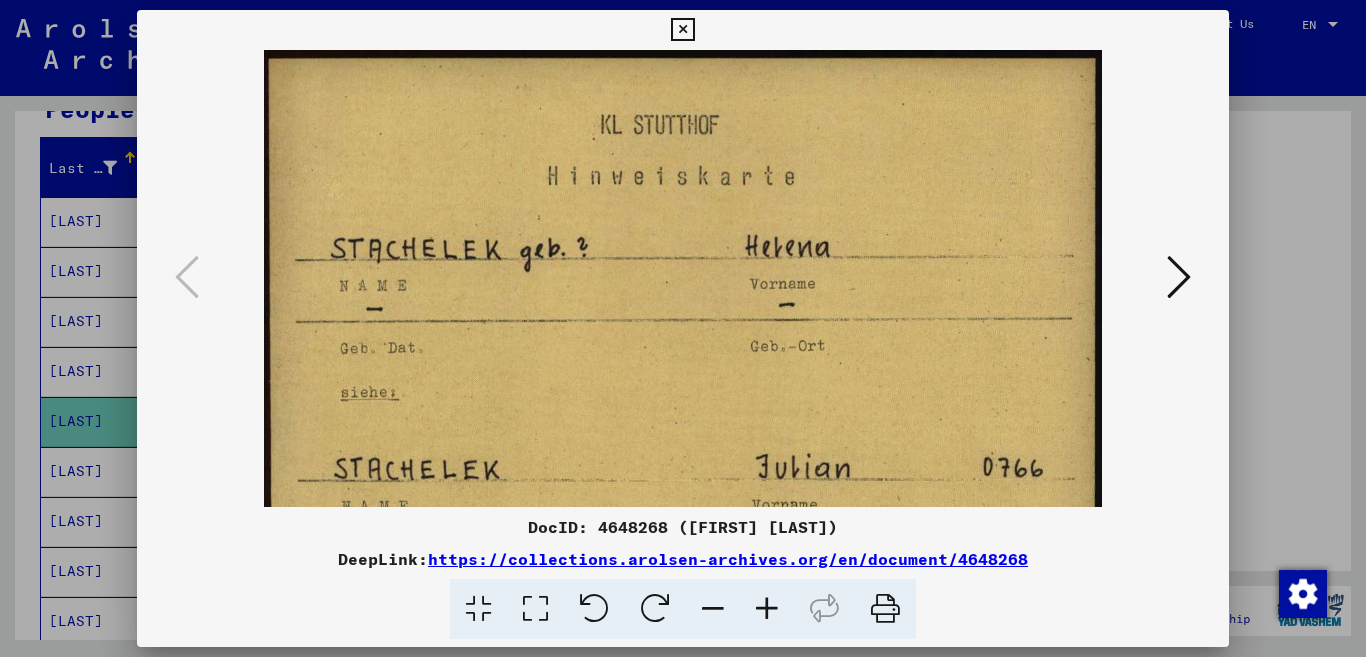 click at bounding box center (767, 609) 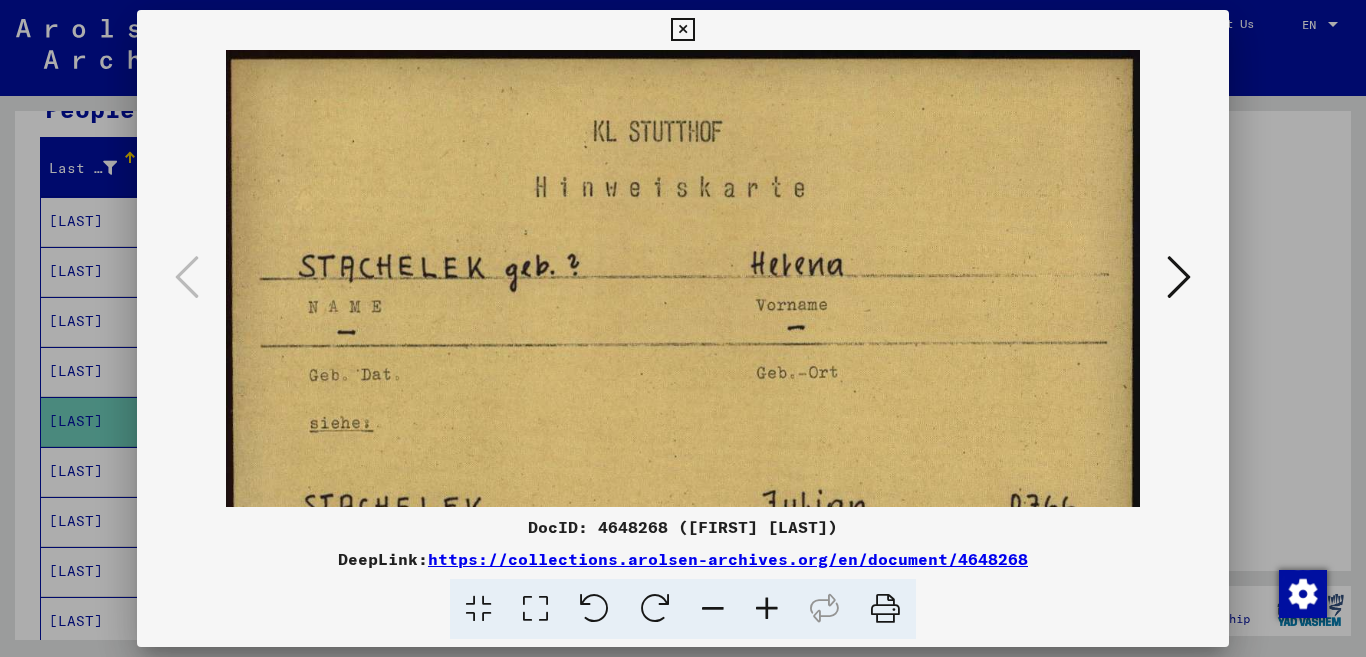 drag, startPoint x: 609, startPoint y: 445, endPoint x: 633, endPoint y: 262, distance: 184.56706 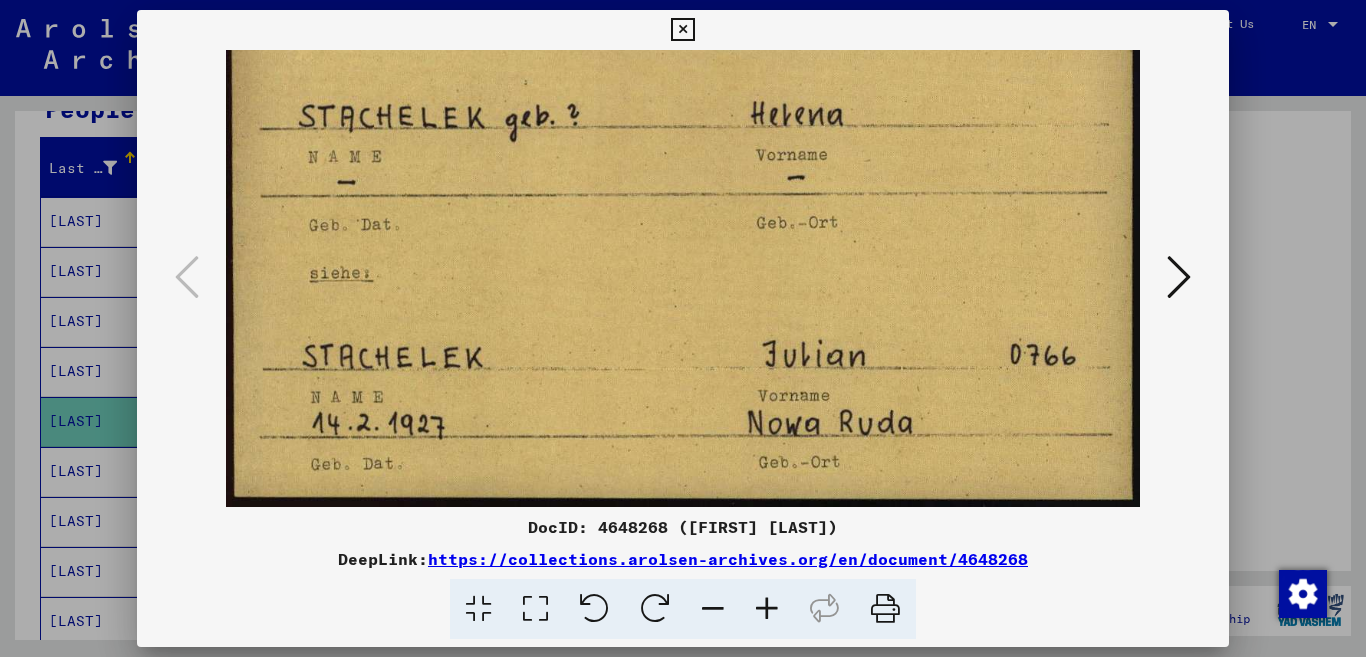 drag, startPoint x: 687, startPoint y: 122, endPoint x: 698, endPoint y: 342, distance: 220.27483 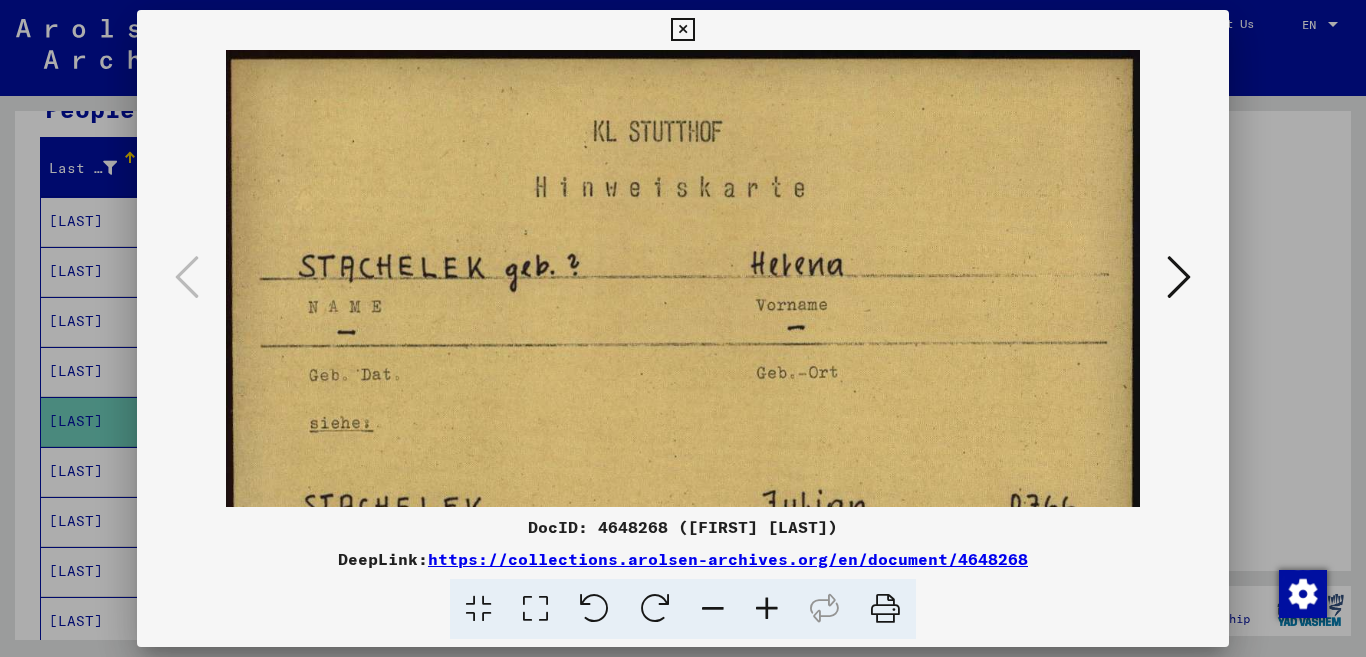 drag, startPoint x: 680, startPoint y: 304, endPoint x: 672, endPoint y: 264, distance: 40.792156 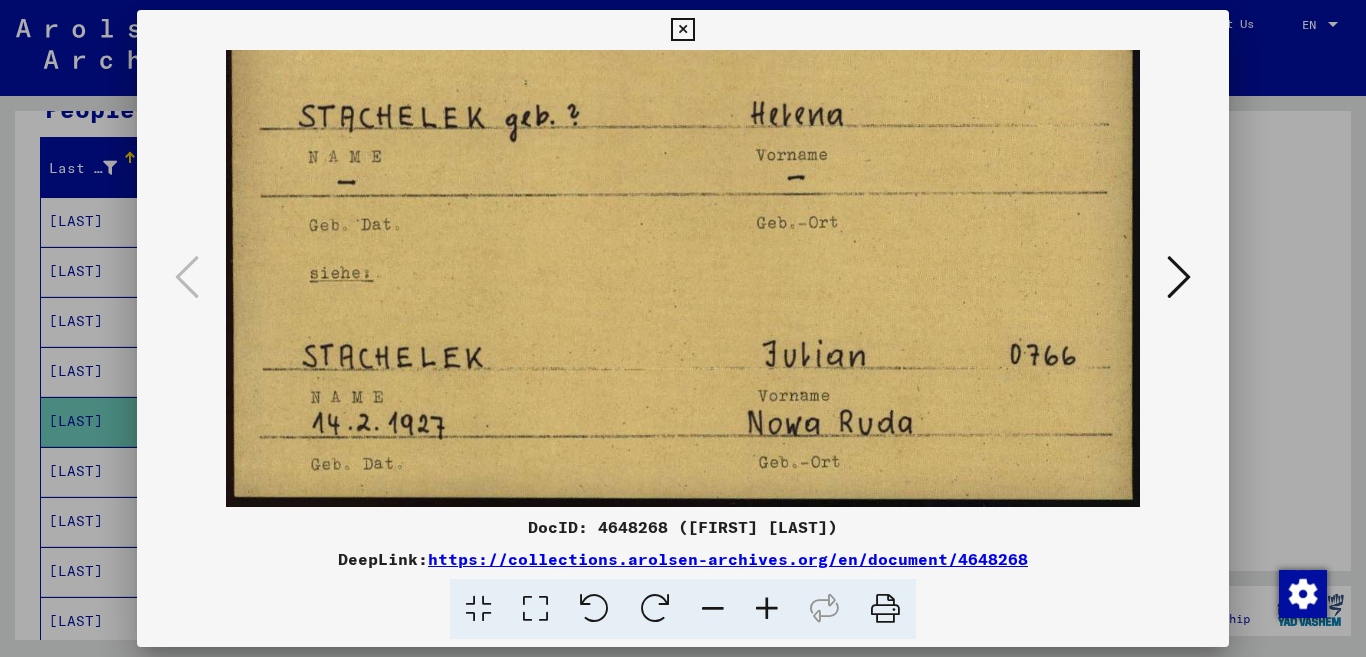 click at bounding box center (683, 328) 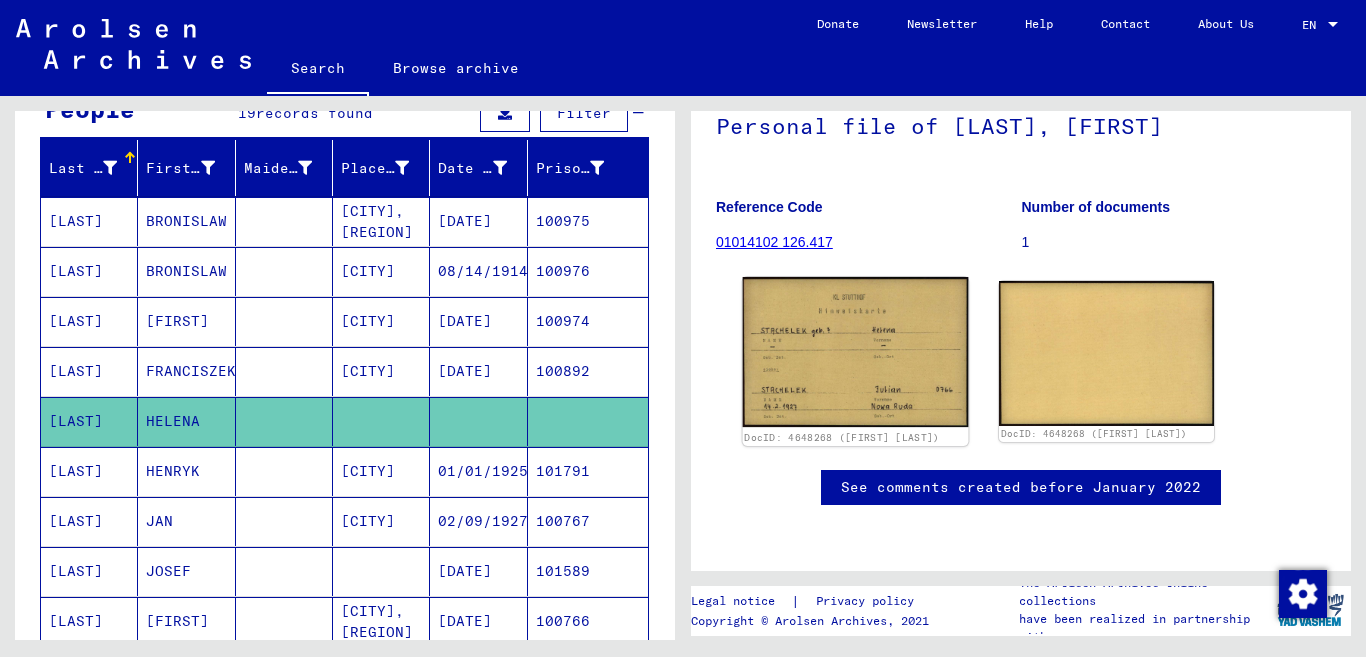 click 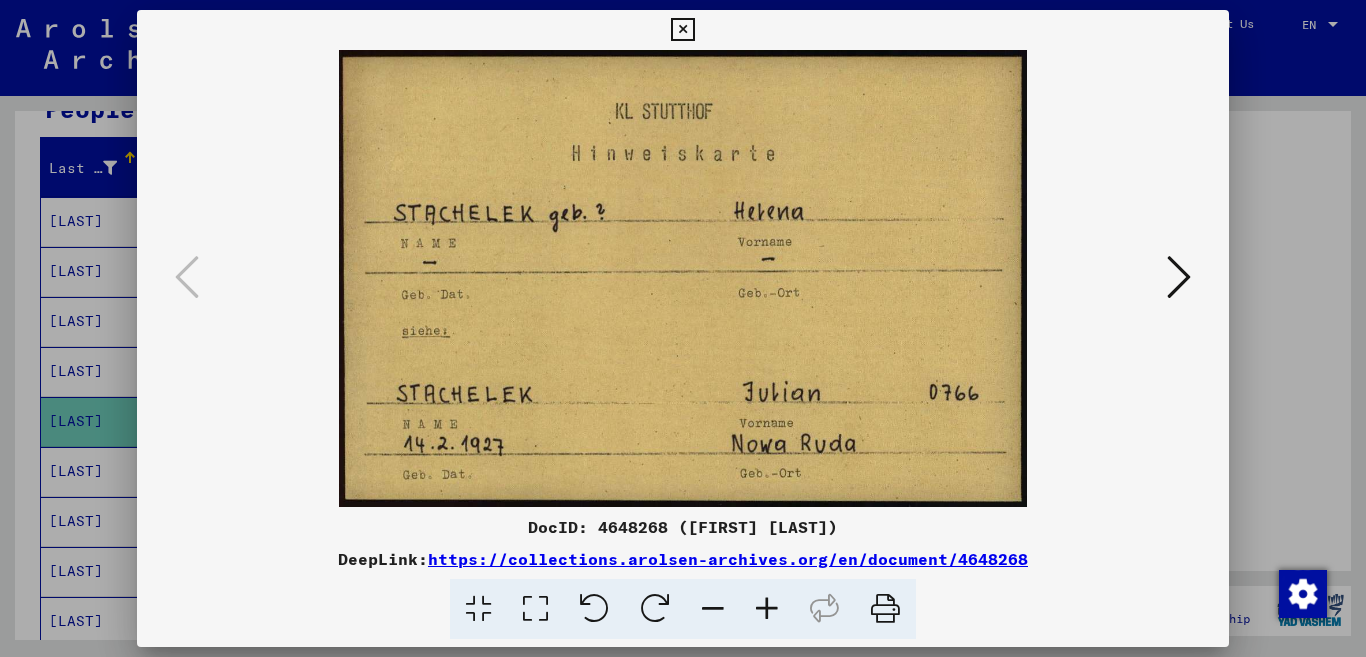 click at bounding box center [682, 30] 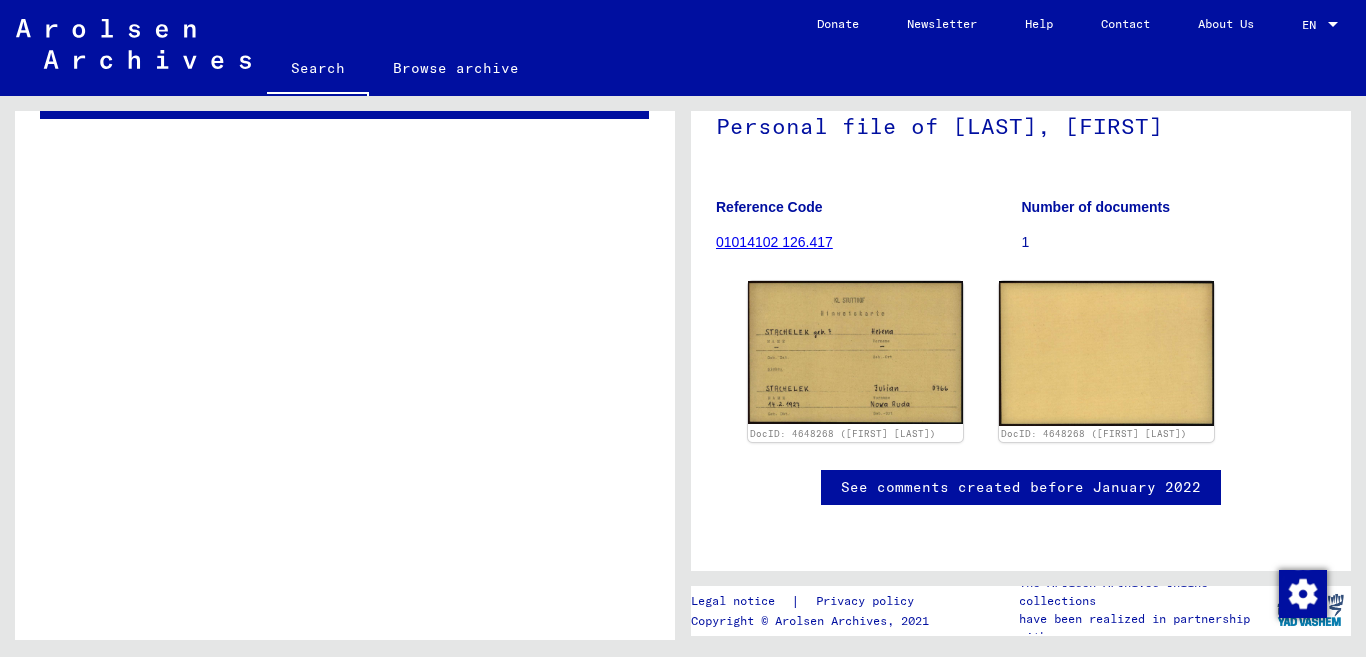 scroll, scrollTop: 1487, scrollLeft: 0, axis: vertical 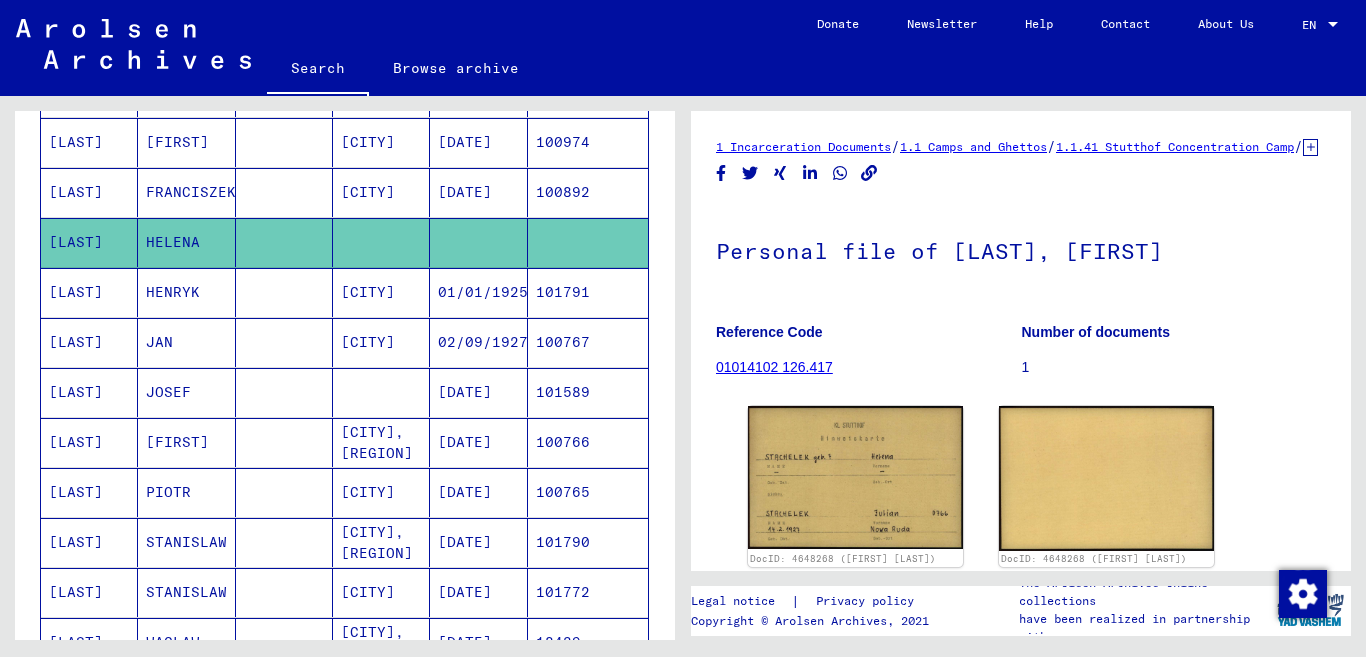 click on "[FIRST]" at bounding box center [186, 492] 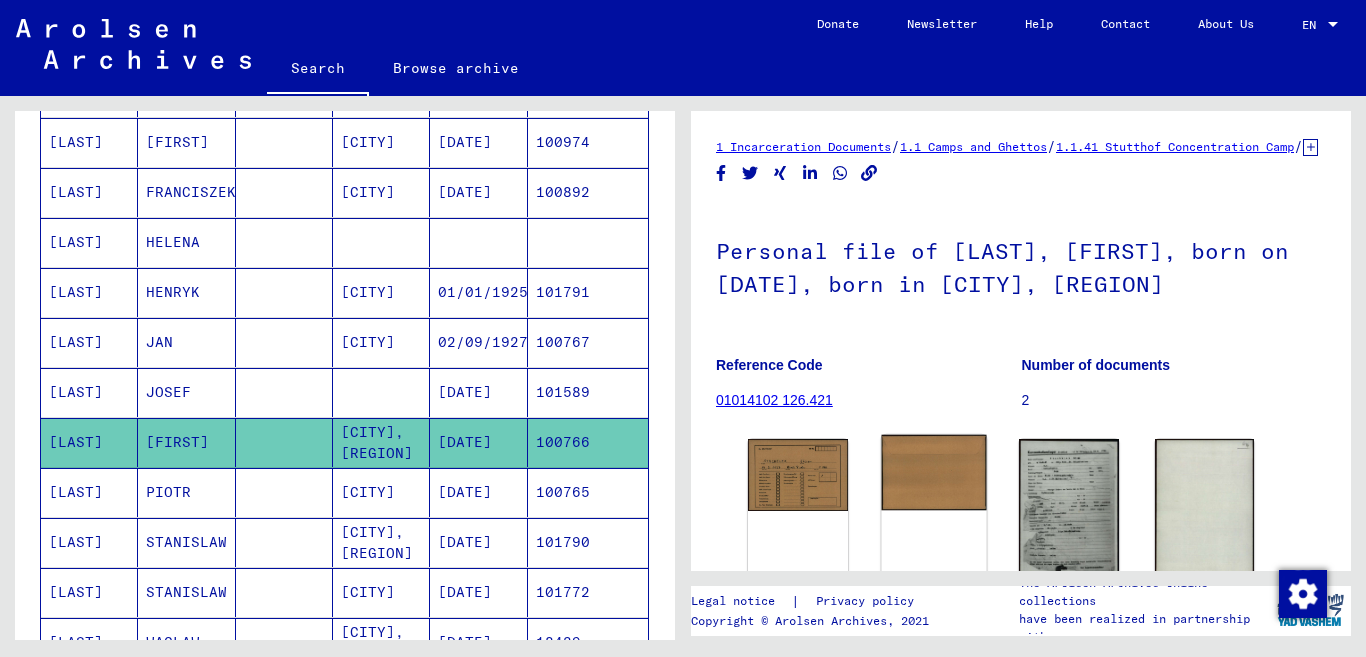 scroll, scrollTop: 200, scrollLeft: 0, axis: vertical 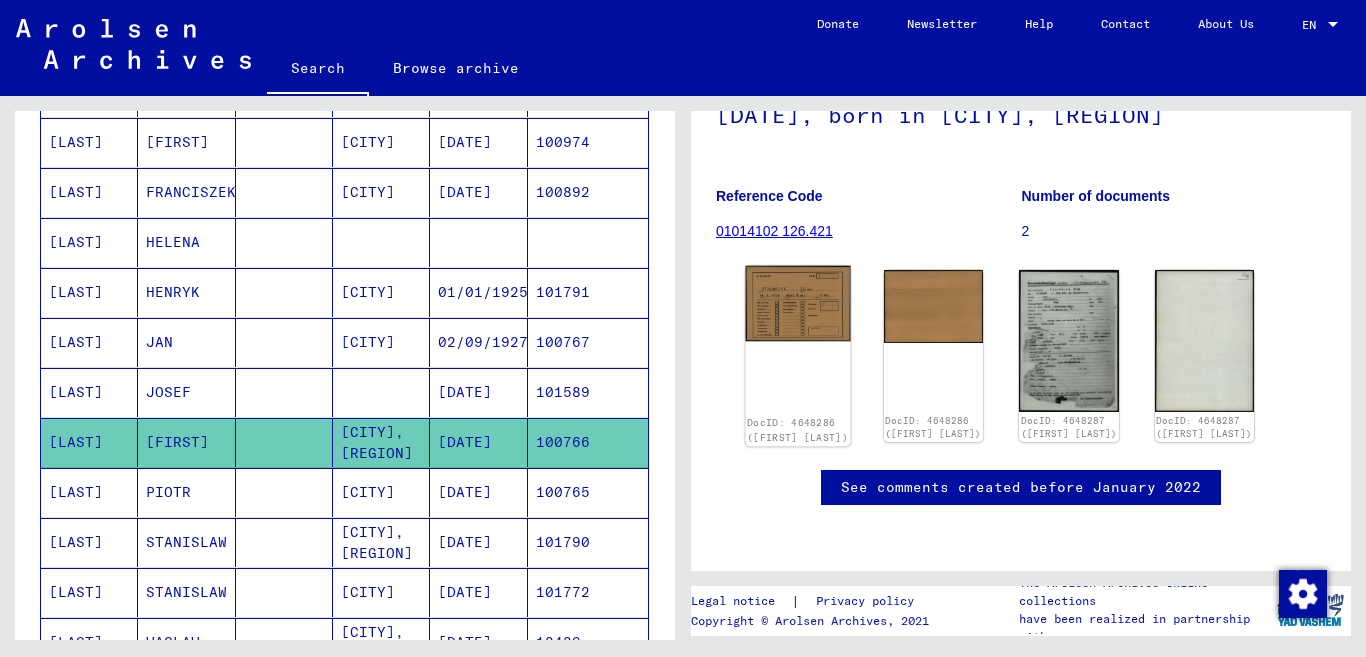click 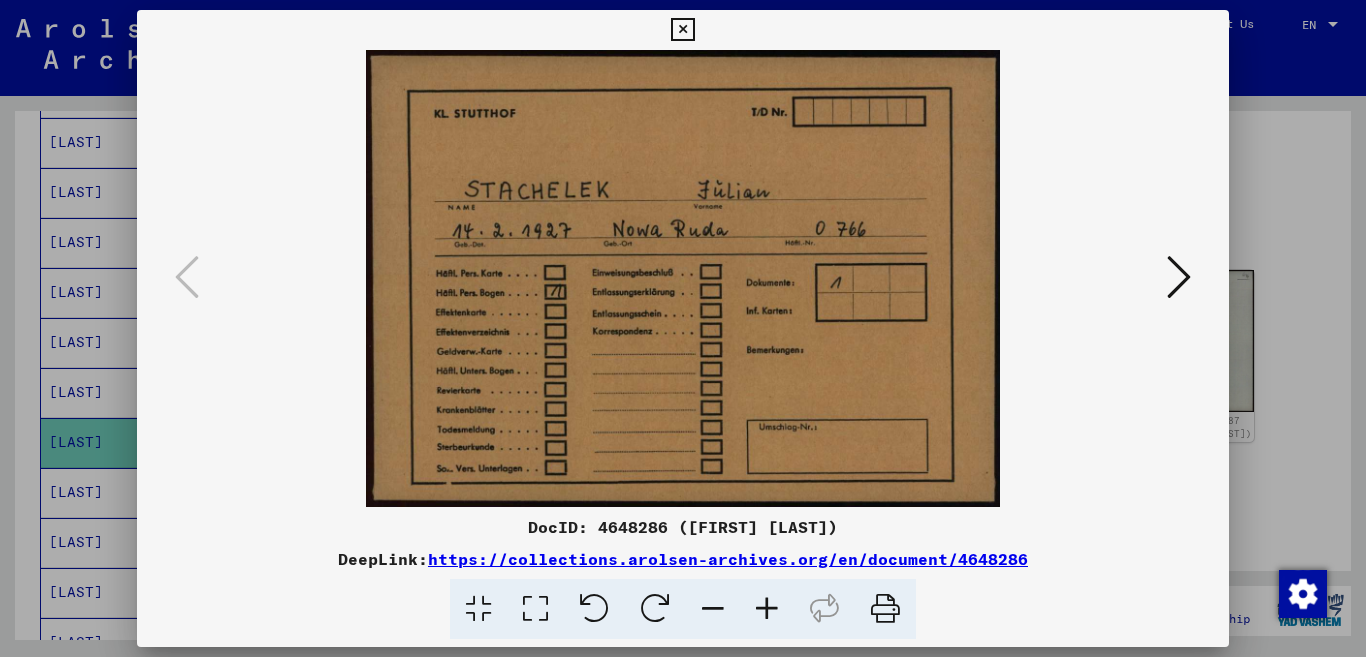 click at bounding box center [1179, 278] 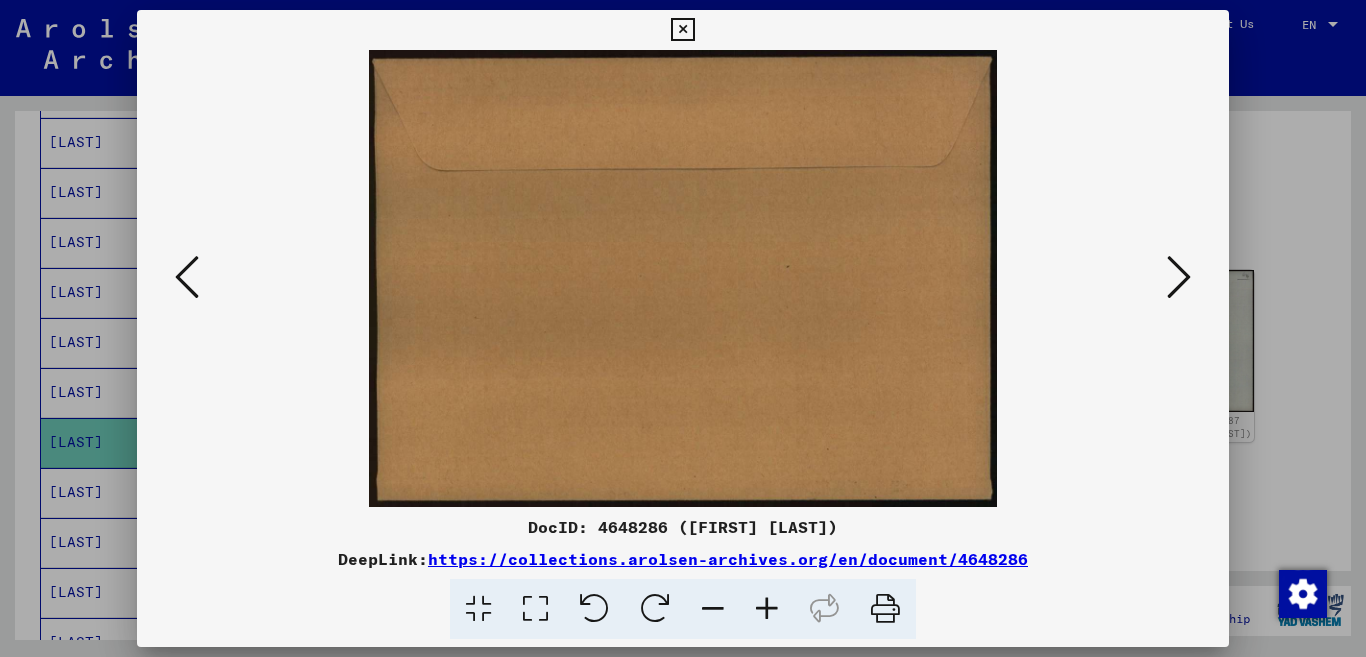 click at bounding box center [1179, 277] 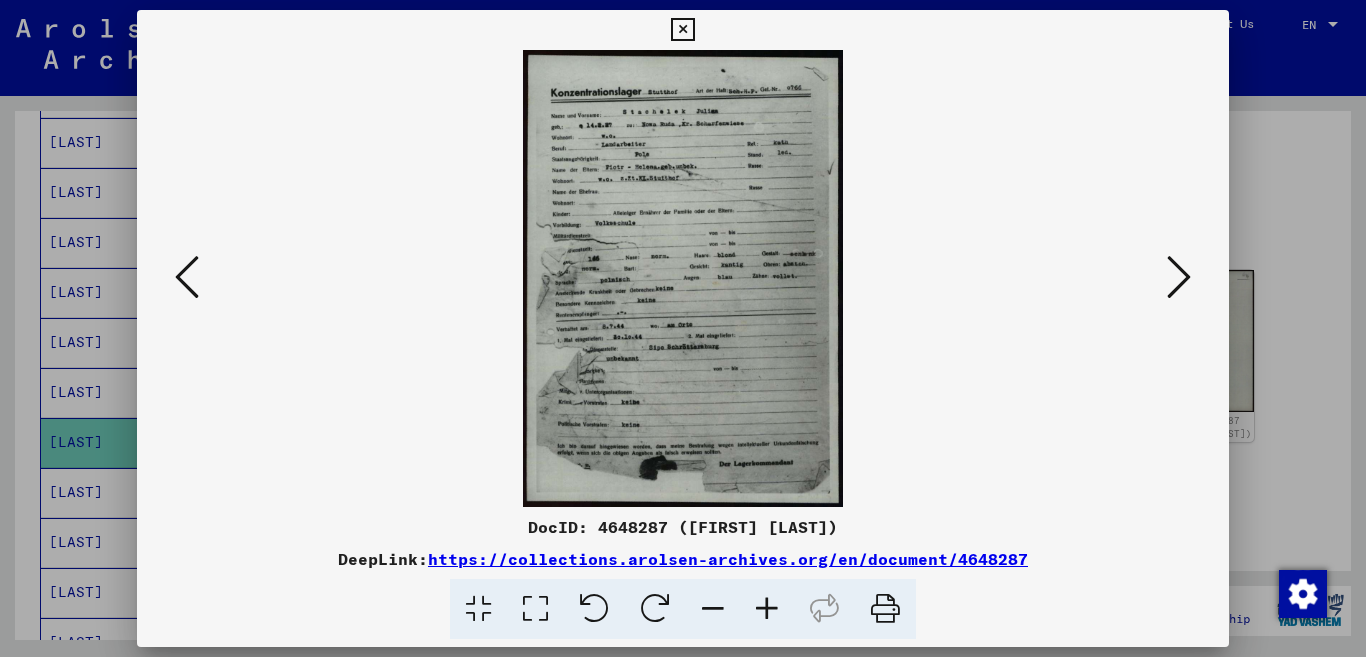 click at bounding box center [767, 609] 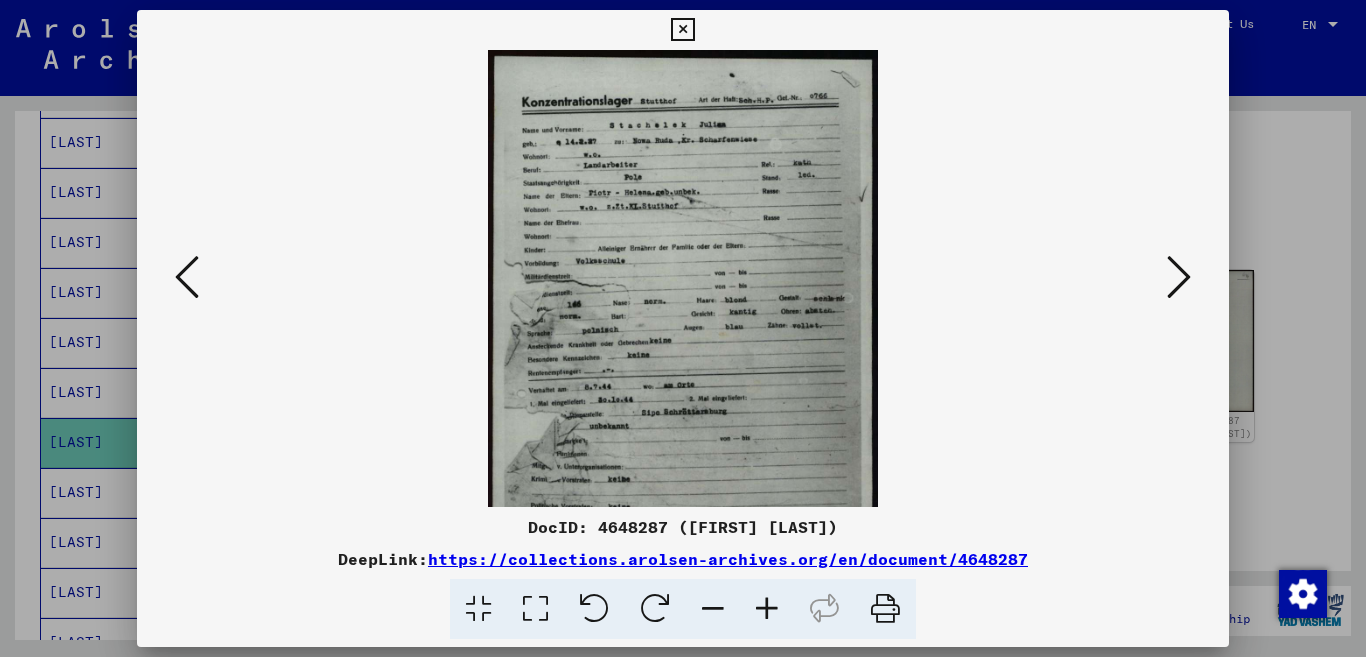 click at bounding box center [767, 609] 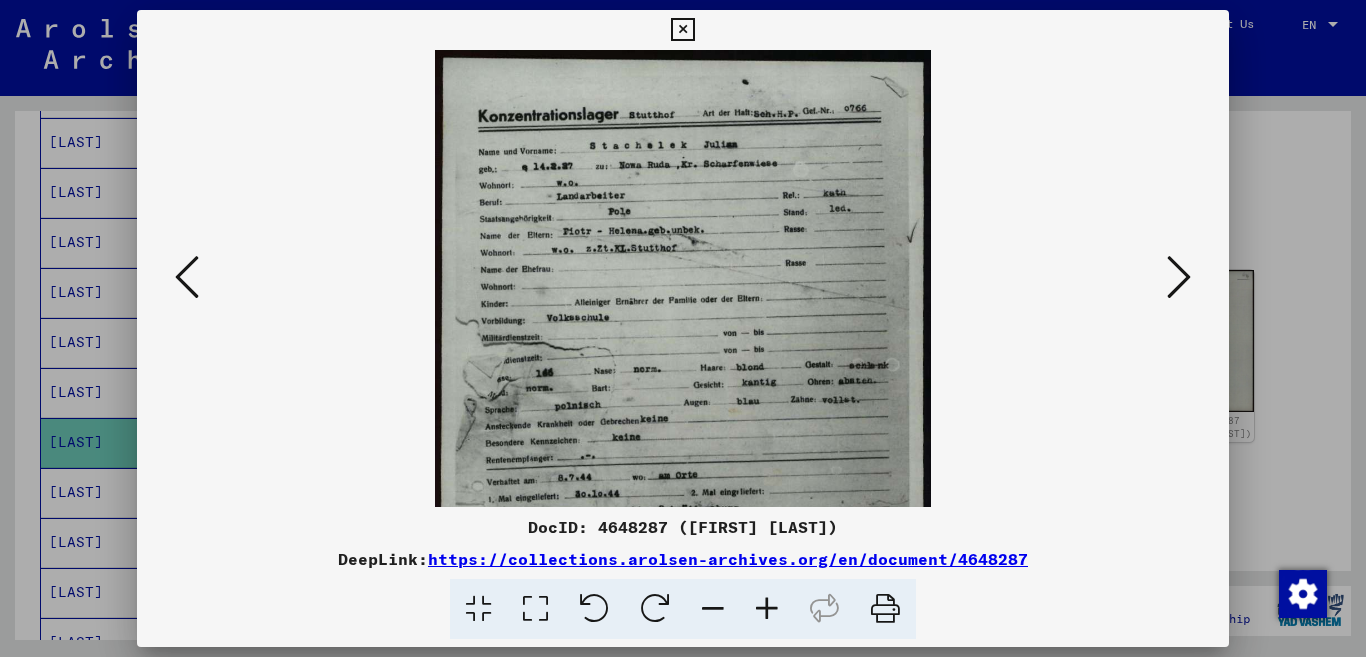 click at bounding box center (767, 609) 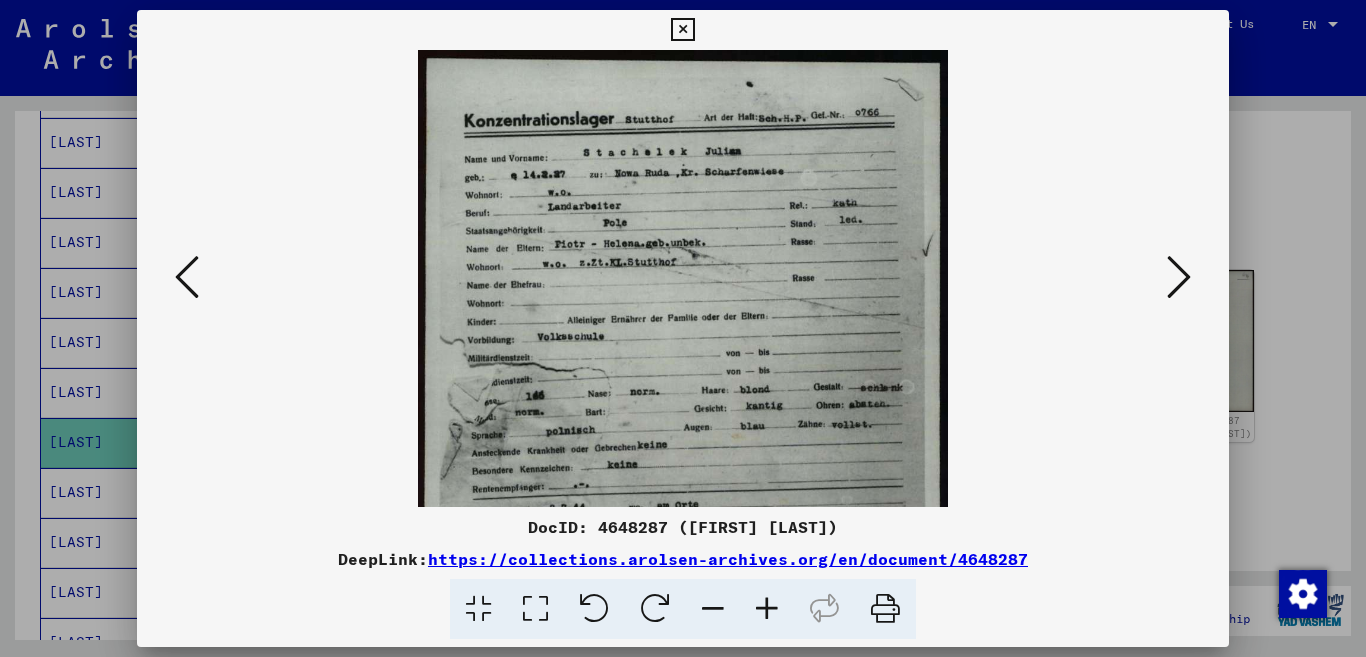 click at bounding box center (767, 609) 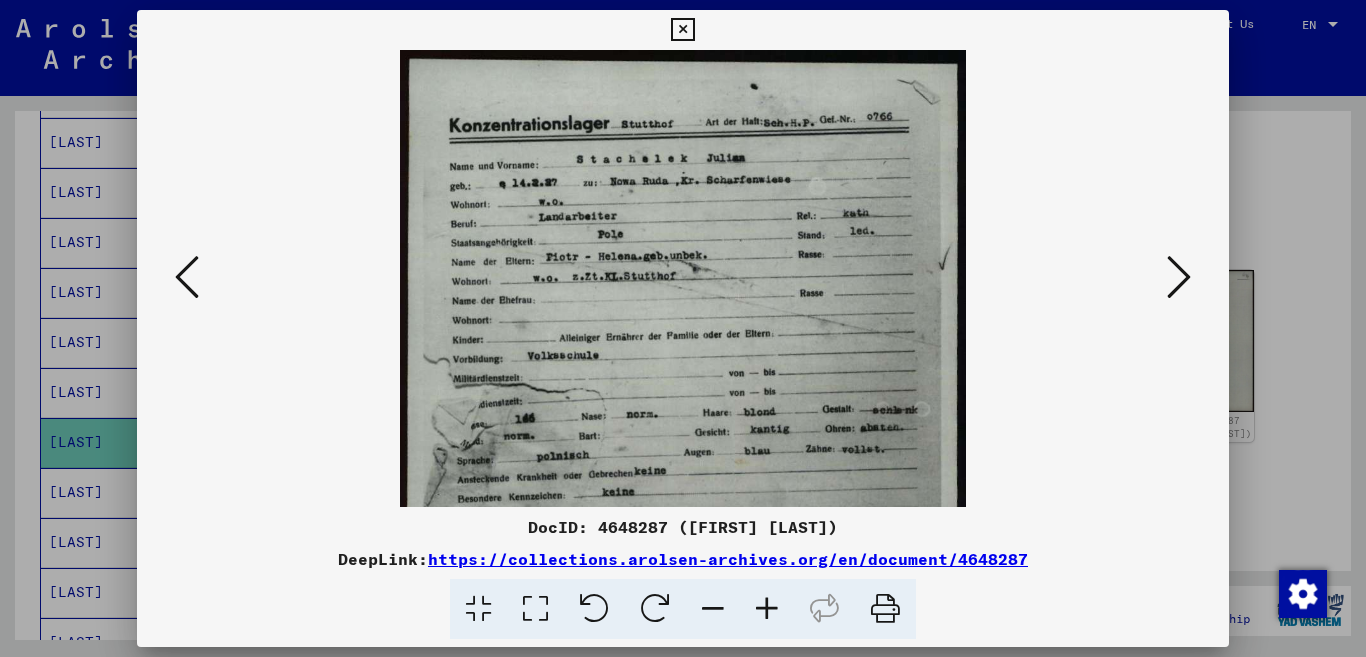 click at bounding box center [767, 609] 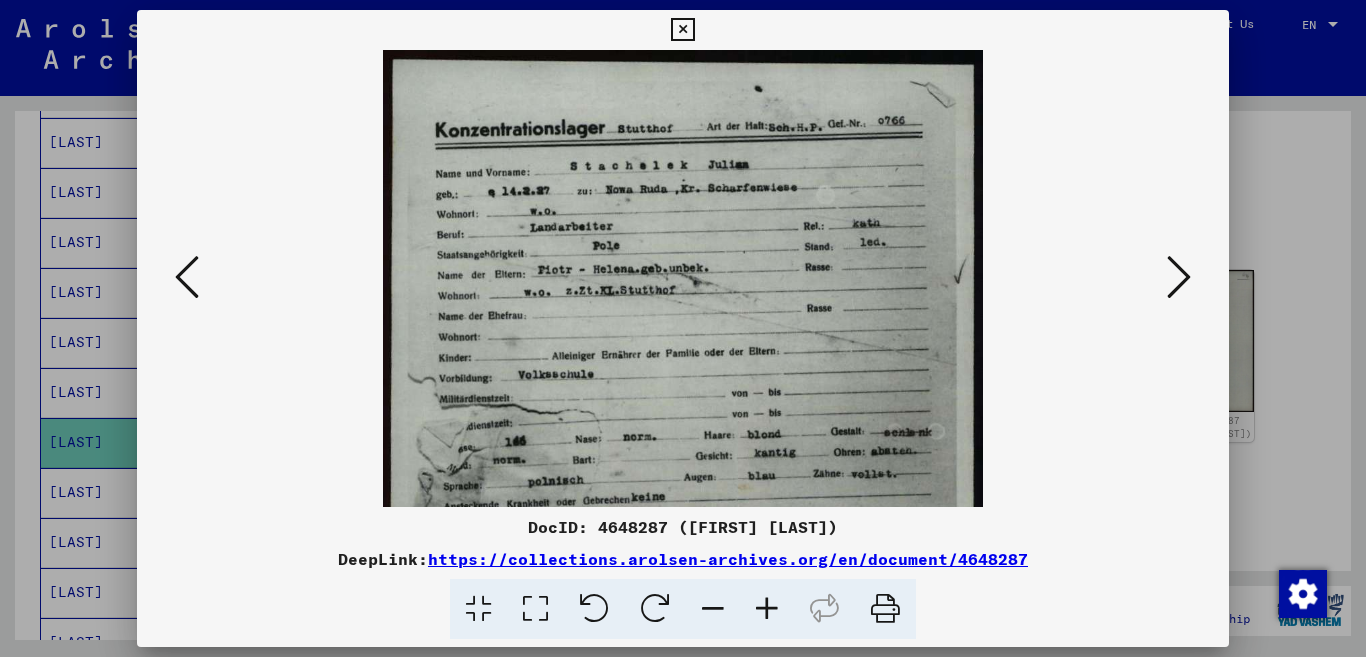 click at bounding box center (767, 609) 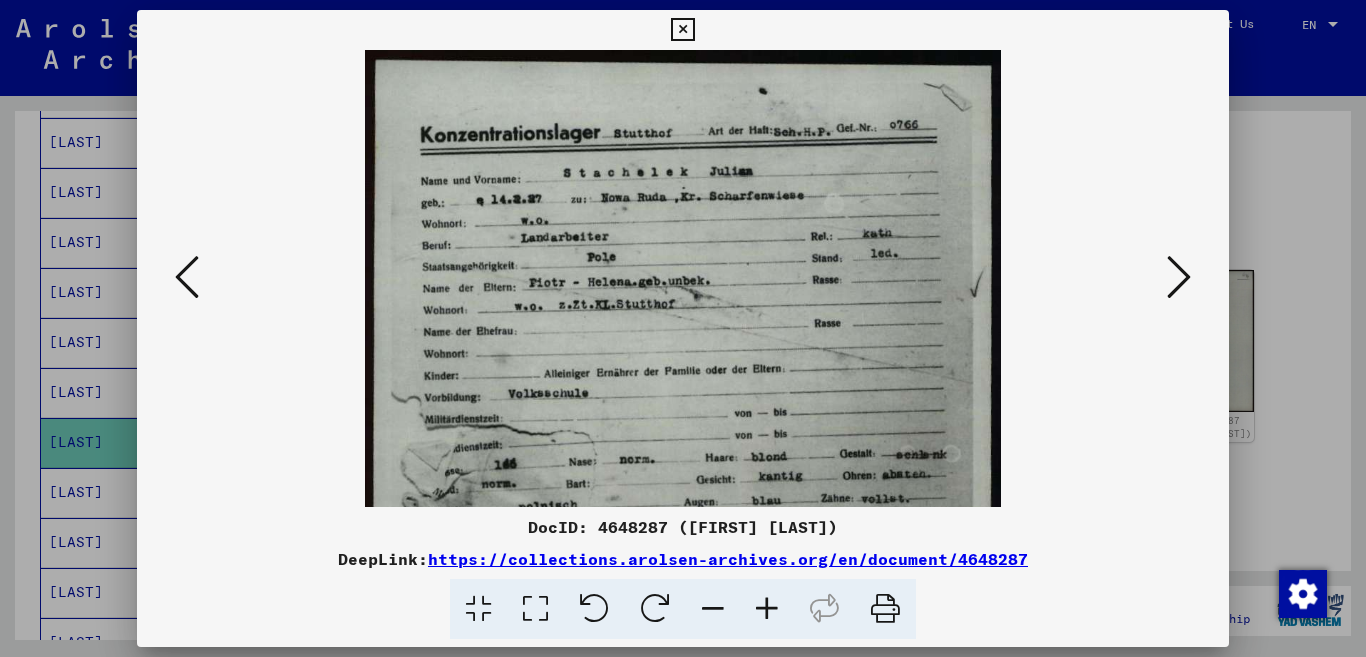 click at bounding box center (767, 609) 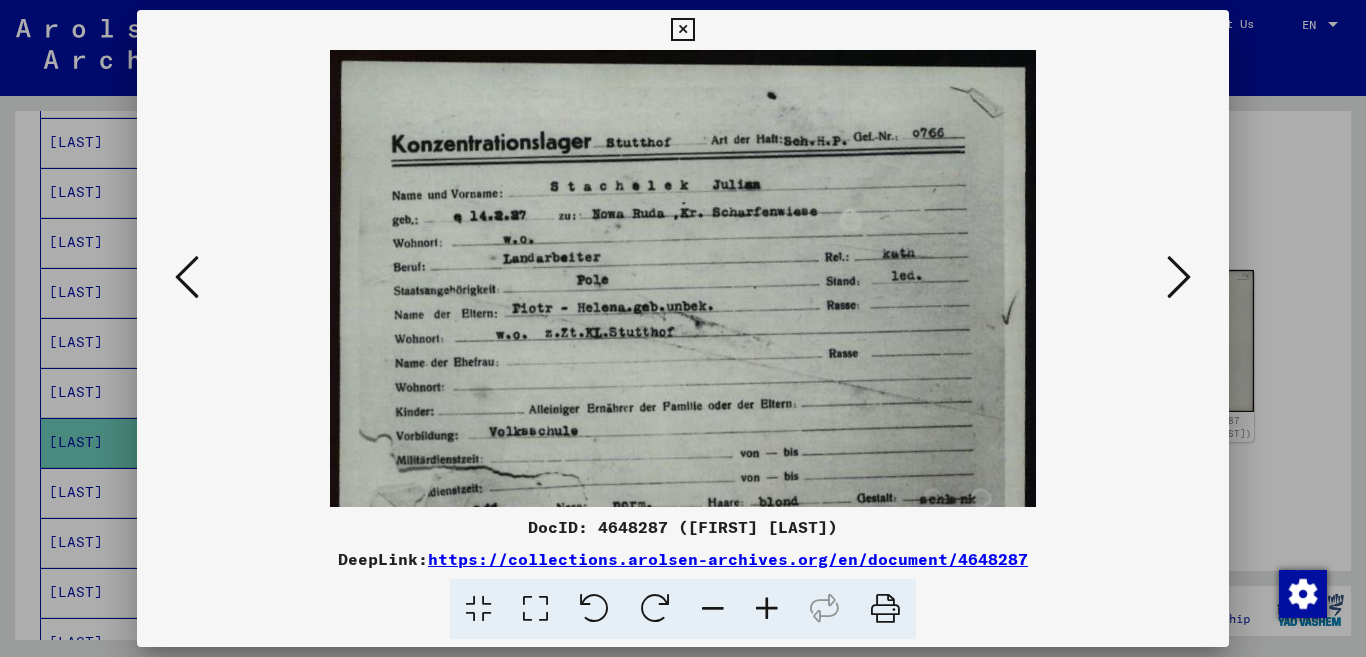 click at bounding box center (767, 609) 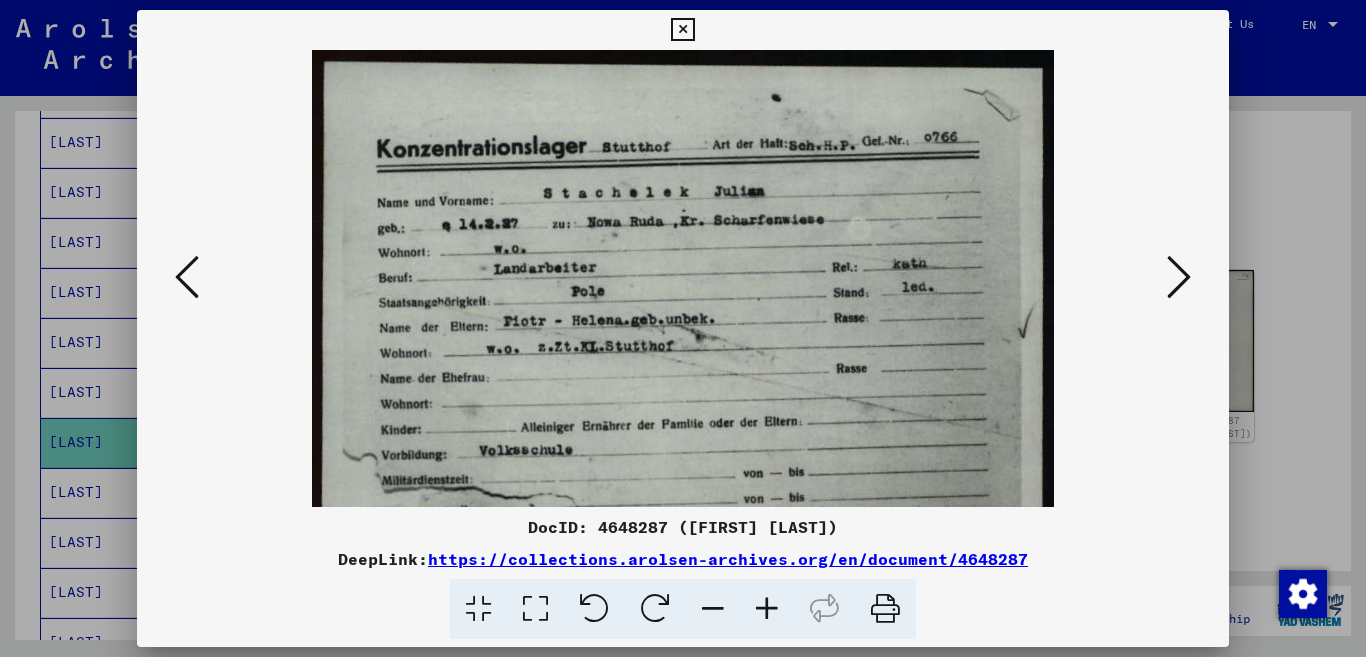 click at bounding box center (767, 609) 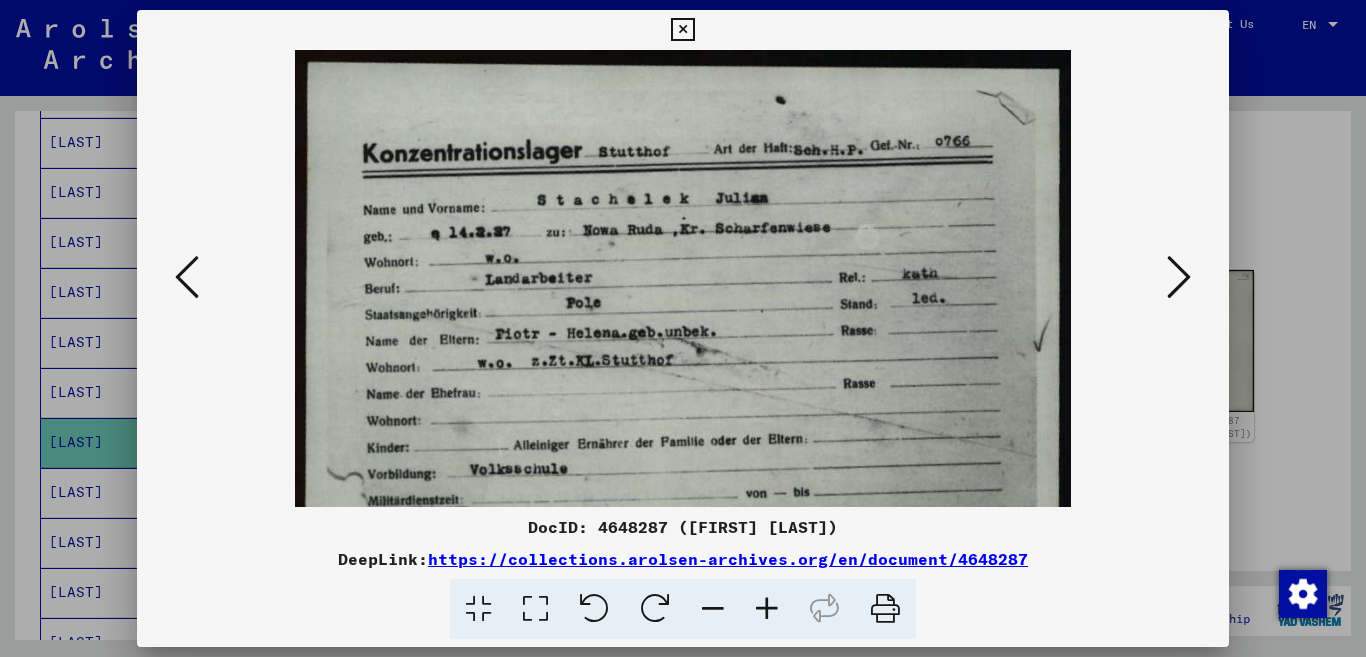 click at bounding box center [767, 609] 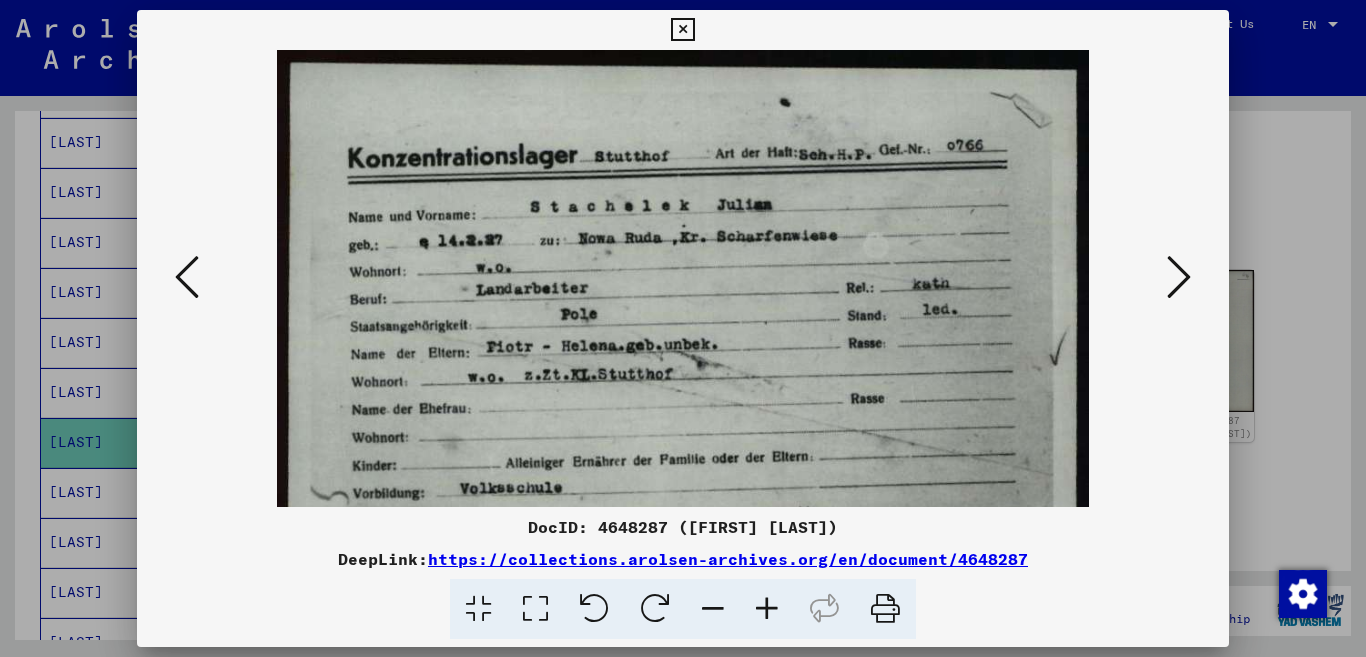 click at bounding box center [767, 609] 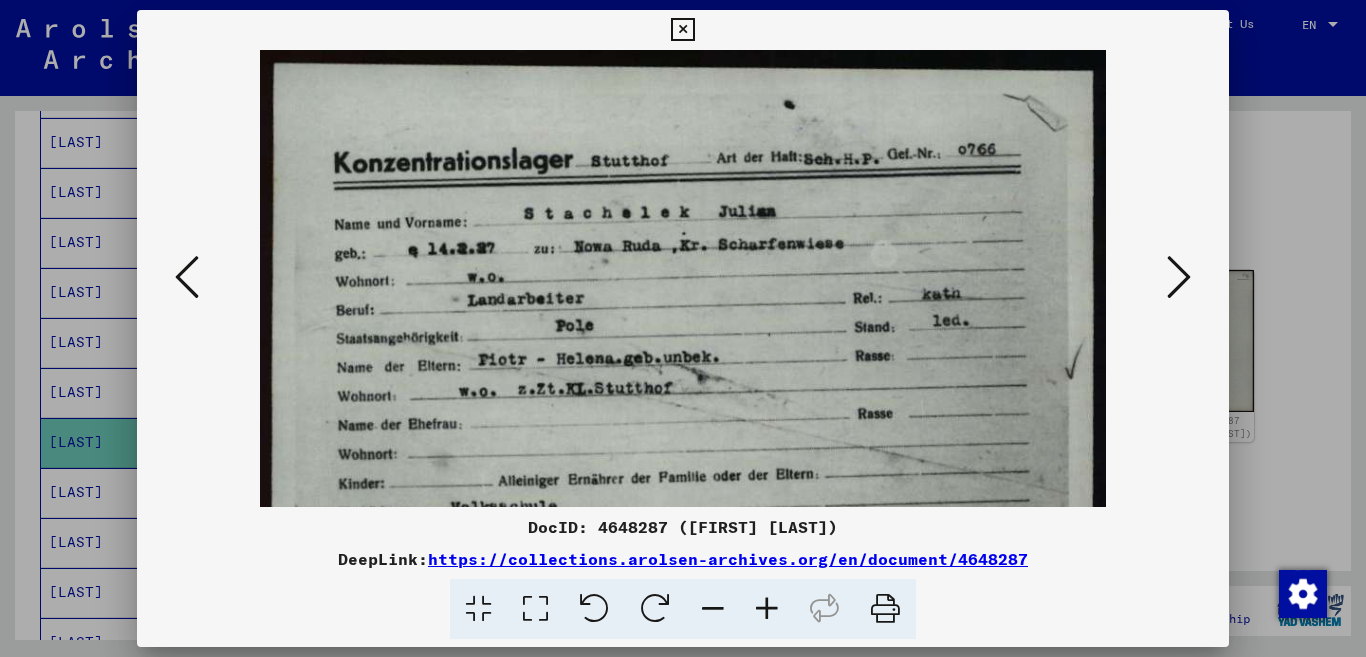 click at bounding box center (767, 609) 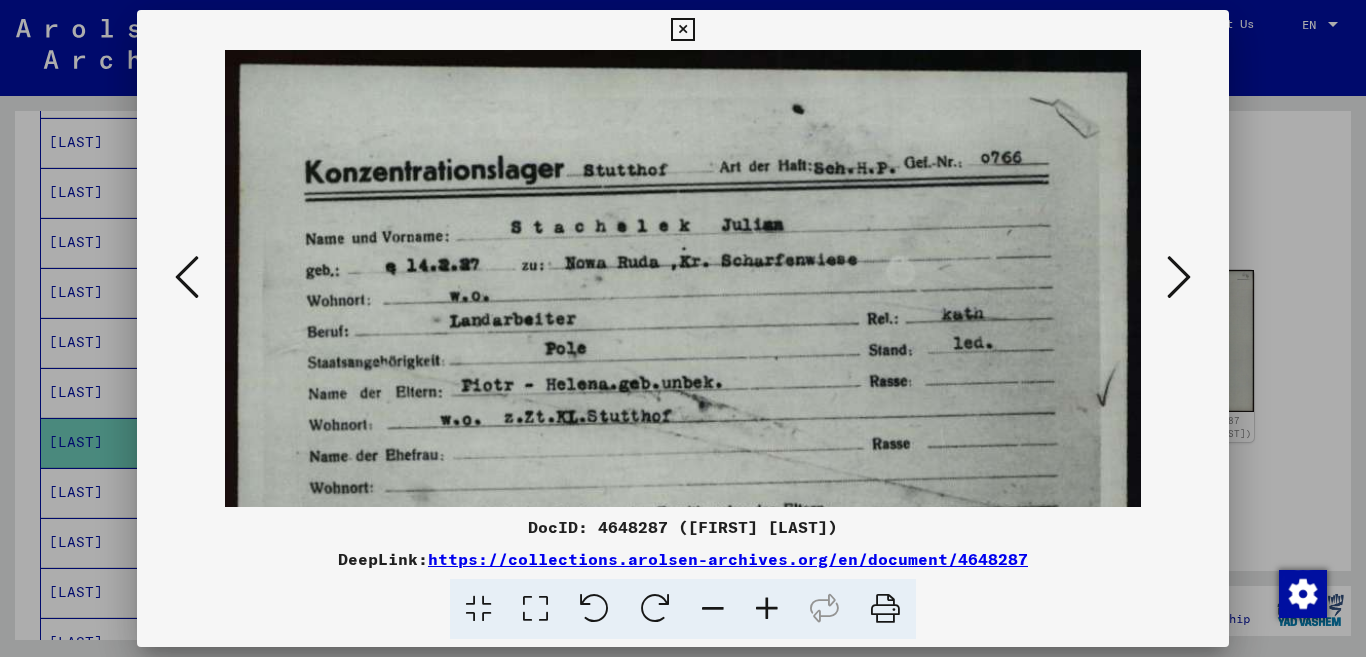 drag, startPoint x: 738, startPoint y: 475, endPoint x: 752, endPoint y: 169, distance: 306.3201 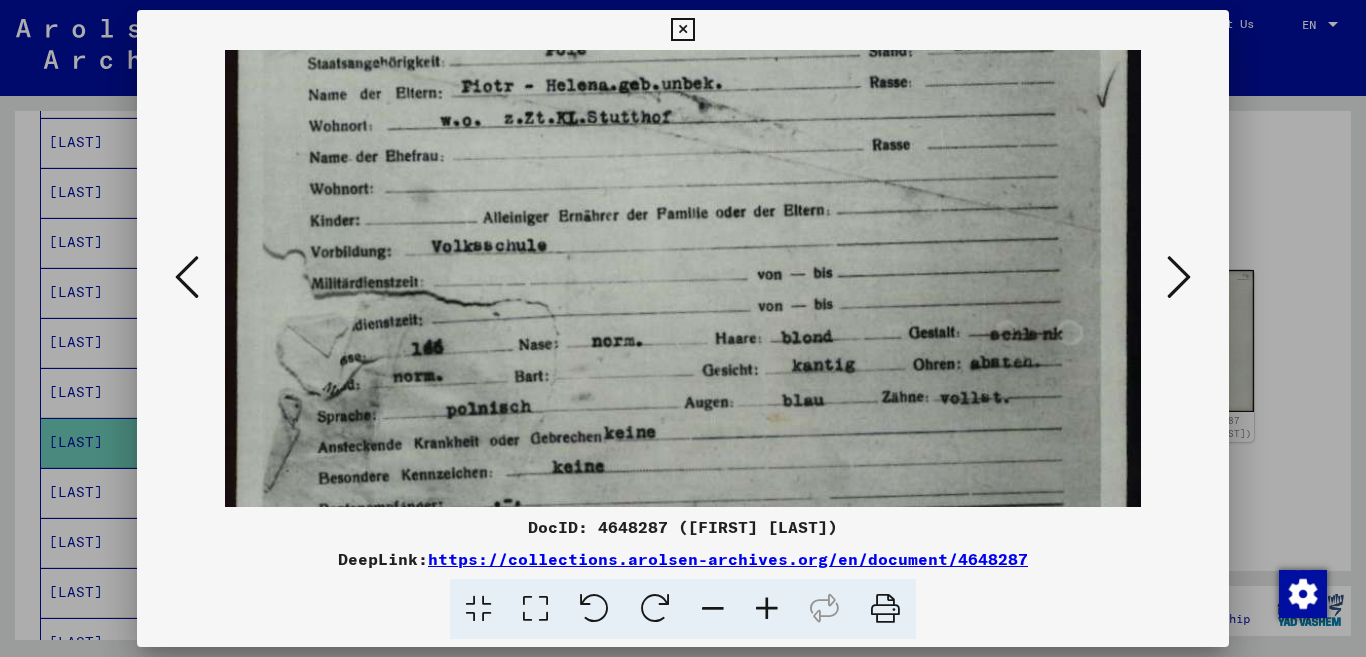 drag, startPoint x: 658, startPoint y: 451, endPoint x: 660, endPoint y: 271, distance: 180.01111 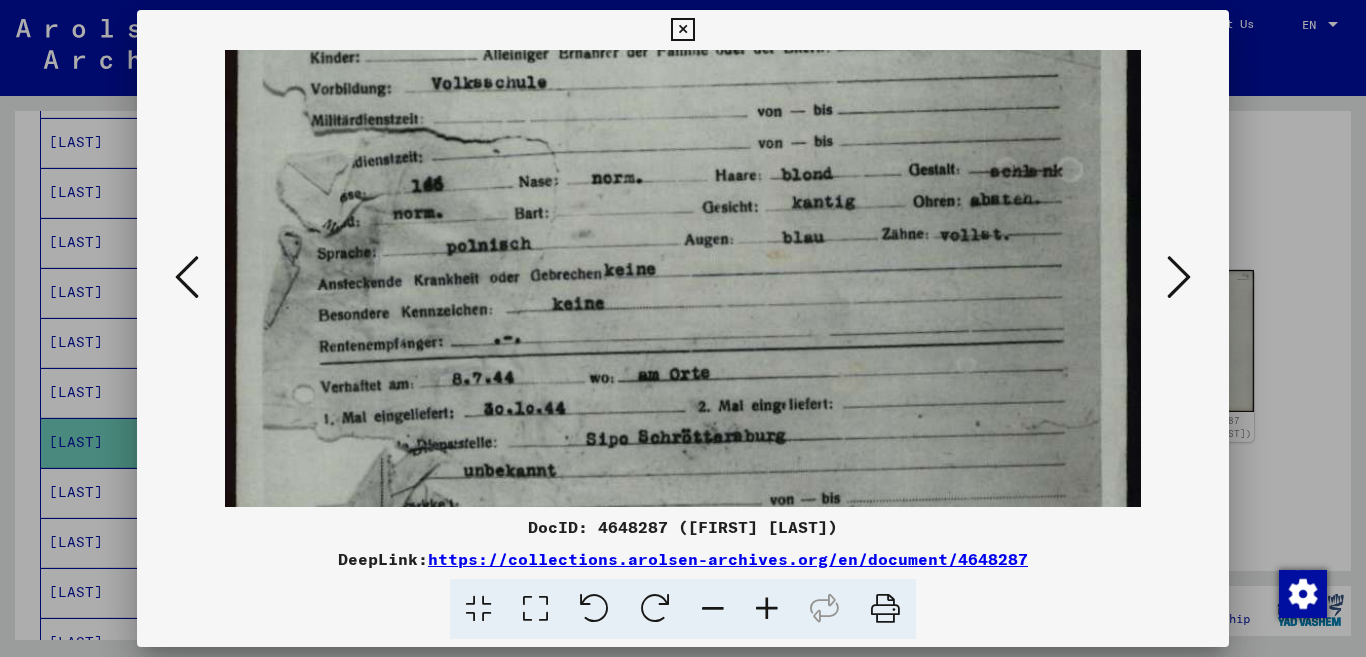 drag, startPoint x: 689, startPoint y: 475, endPoint x: 708, endPoint y: 326, distance: 150.20653 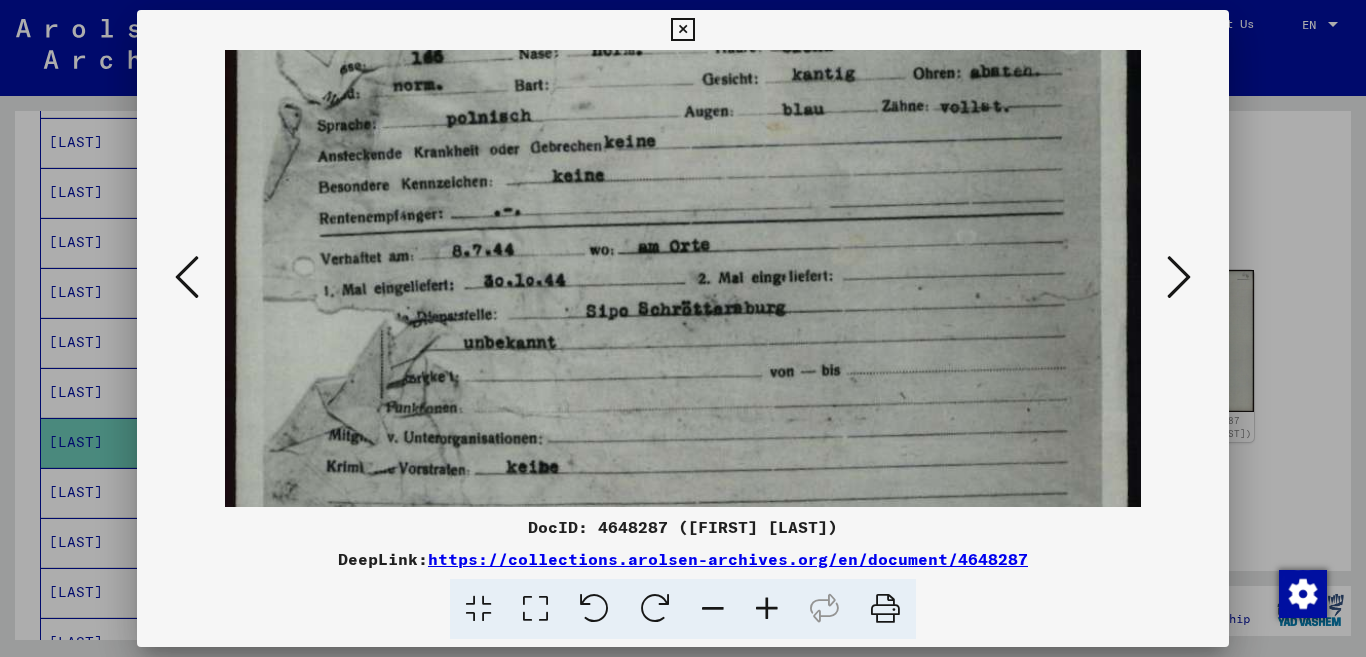 drag, startPoint x: 674, startPoint y: 447, endPoint x: 675, endPoint y: 178, distance: 269.00186 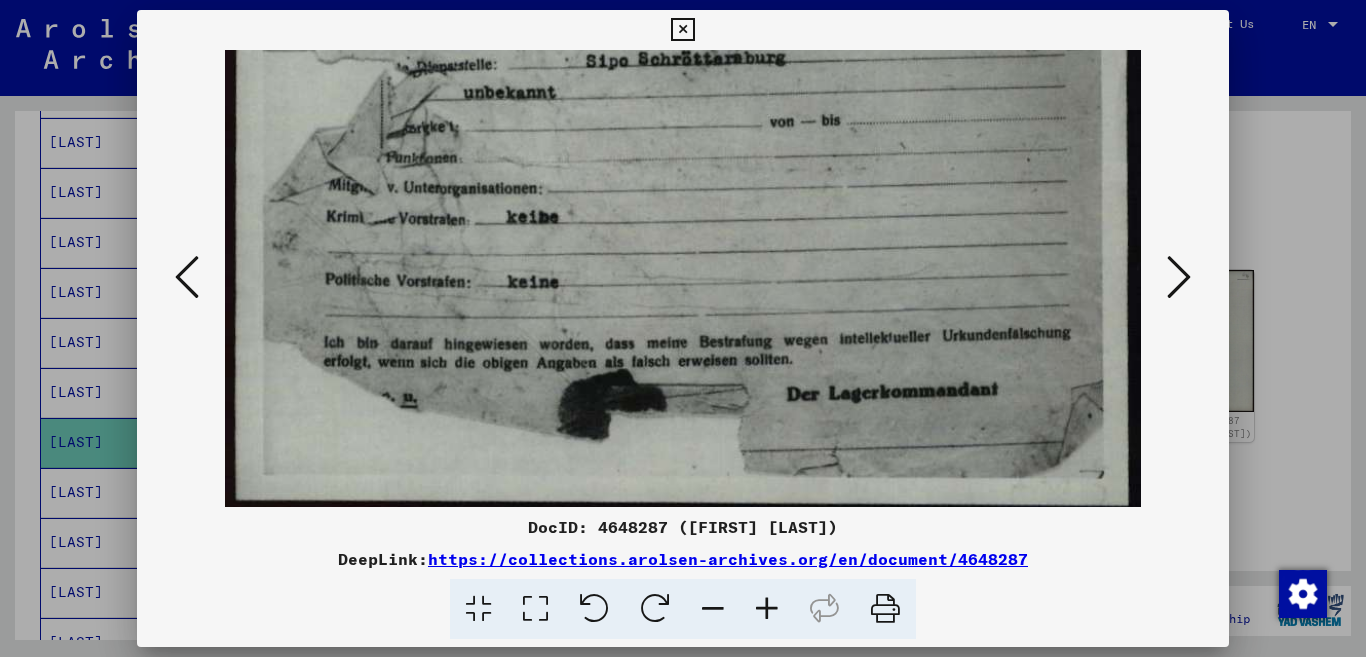 drag, startPoint x: 715, startPoint y: 125, endPoint x: 712, endPoint y: 361, distance: 236.01907 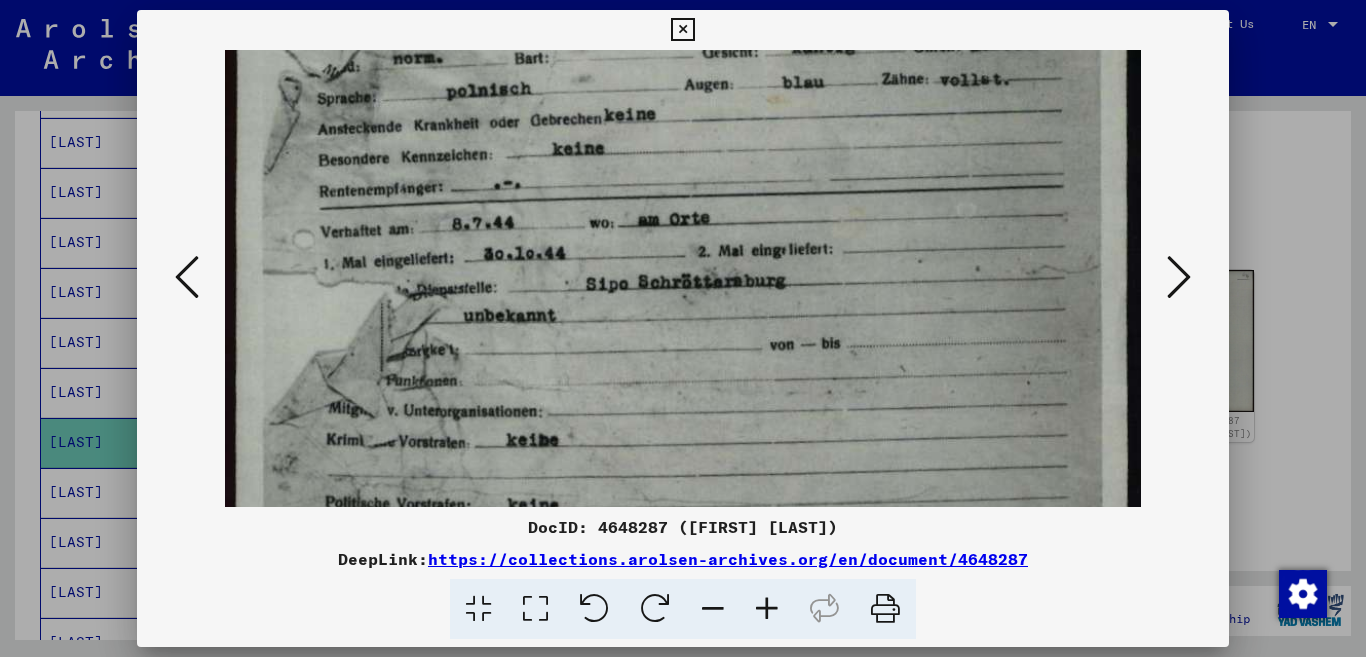 click at bounding box center (1179, 277) 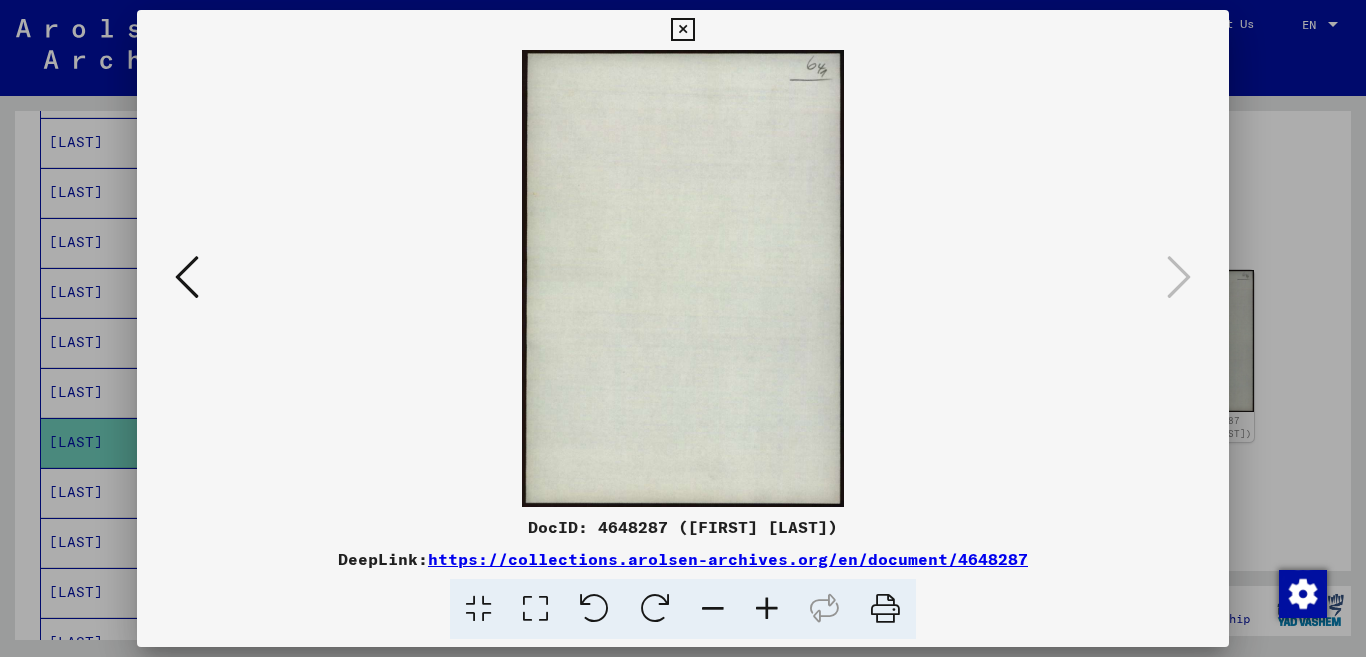 scroll, scrollTop: 0, scrollLeft: 0, axis: both 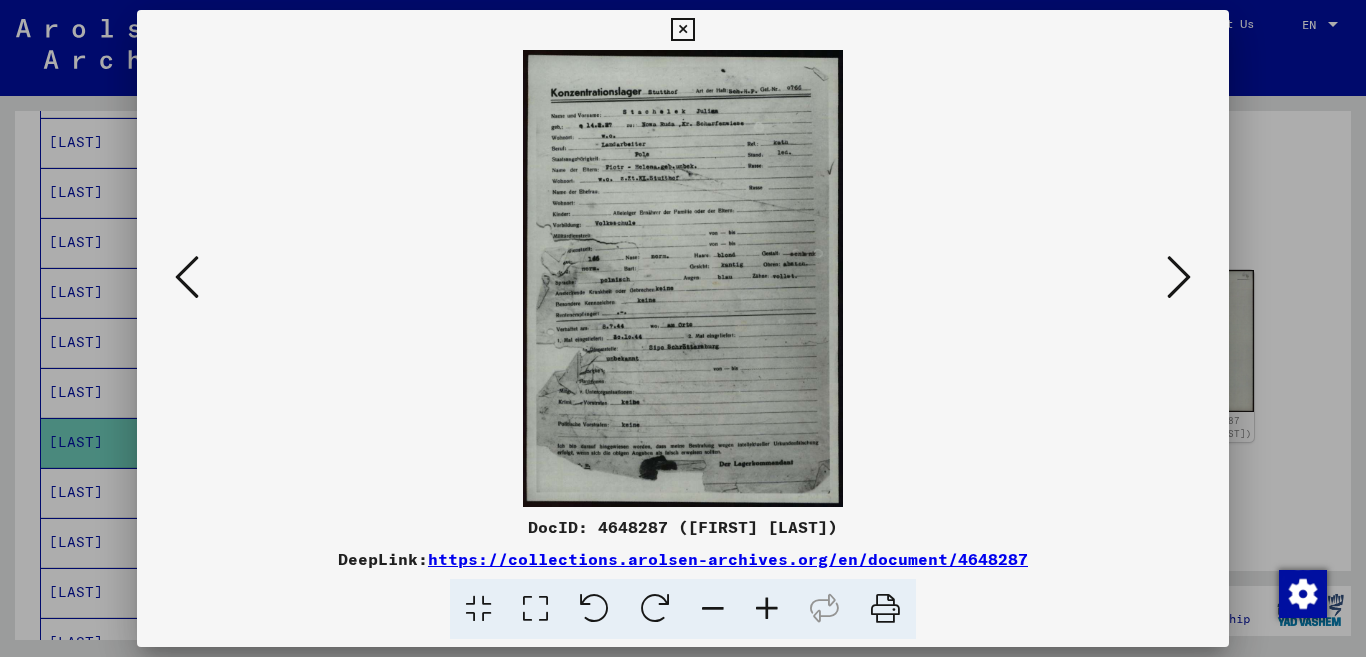 click at bounding box center [767, 609] 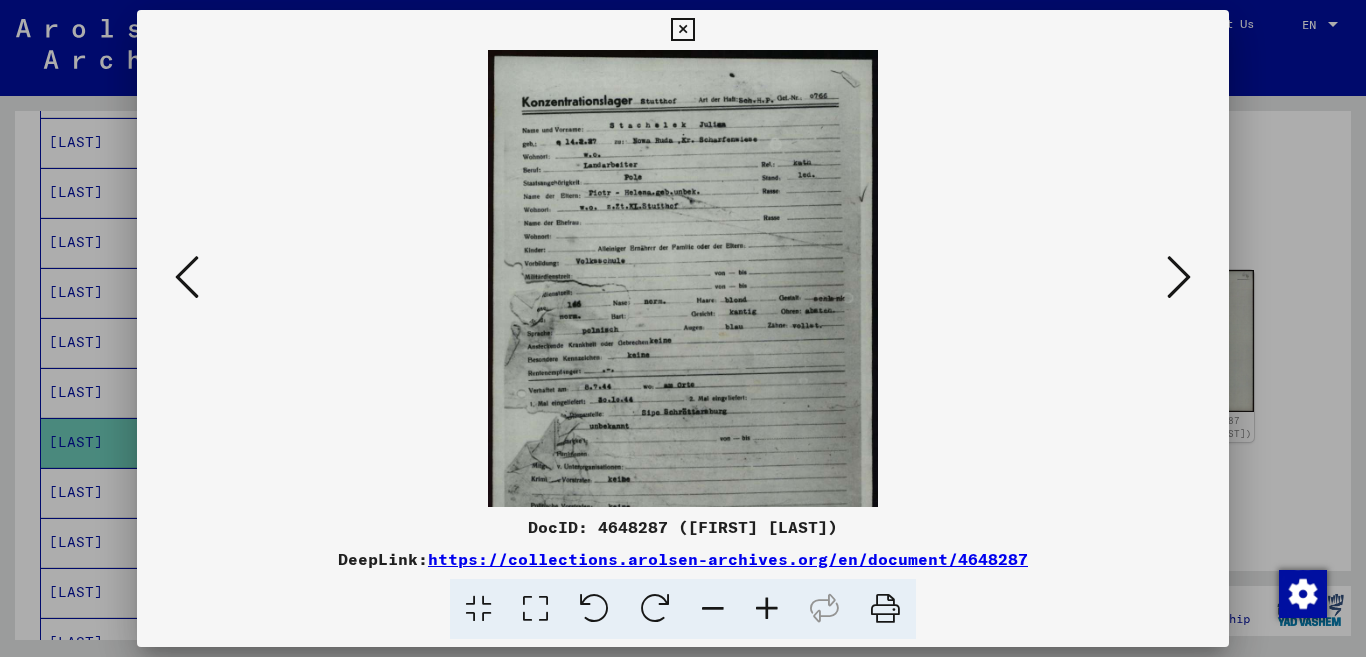 click at bounding box center (767, 609) 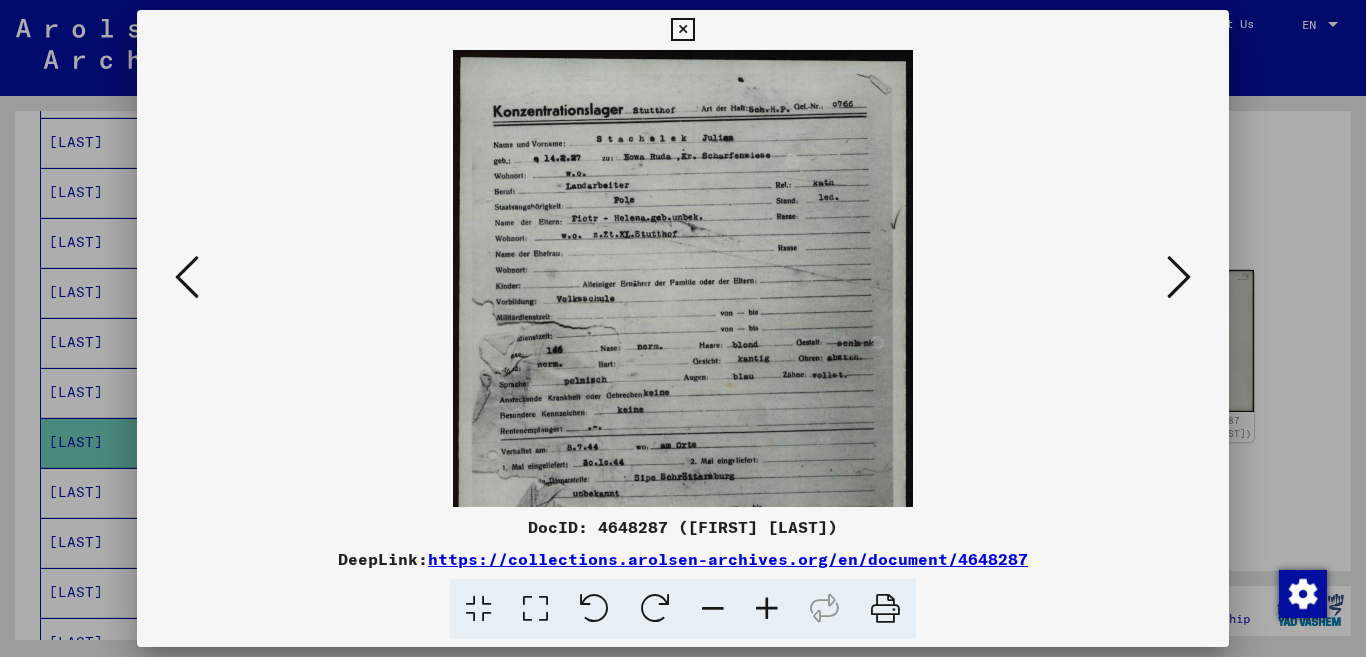 click at bounding box center [767, 609] 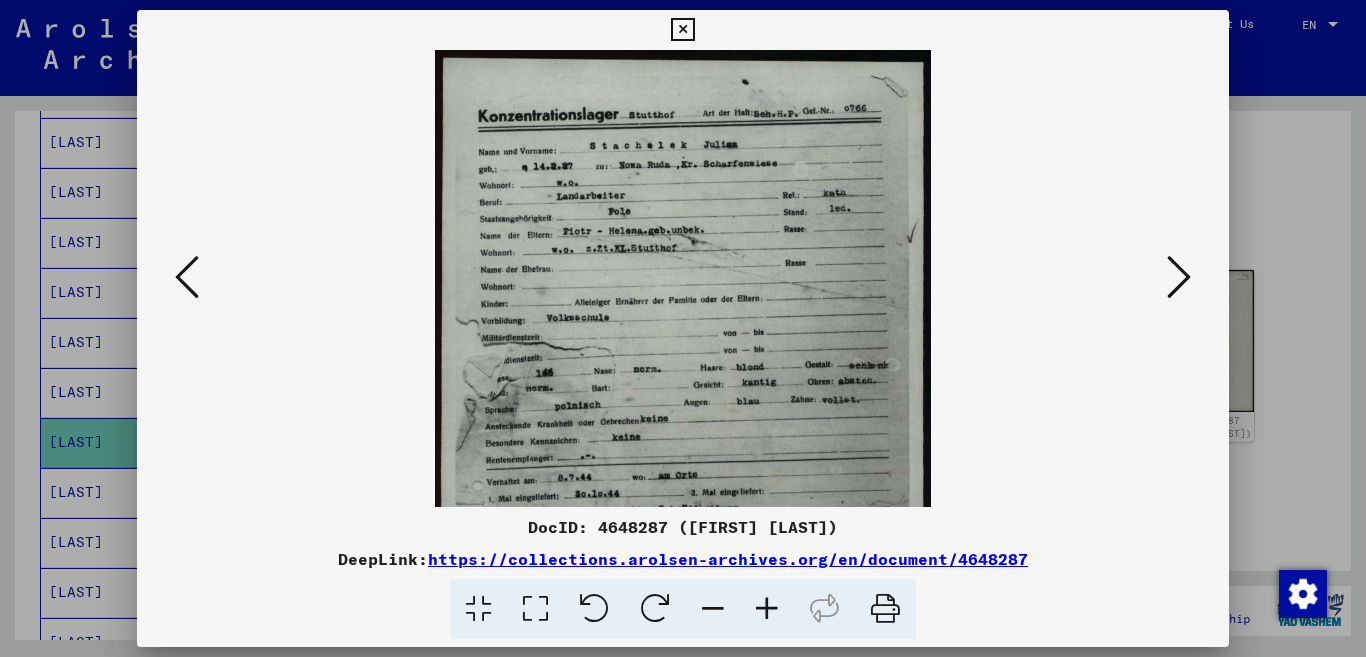 click at bounding box center [767, 609] 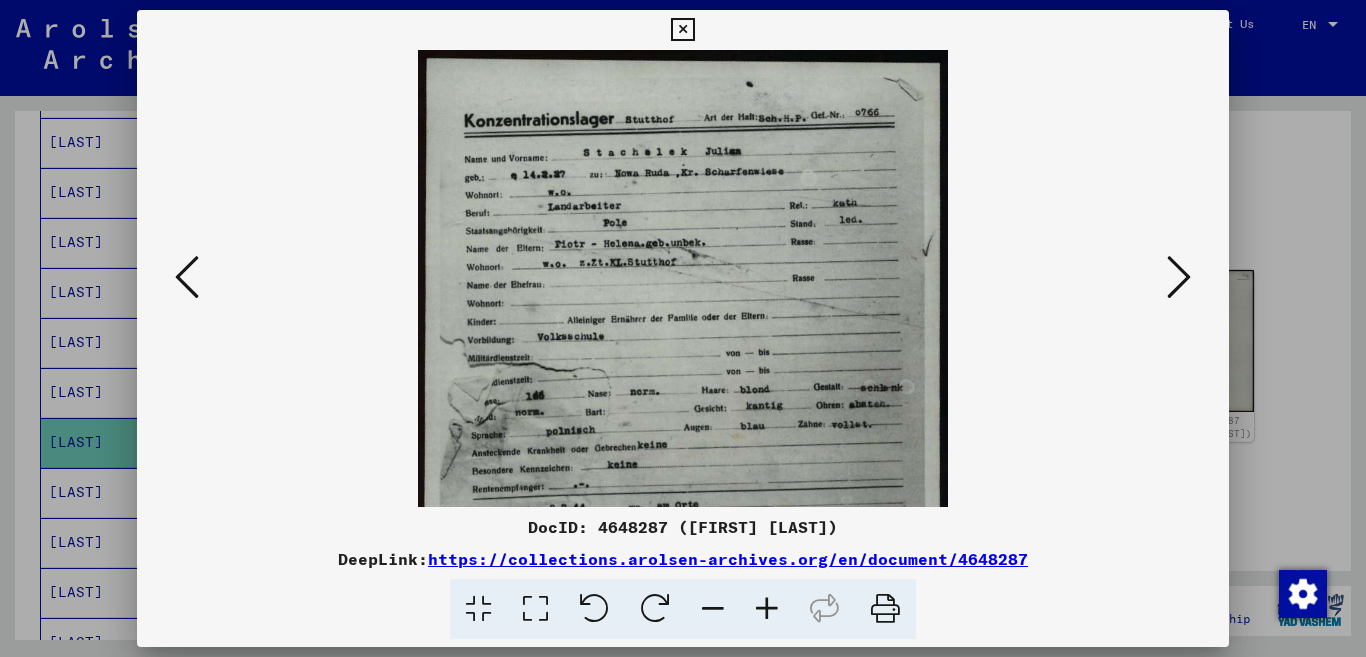 click at bounding box center [767, 609] 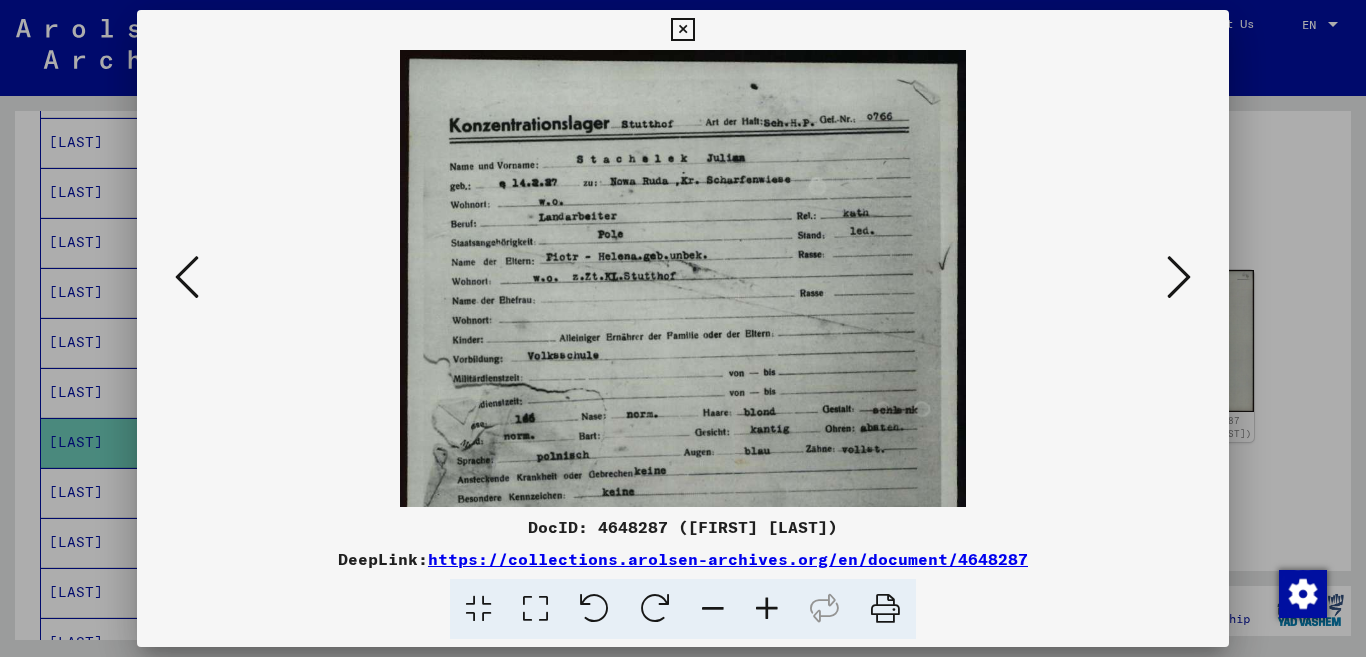 click at bounding box center (767, 609) 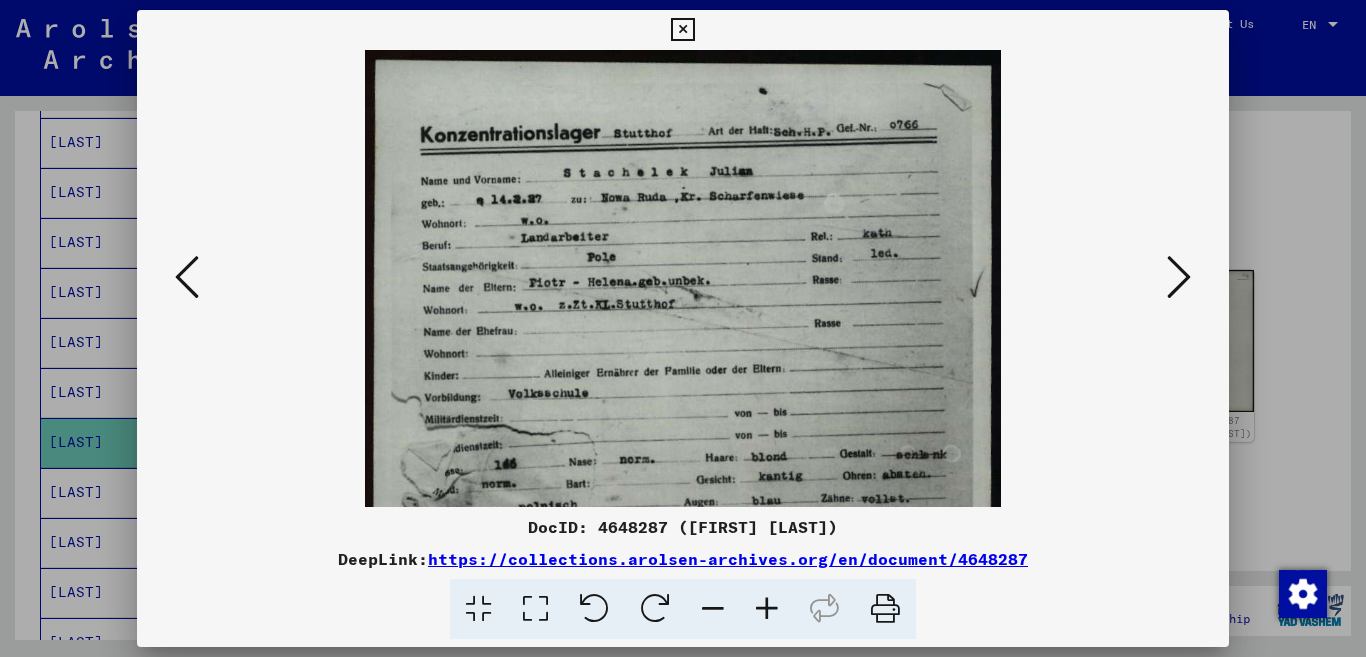 click at bounding box center (767, 609) 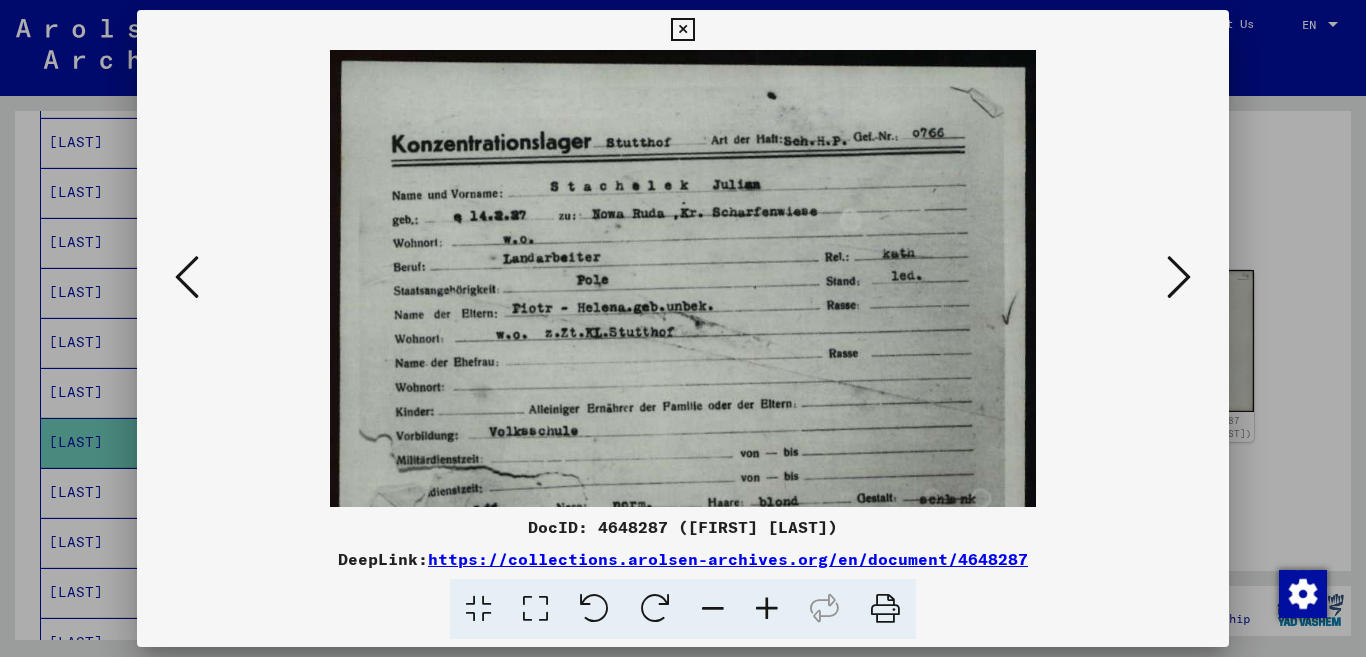 click at bounding box center (767, 609) 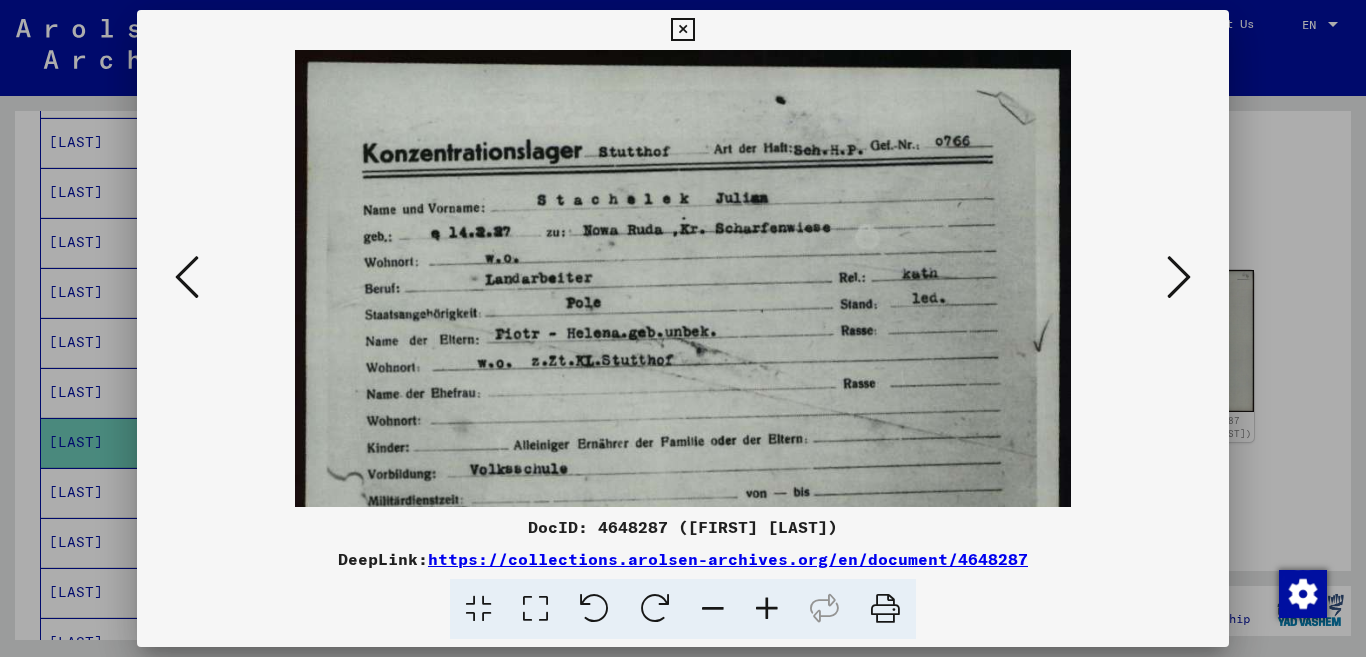click at bounding box center (767, 609) 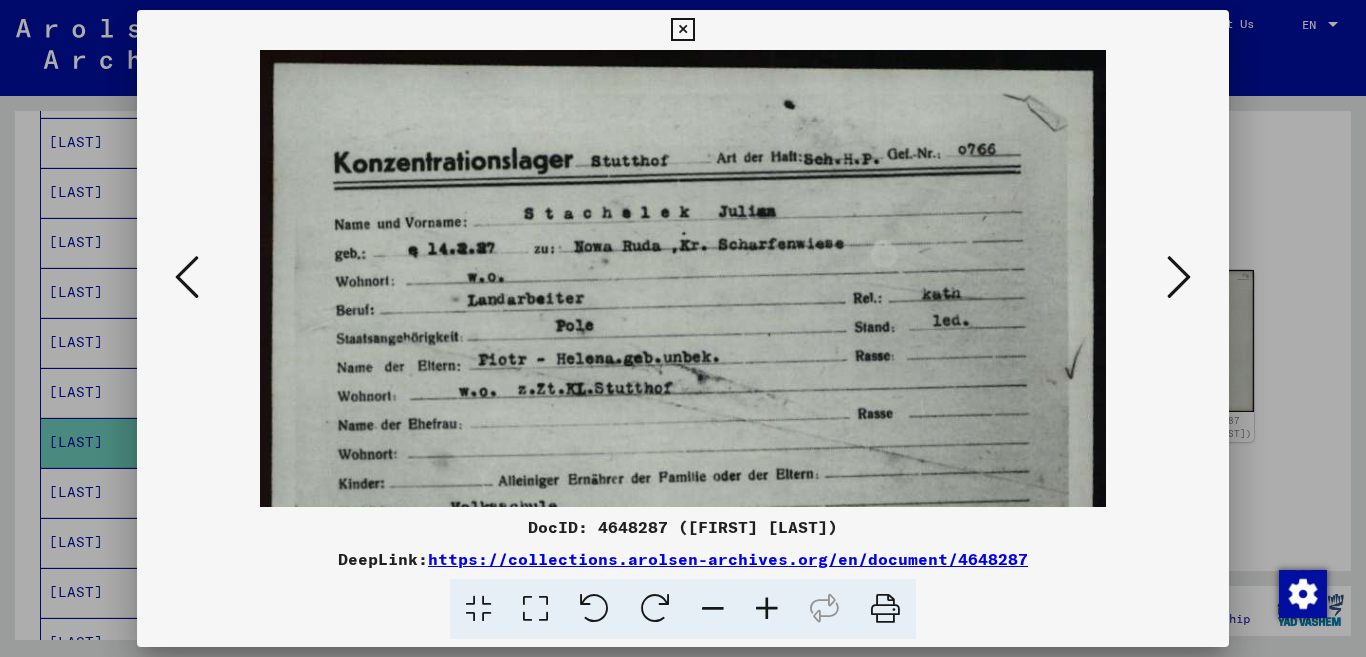 drag, startPoint x: 695, startPoint y: 494, endPoint x: 724, endPoint y: 240, distance: 255.65015 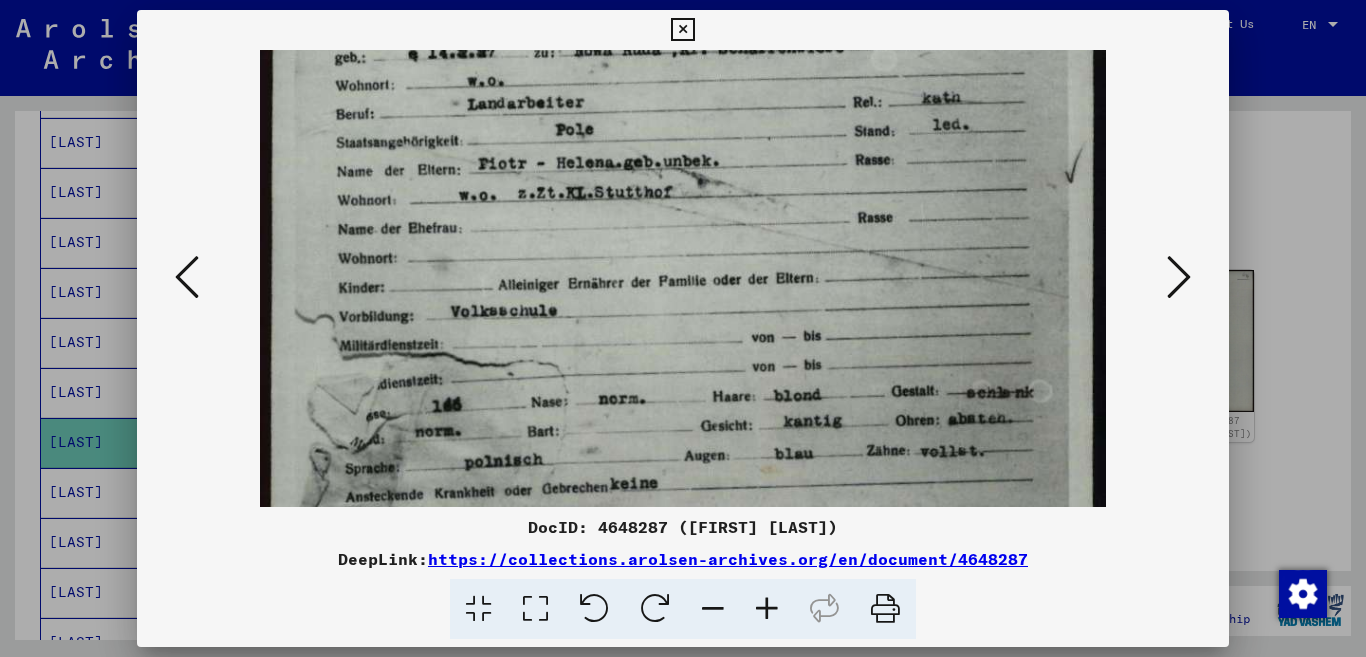 drag, startPoint x: 670, startPoint y: 449, endPoint x: 684, endPoint y: 226, distance: 223.43903 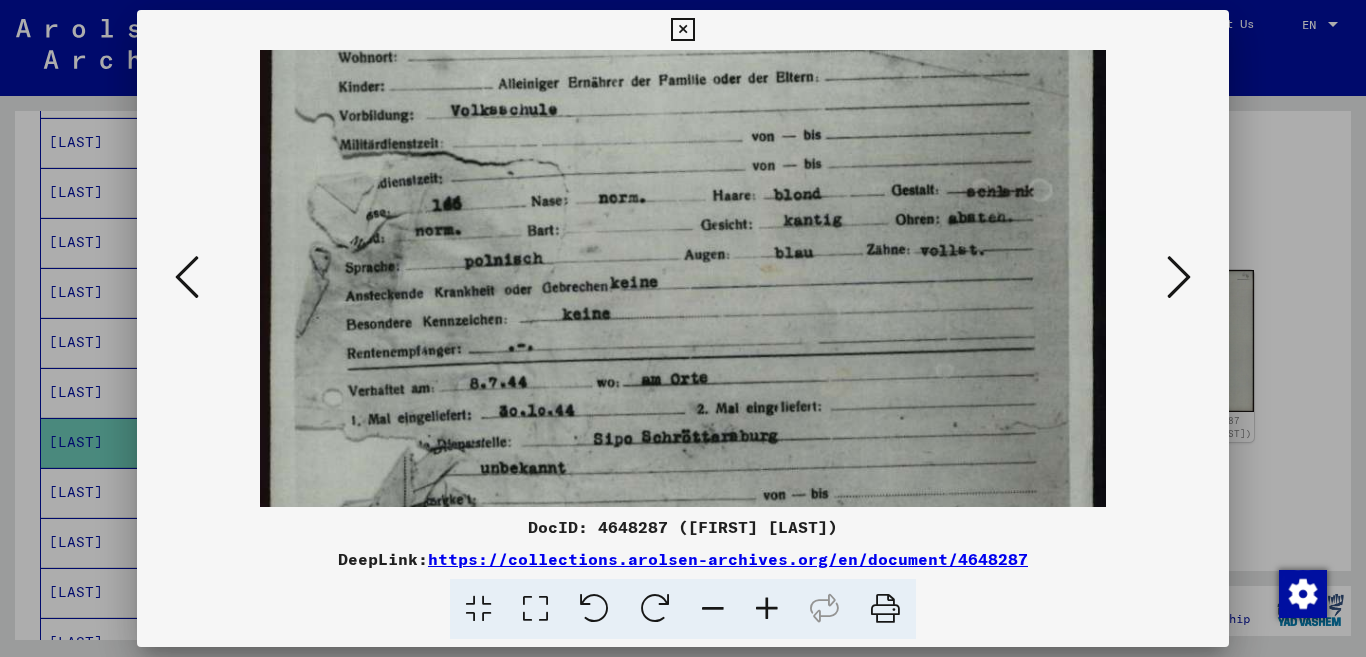 drag, startPoint x: 587, startPoint y: 477, endPoint x: 590, endPoint y: 285, distance: 192.02344 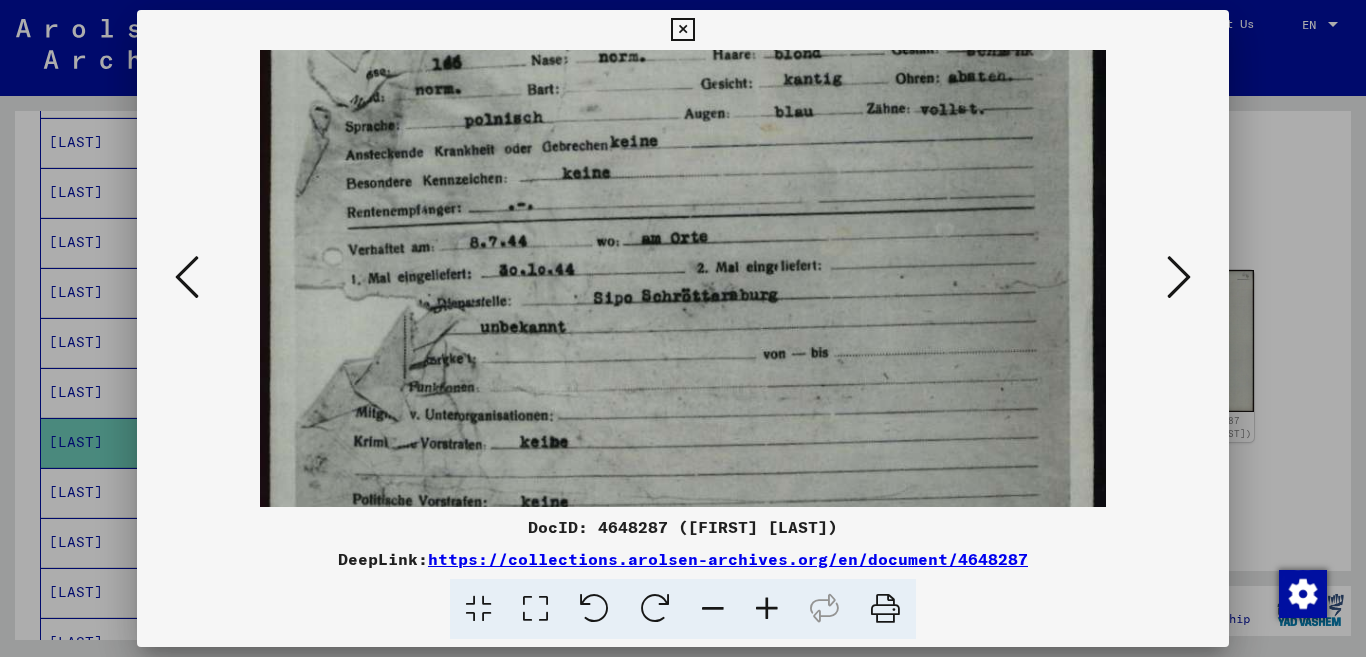drag, startPoint x: 714, startPoint y: 422, endPoint x: 686, endPoint y: 242, distance: 182.16476 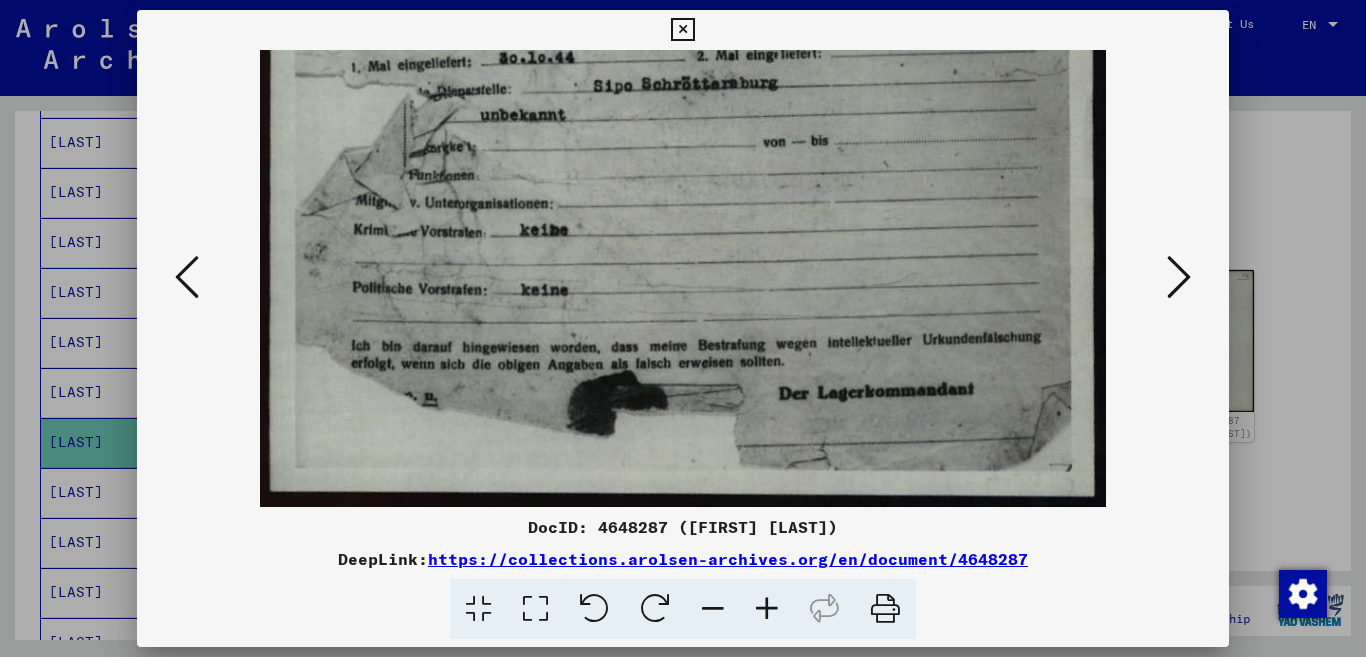click at bounding box center [1179, 277] 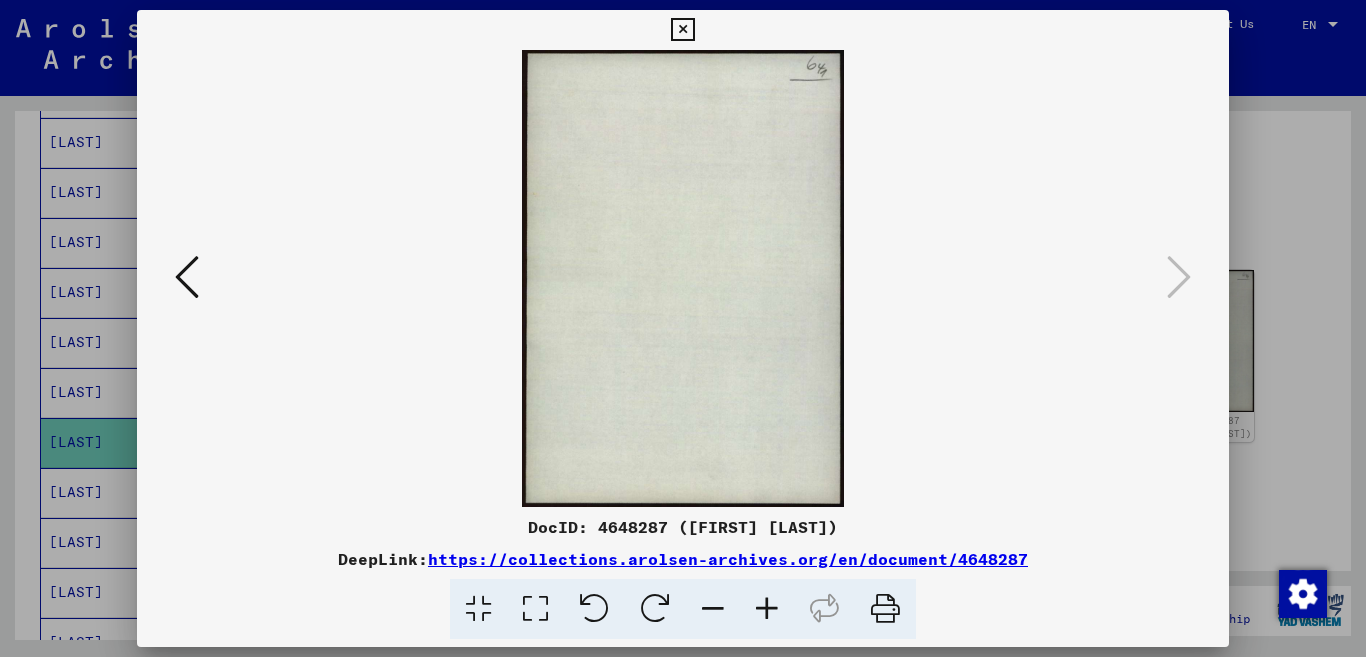 scroll, scrollTop: 0, scrollLeft: 0, axis: both 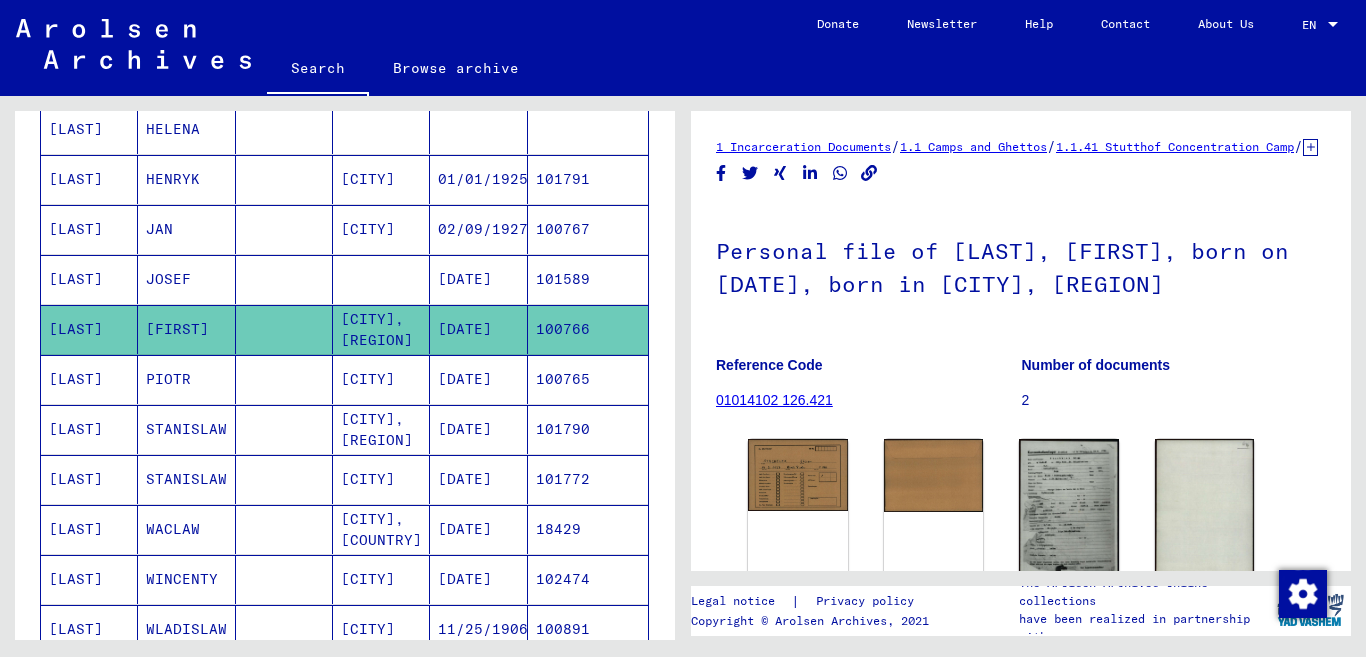 click on "Help" 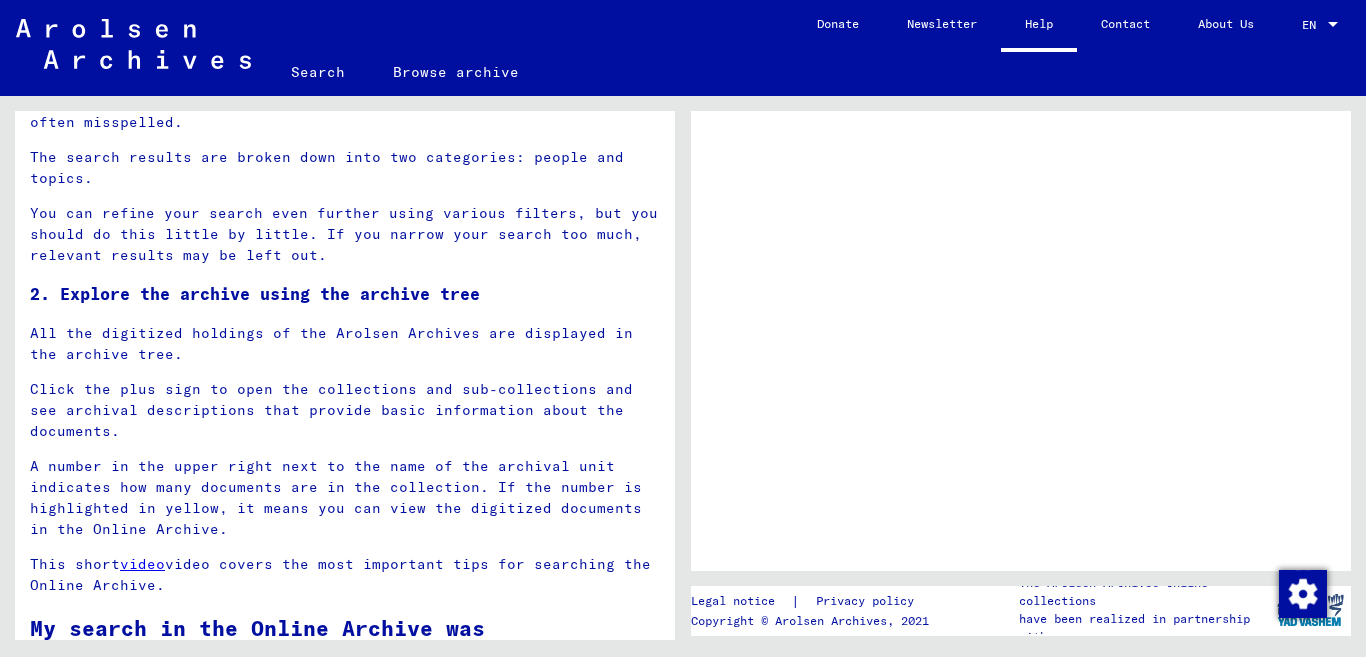 scroll, scrollTop: 1011, scrollLeft: 0, axis: vertical 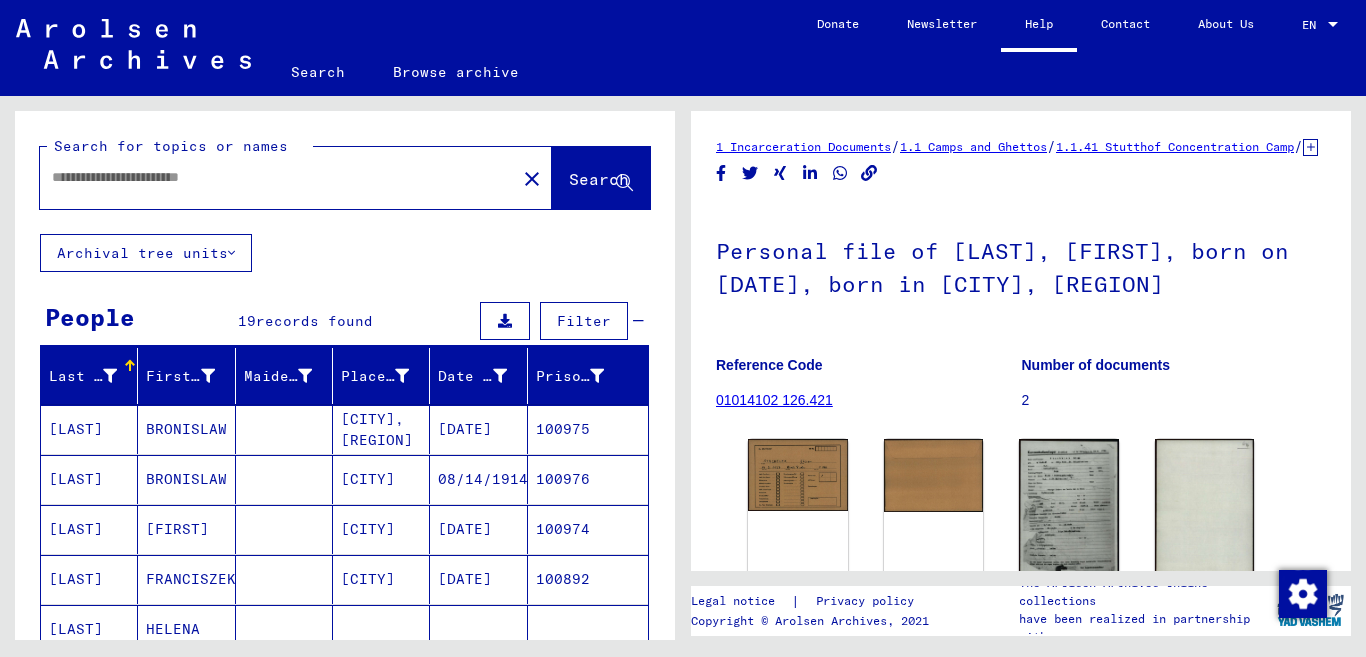 type on "*******" 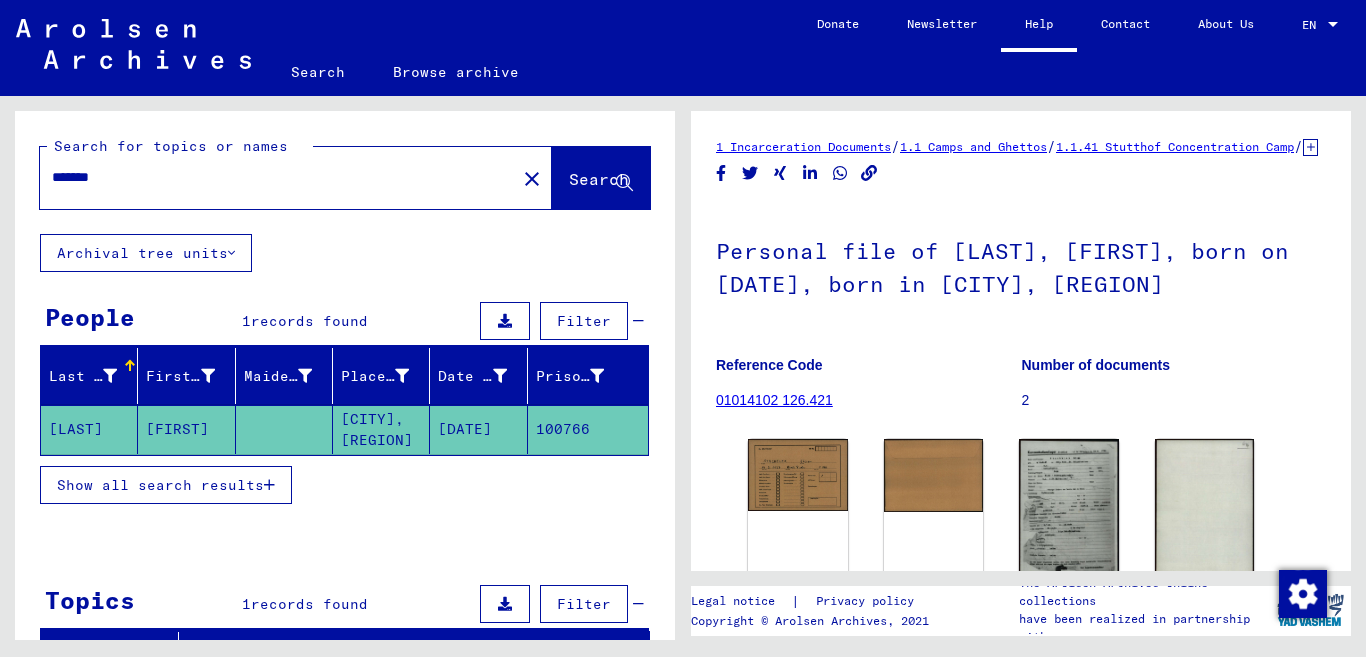scroll, scrollTop: 0, scrollLeft: 0, axis: both 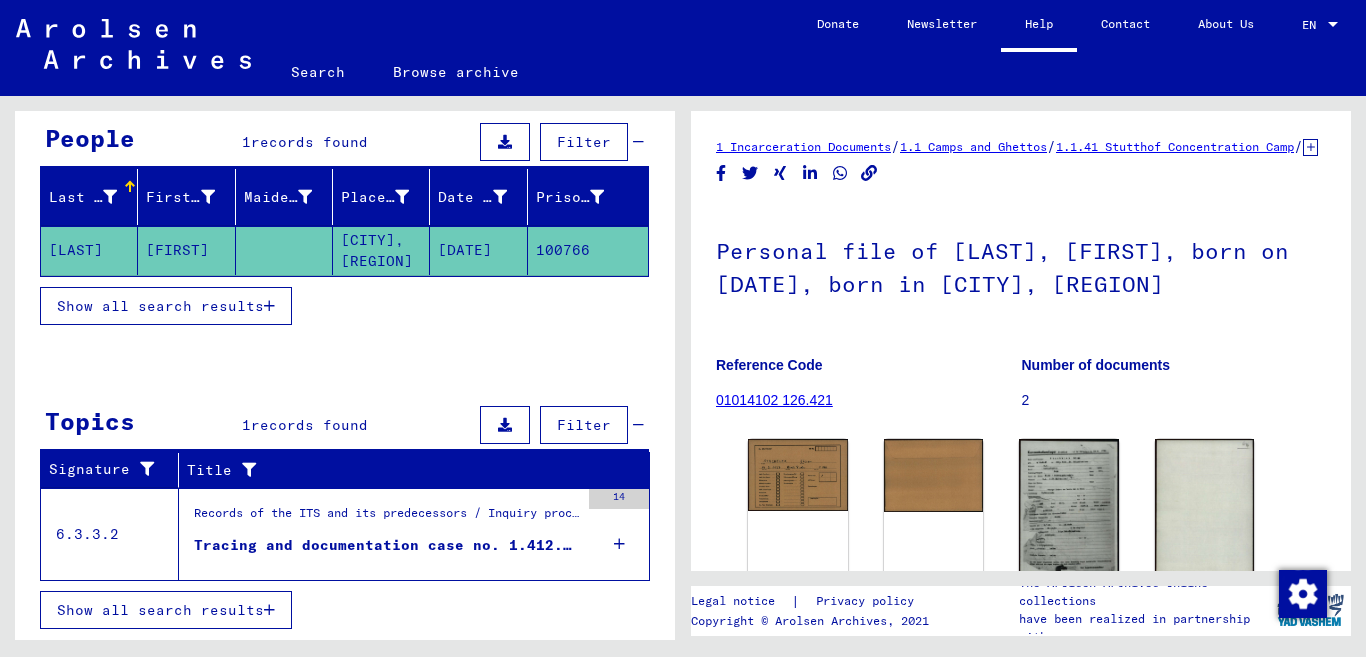 click on "Show all search results" at bounding box center [160, 610] 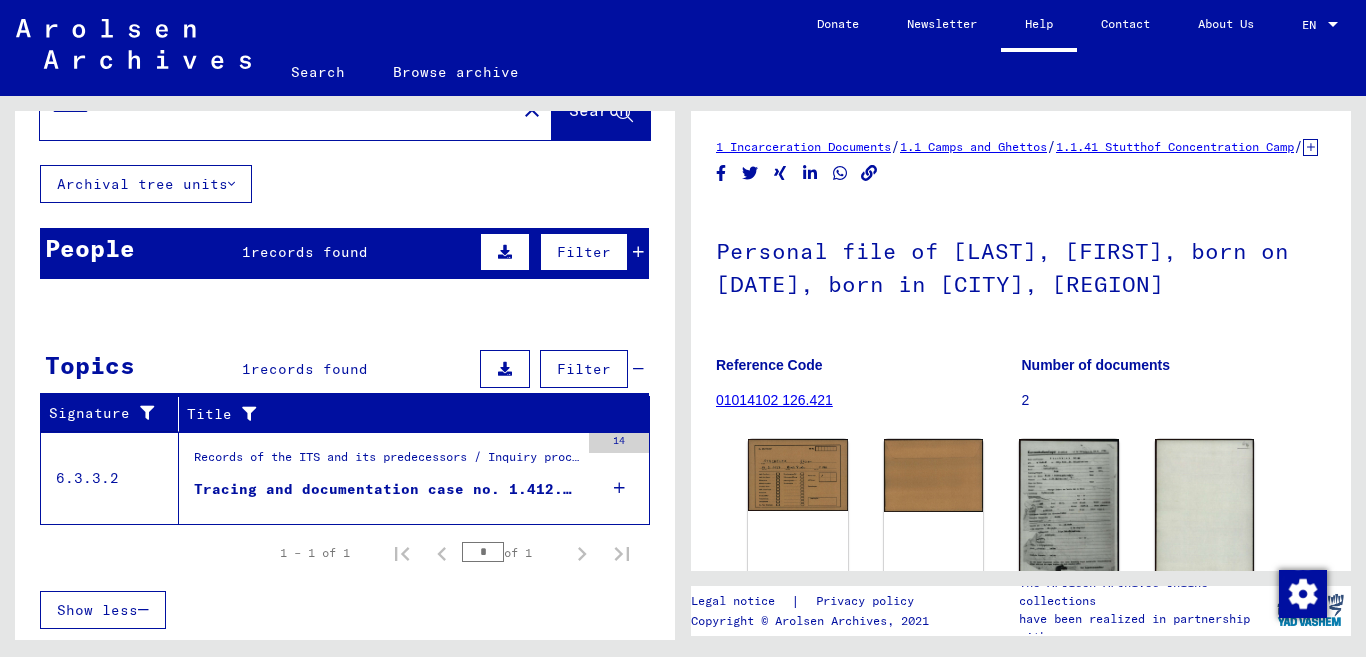 scroll, scrollTop: 69, scrollLeft: 0, axis: vertical 